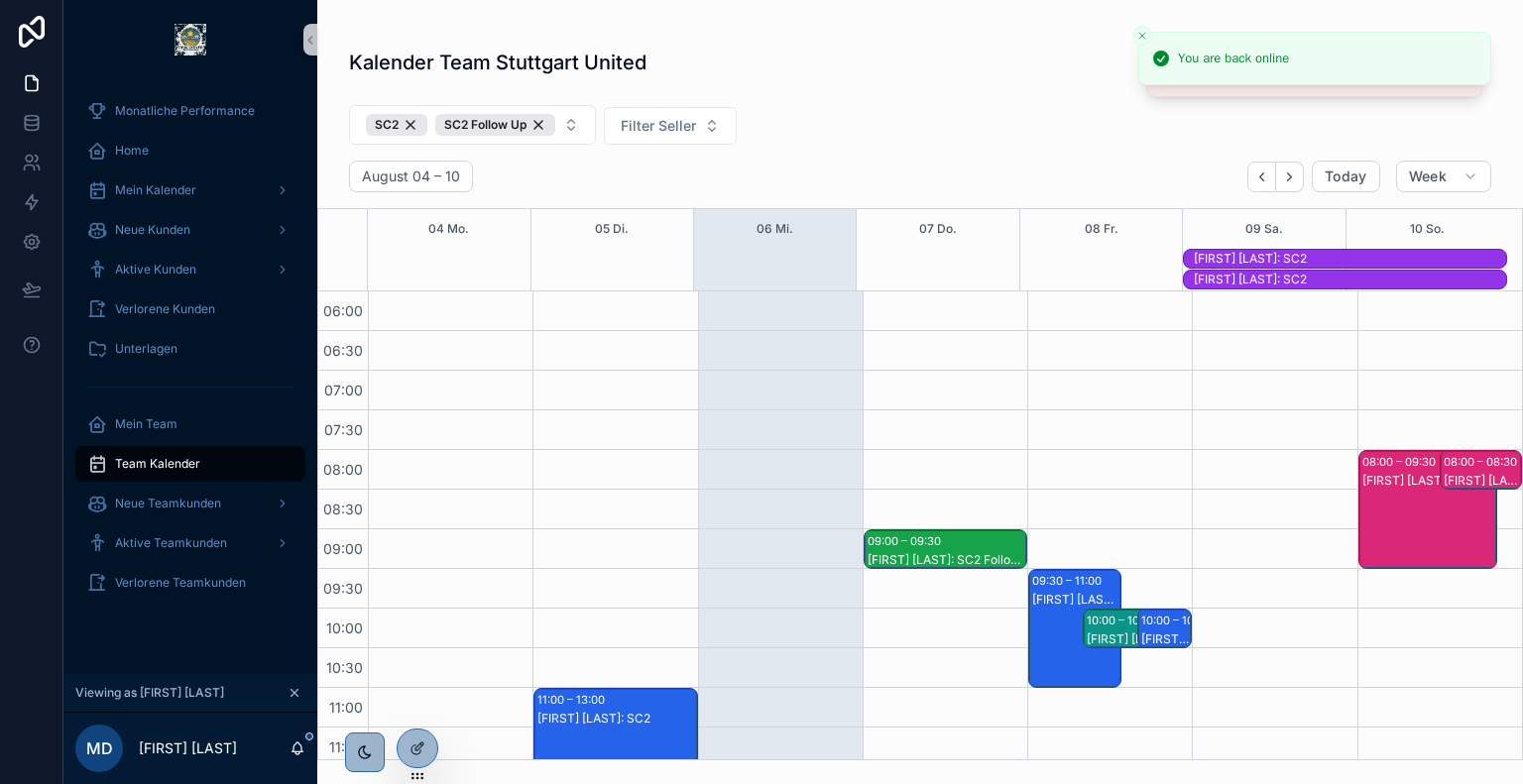 scroll, scrollTop: 0, scrollLeft: 0, axis: both 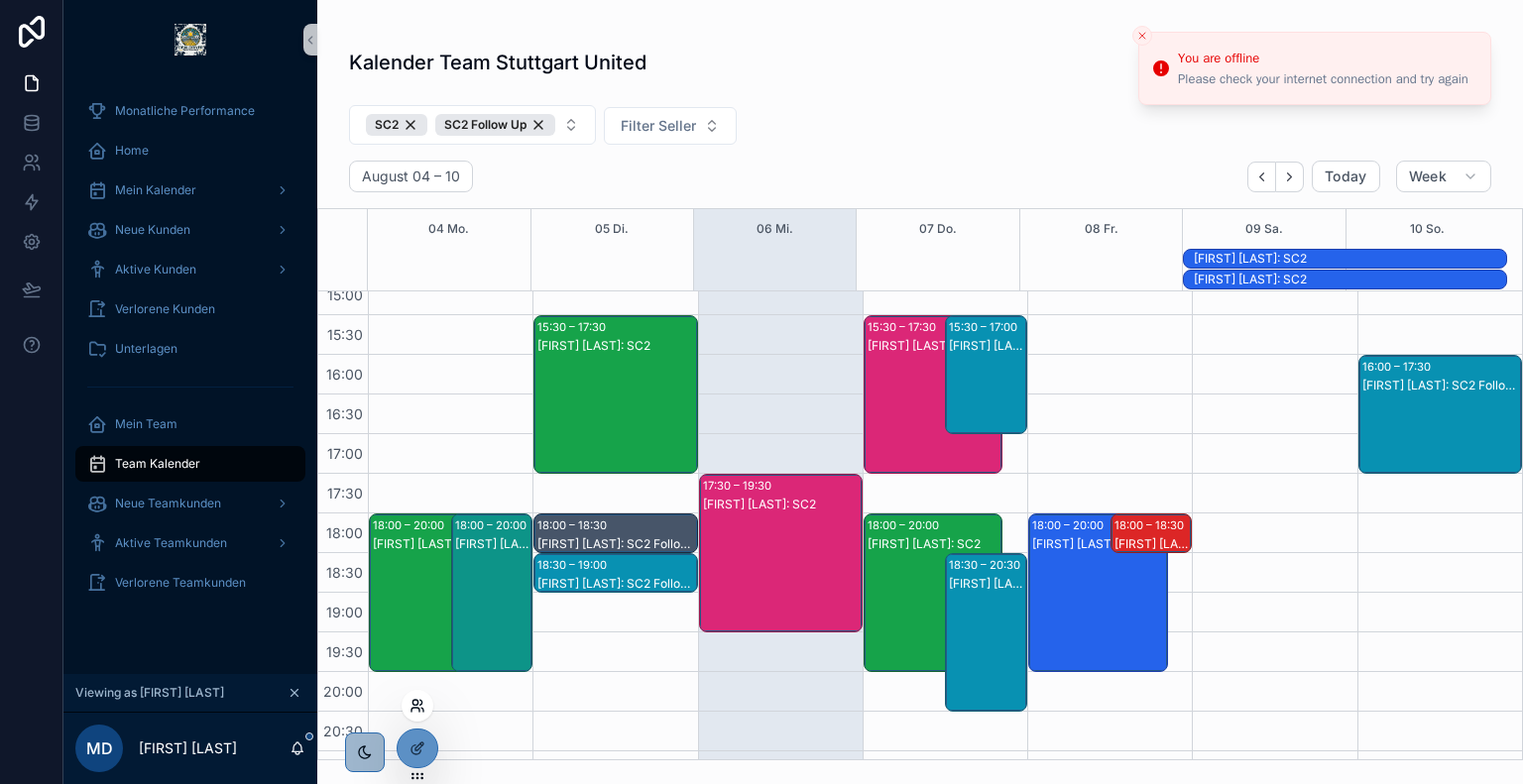click 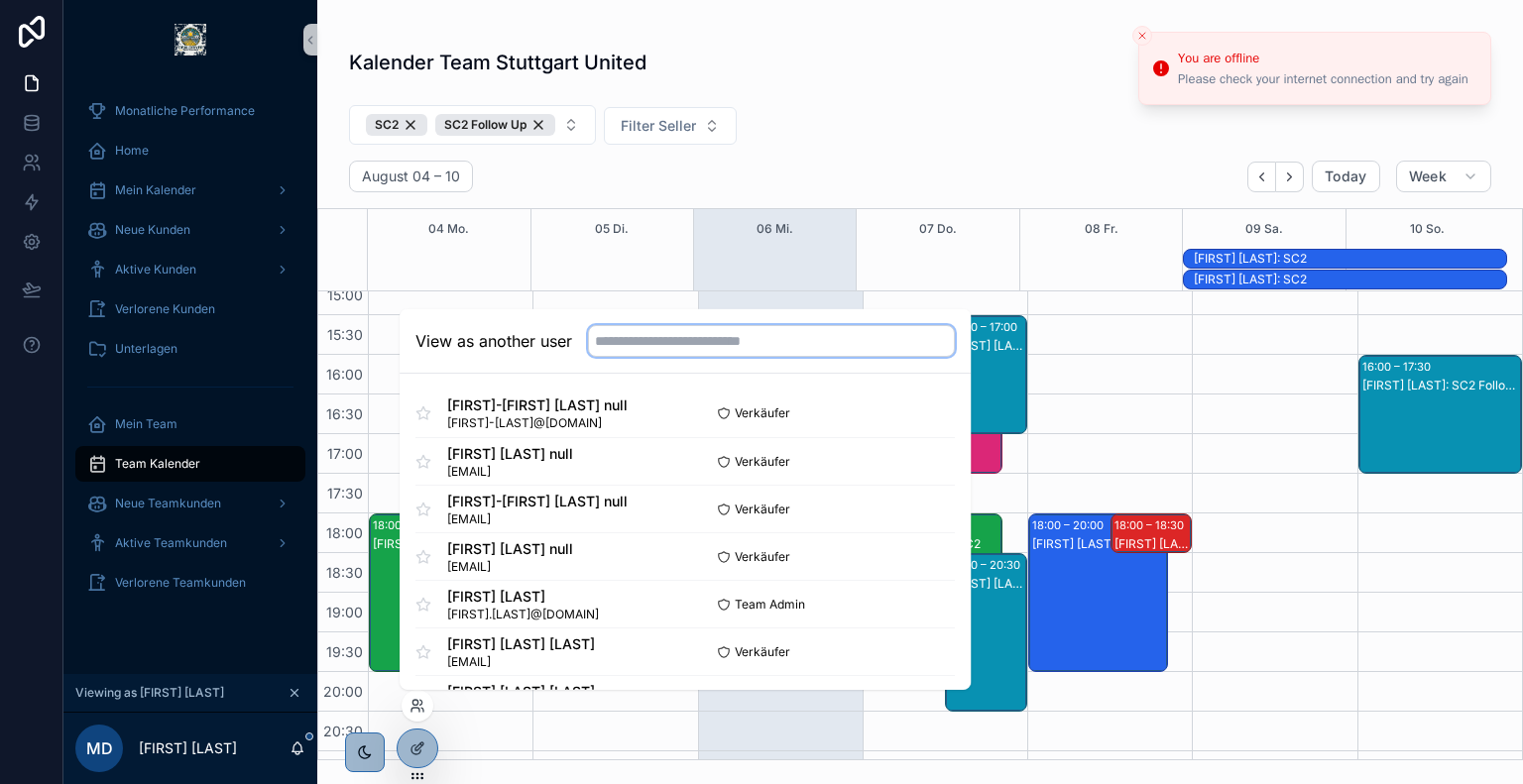 click at bounding box center [771, 341] 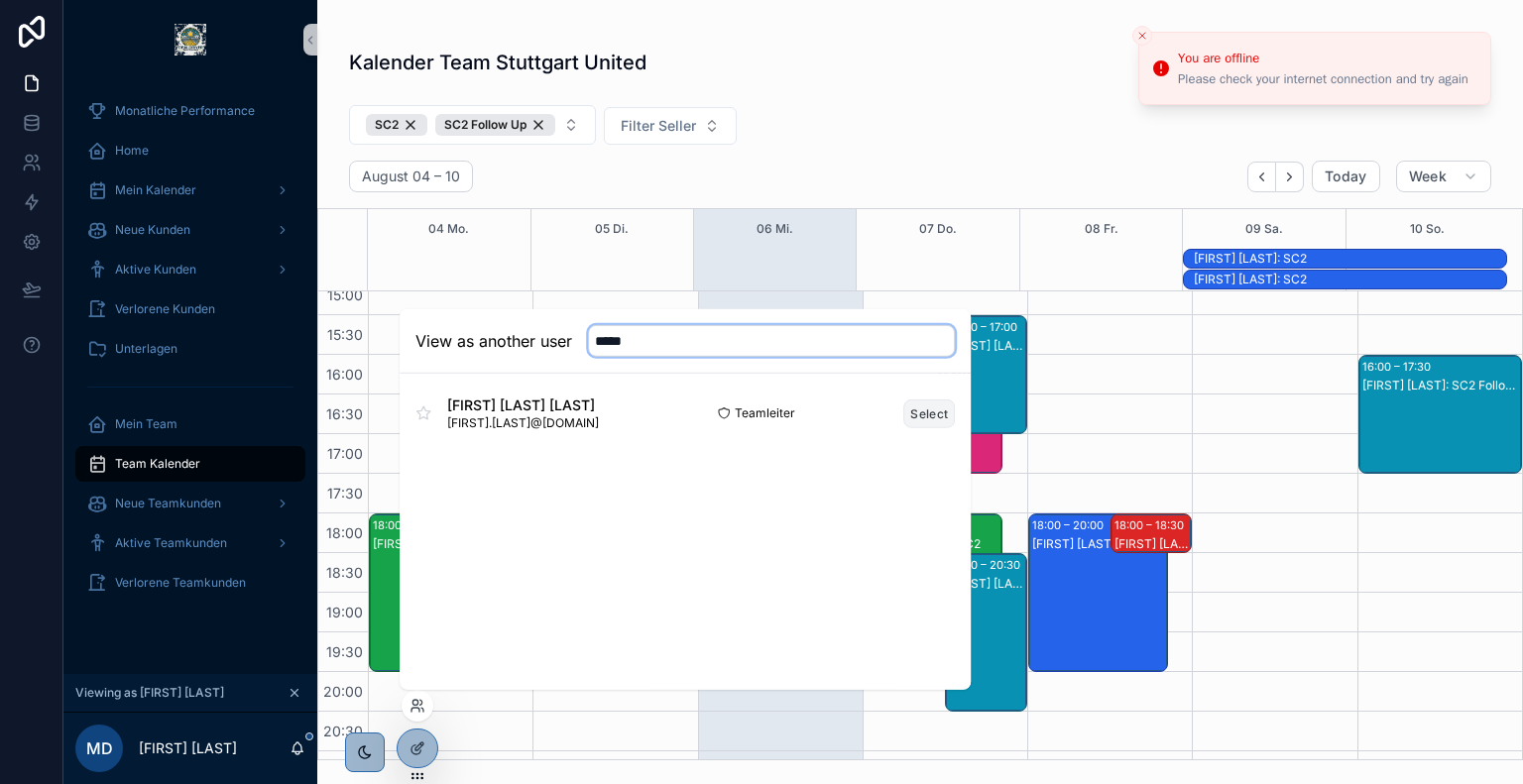 type on "*****" 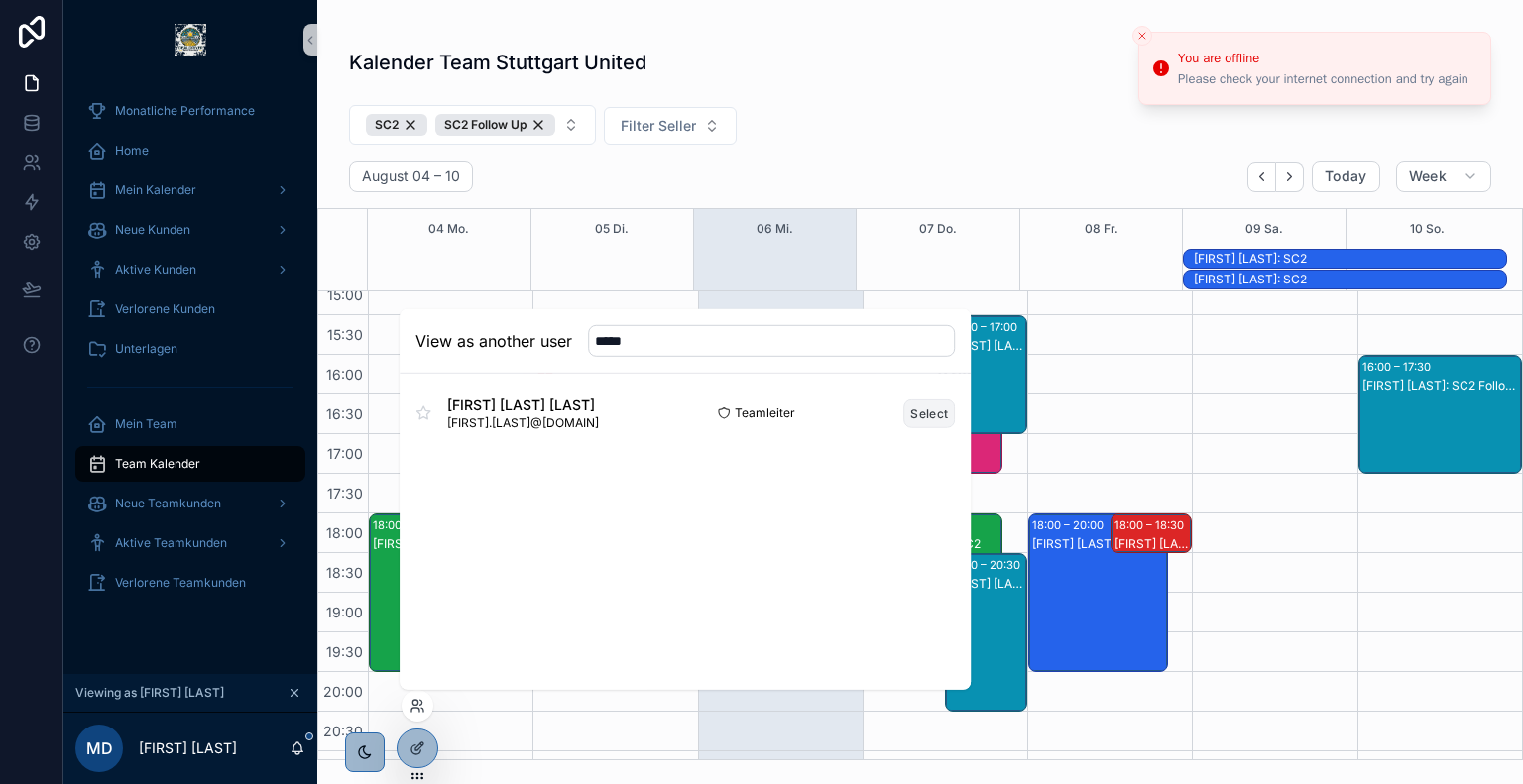 click on "Select" at bounding box center (929, 412) 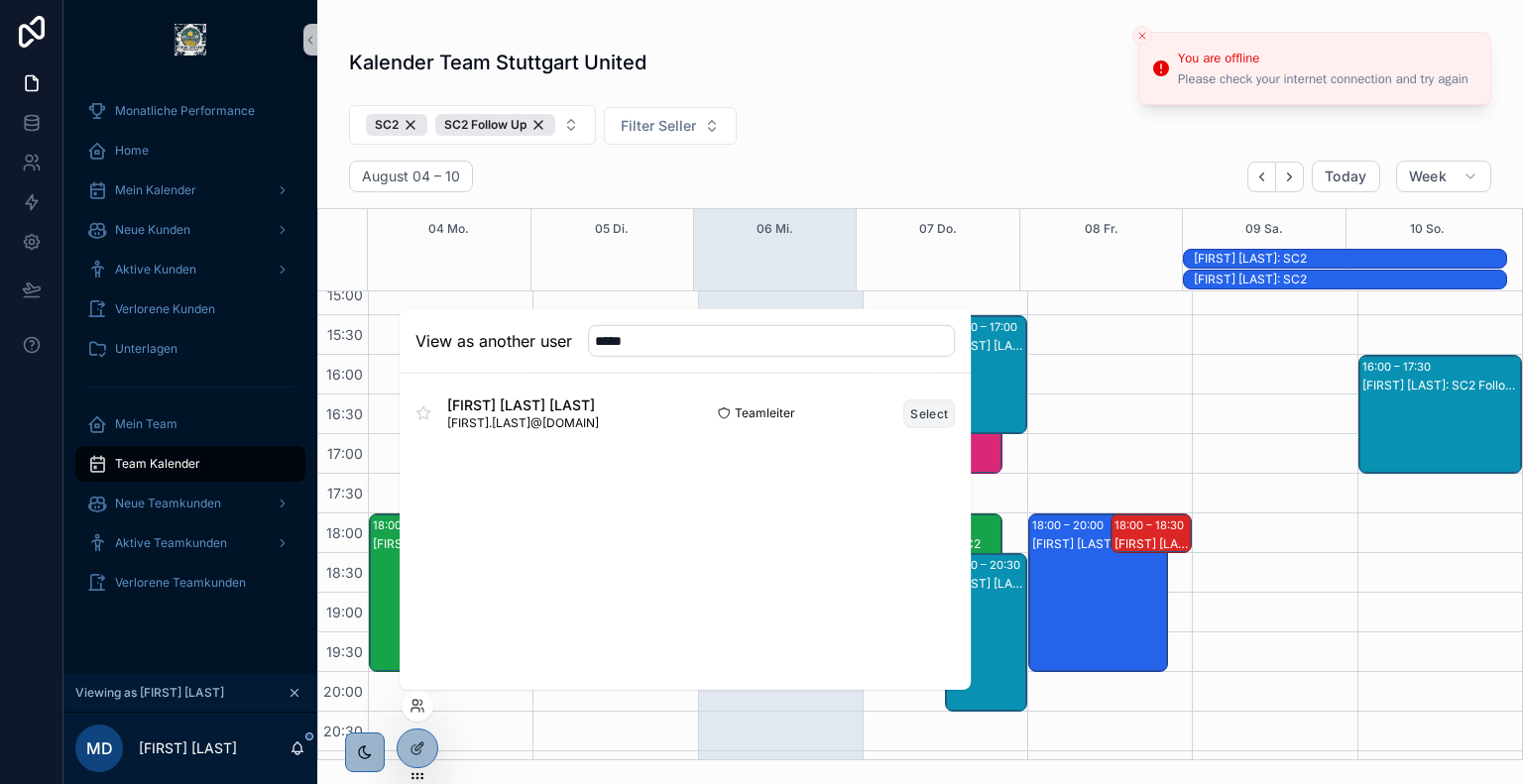 type 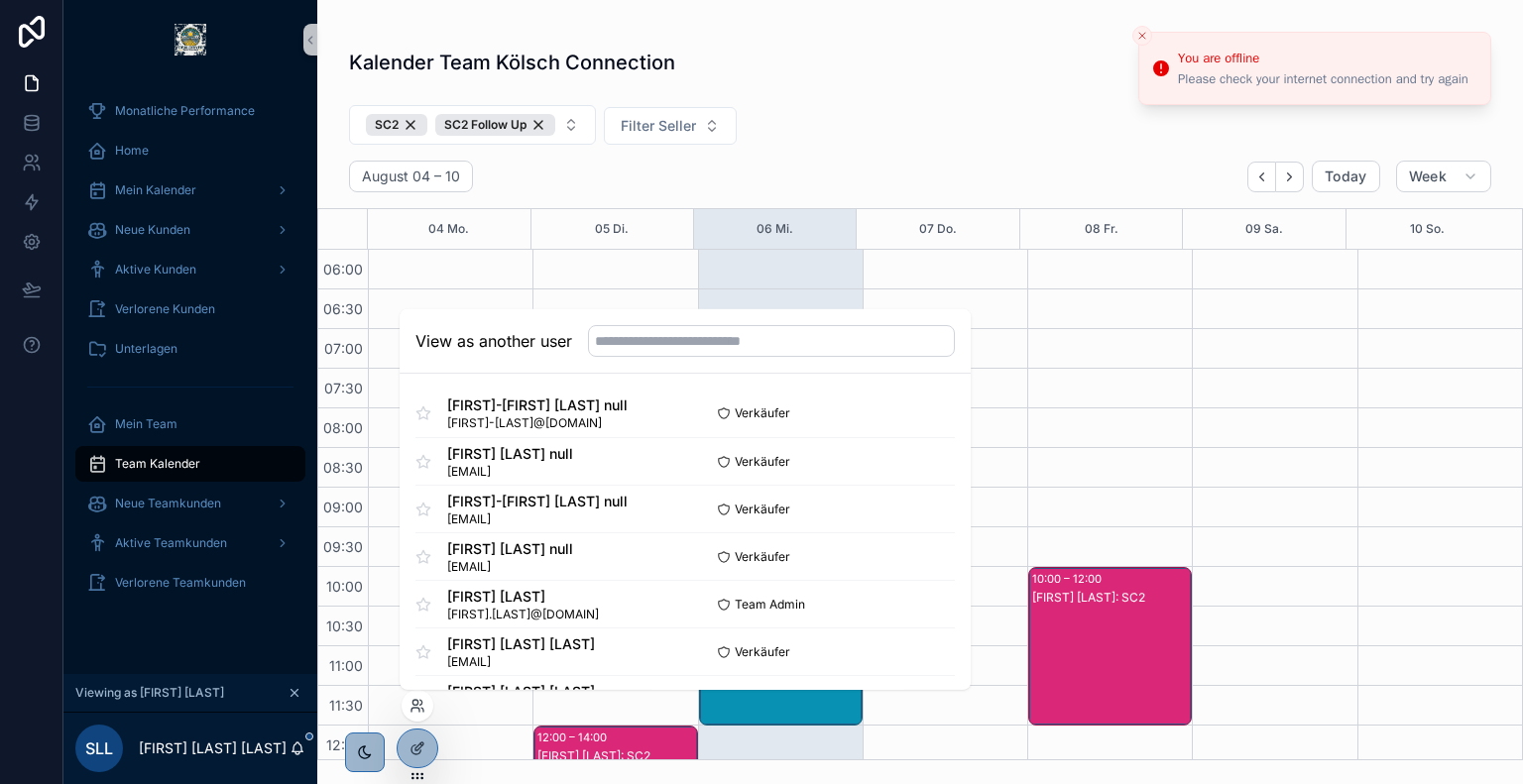 scroll, scrollTop: 476, scrollLeft: 0, axis: vertical 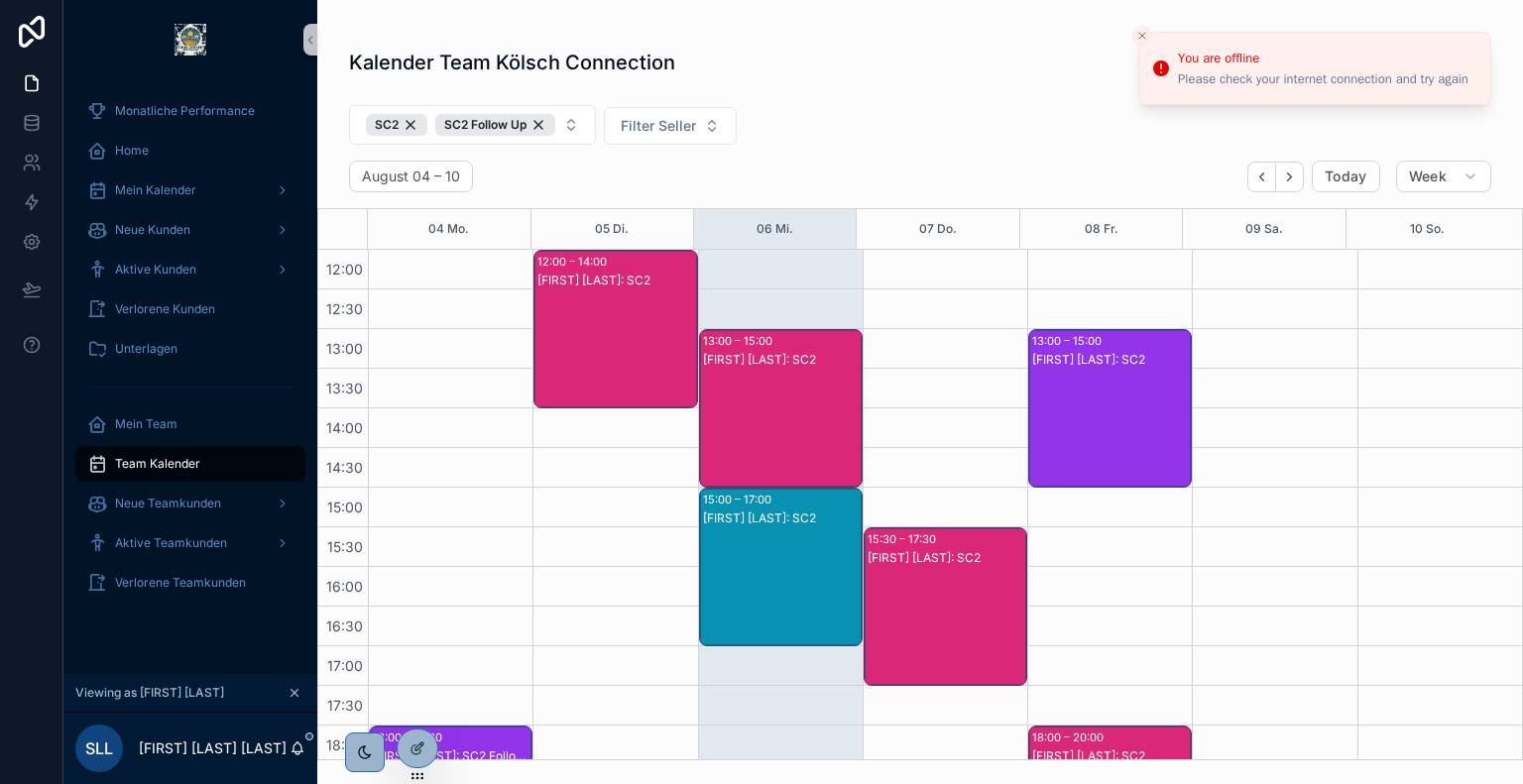 click on "SC2 SC2 Follow Up Filter Seller" at bounding box center (920, 129) 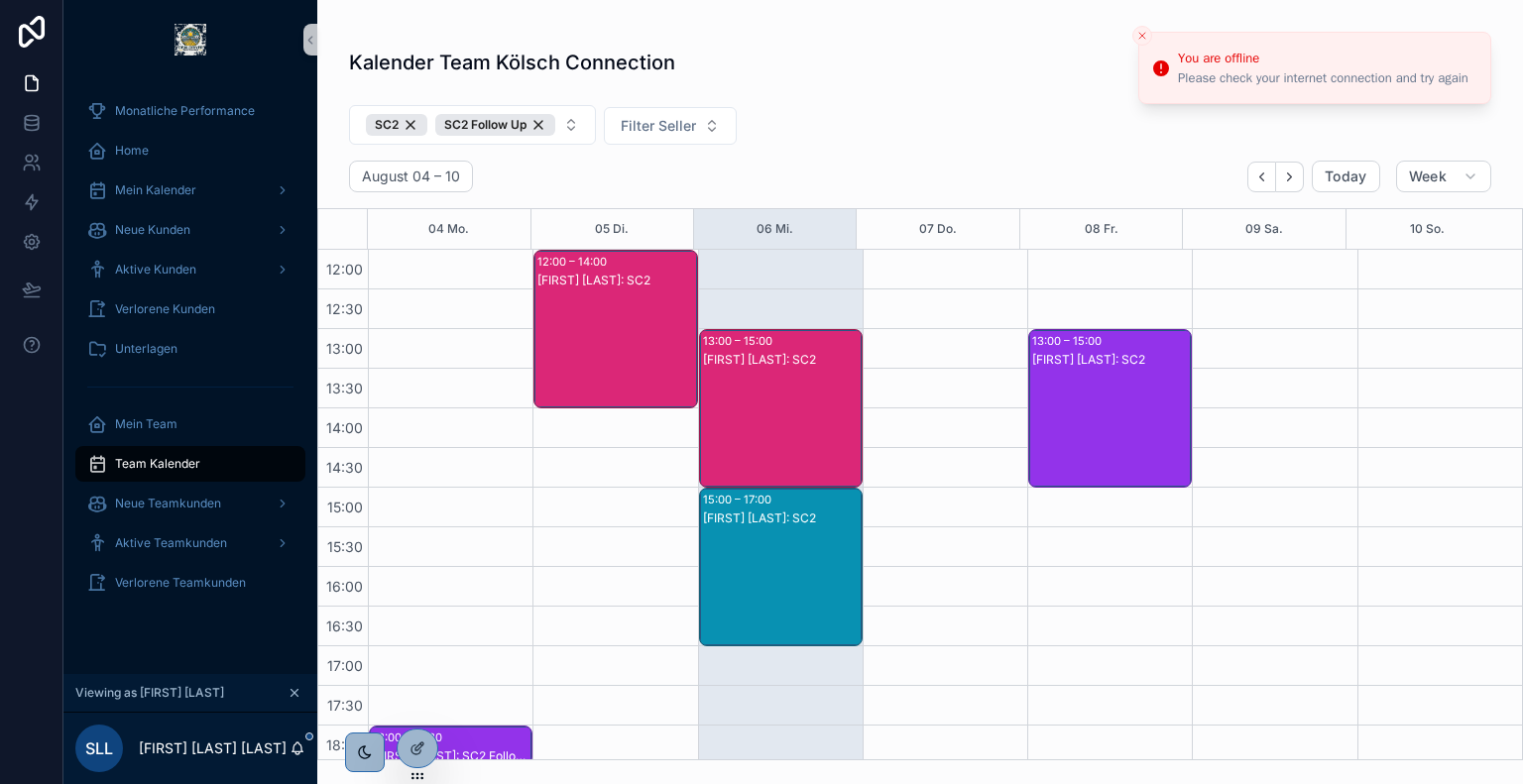 click 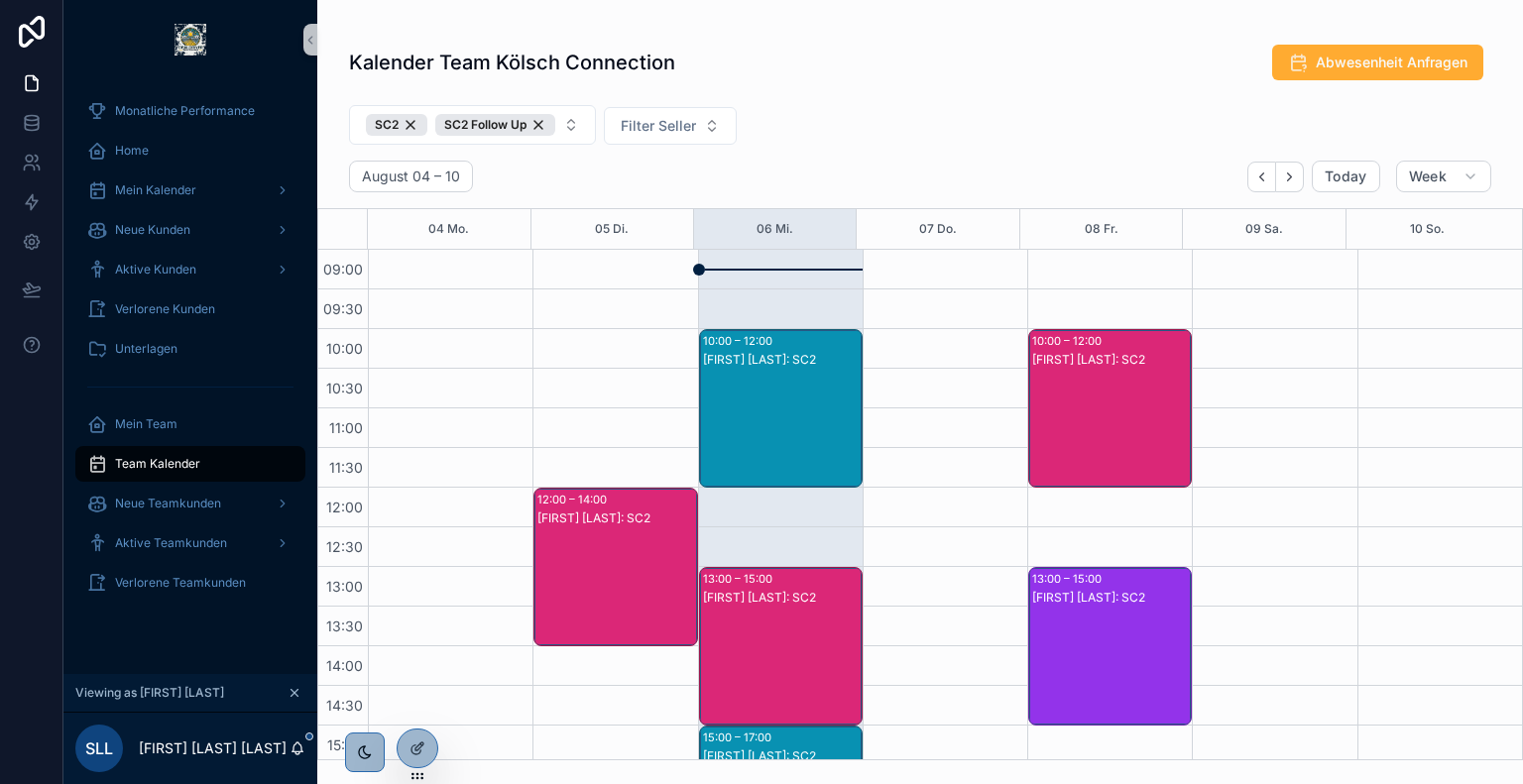 scroll, scrollTop: 238, scrollLeft: 0, axis: vertical 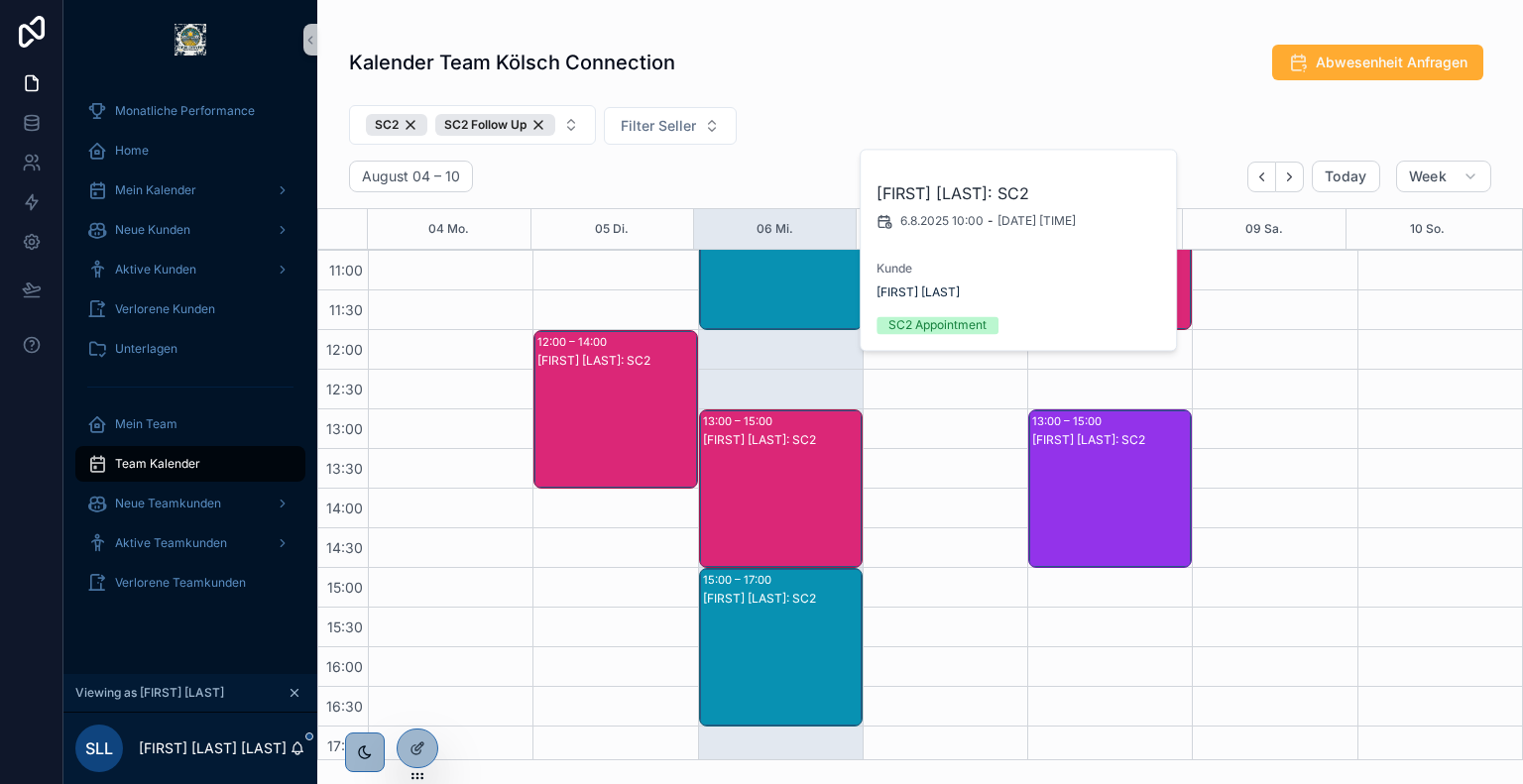 click on "[FIRST] [LAST]: SC2" at bounding box center [781, 508] 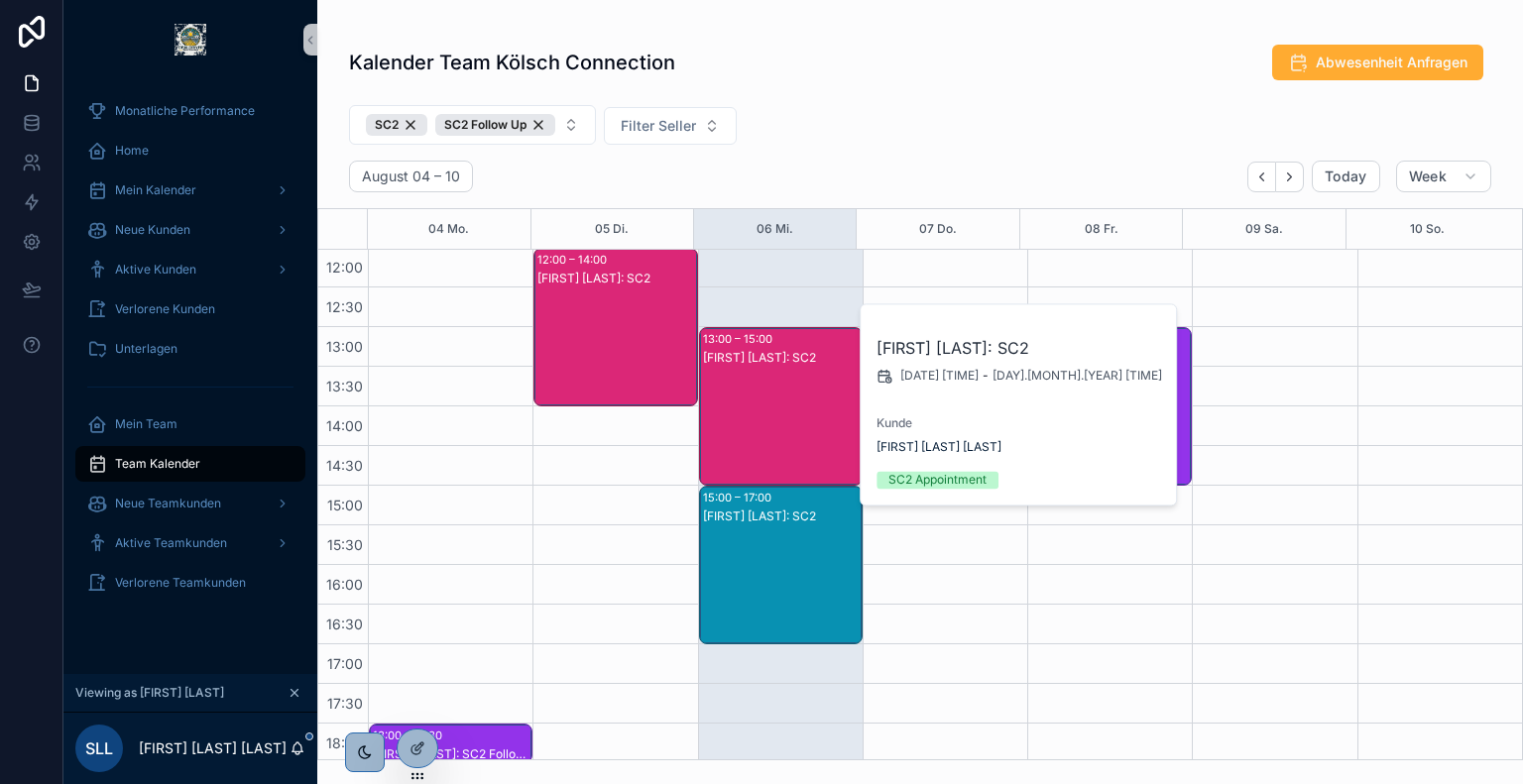 scroll, scrollTop: 479, scrollLeft: 0, axis: vertical 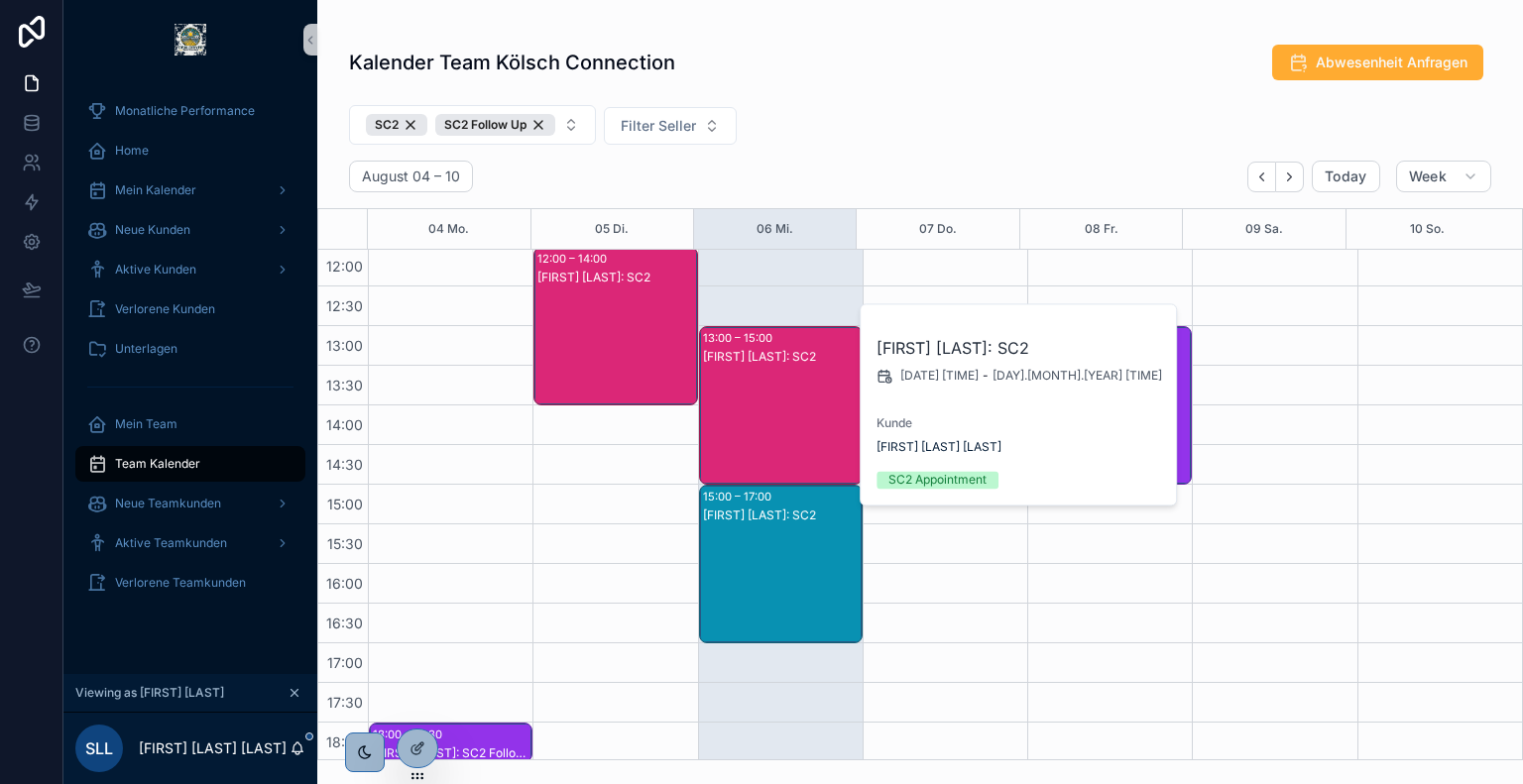 click on "[FIRST] [LAST]: SC2" at bounding box center [781, 584] 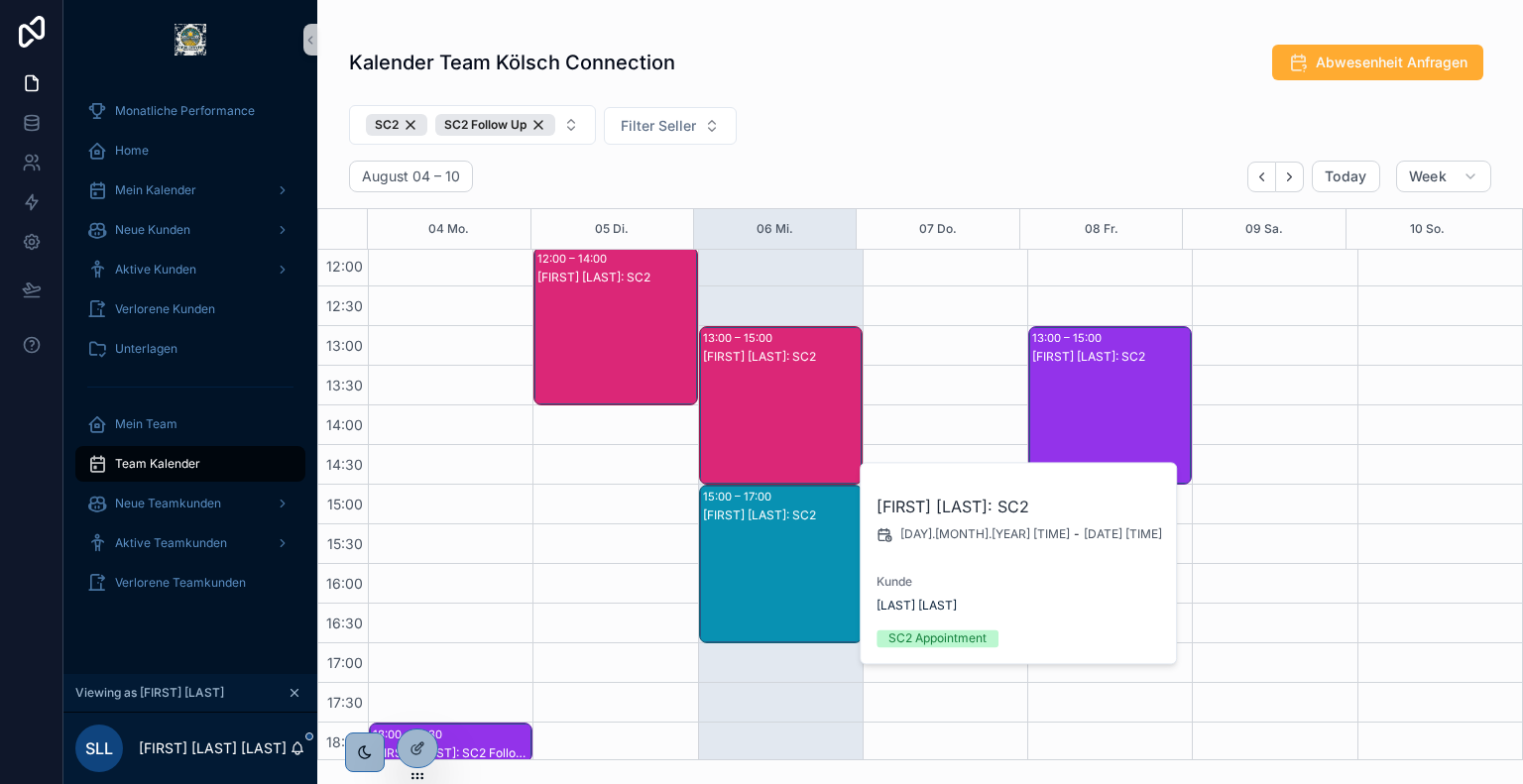 click on "SC2 SC2 Follow Up Filter Seller" at bounding box center (920, 129) 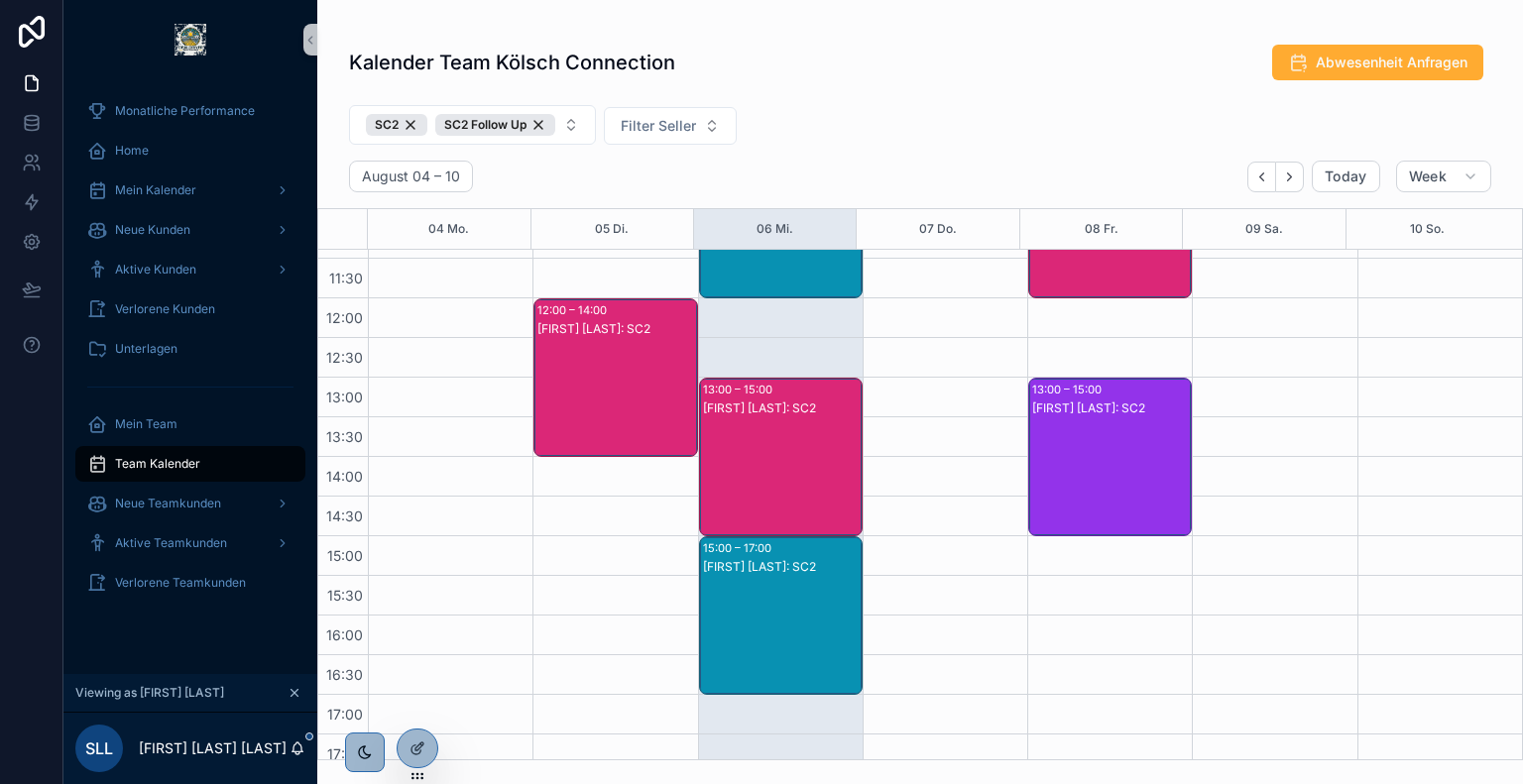scroll, scrollTop: 428, scrollLeft: 0, axis: vertical 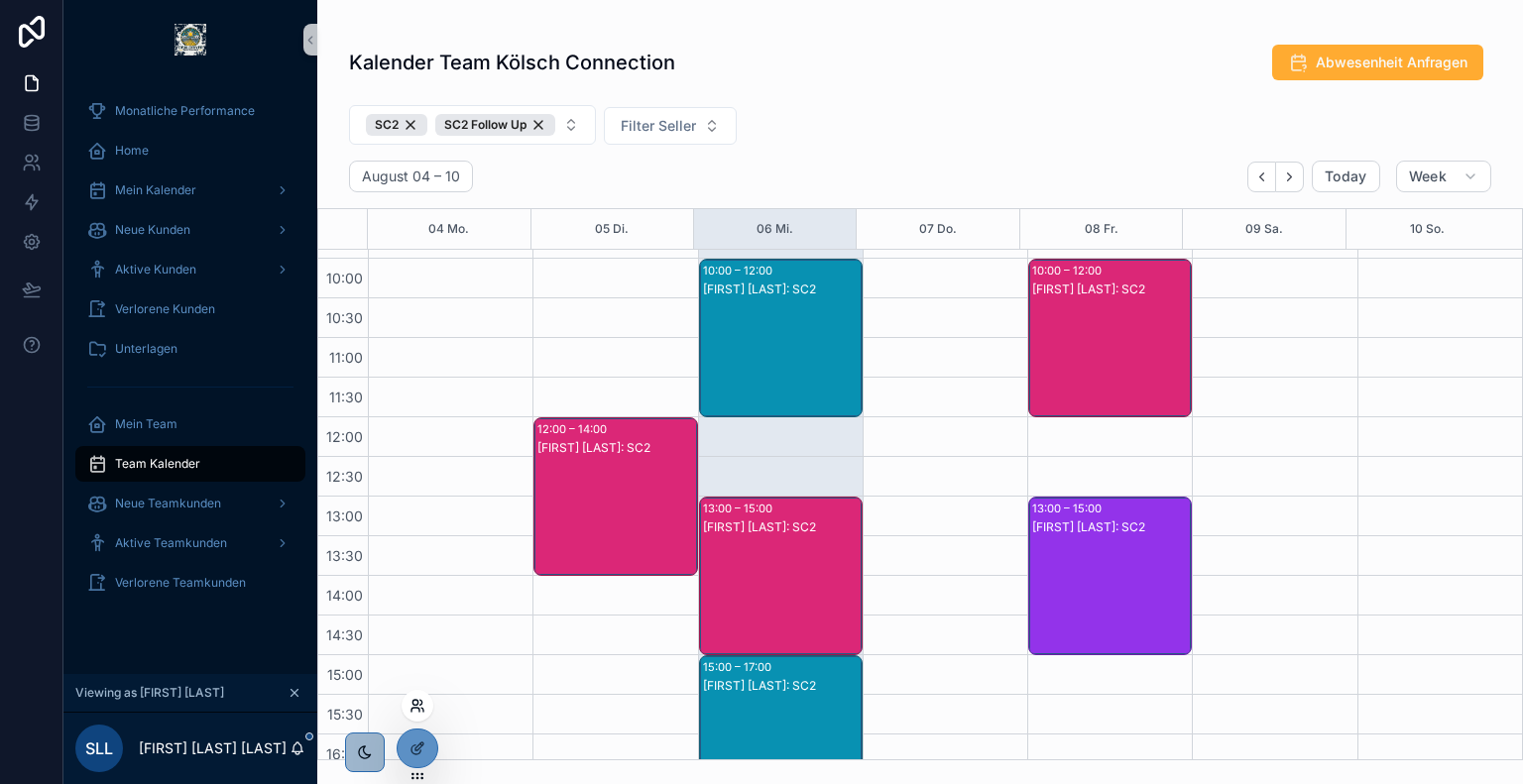 click 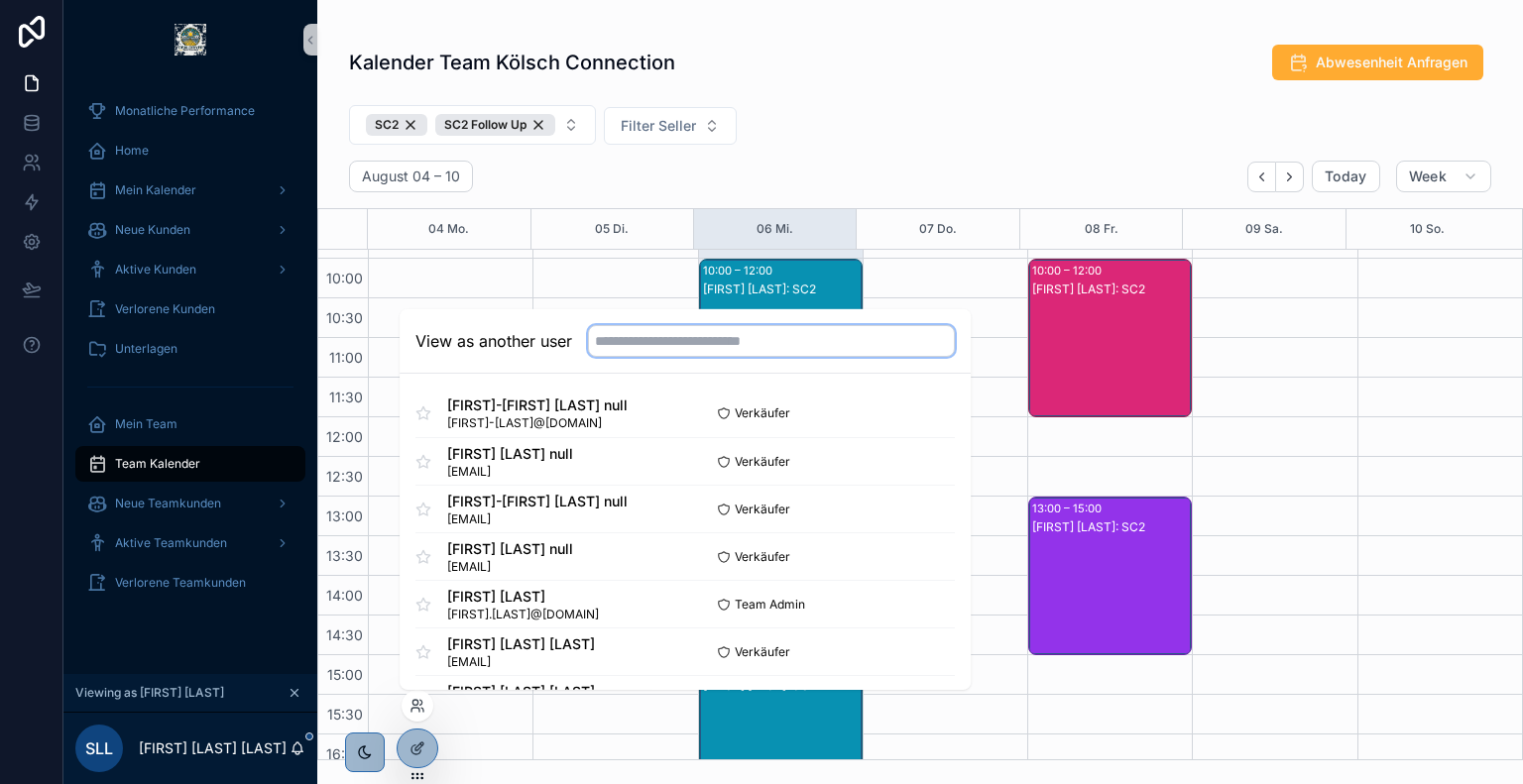 click at bounding box center (771, 341) 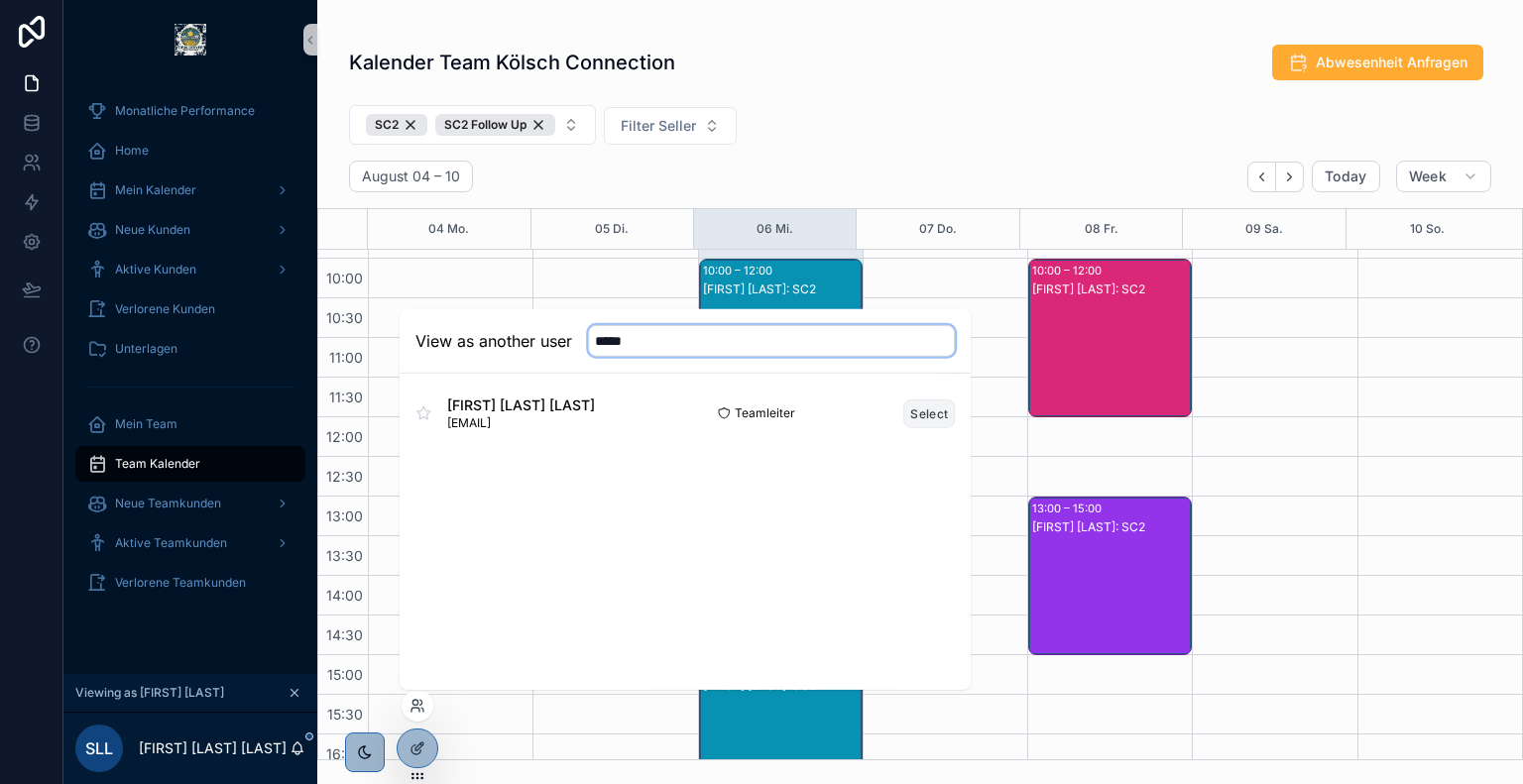 type on "*****" 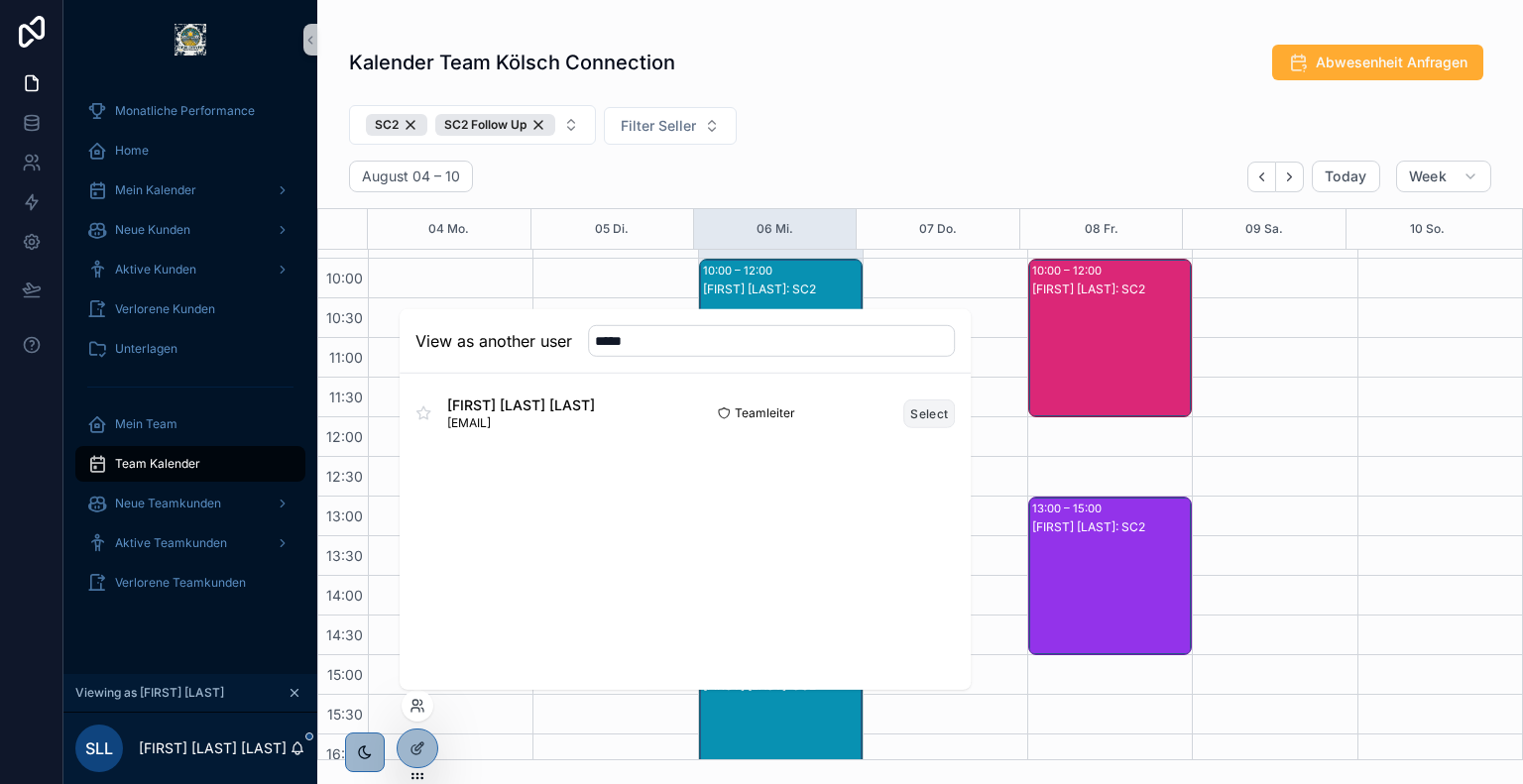 click on "Select" at bounding box center [929, 412] 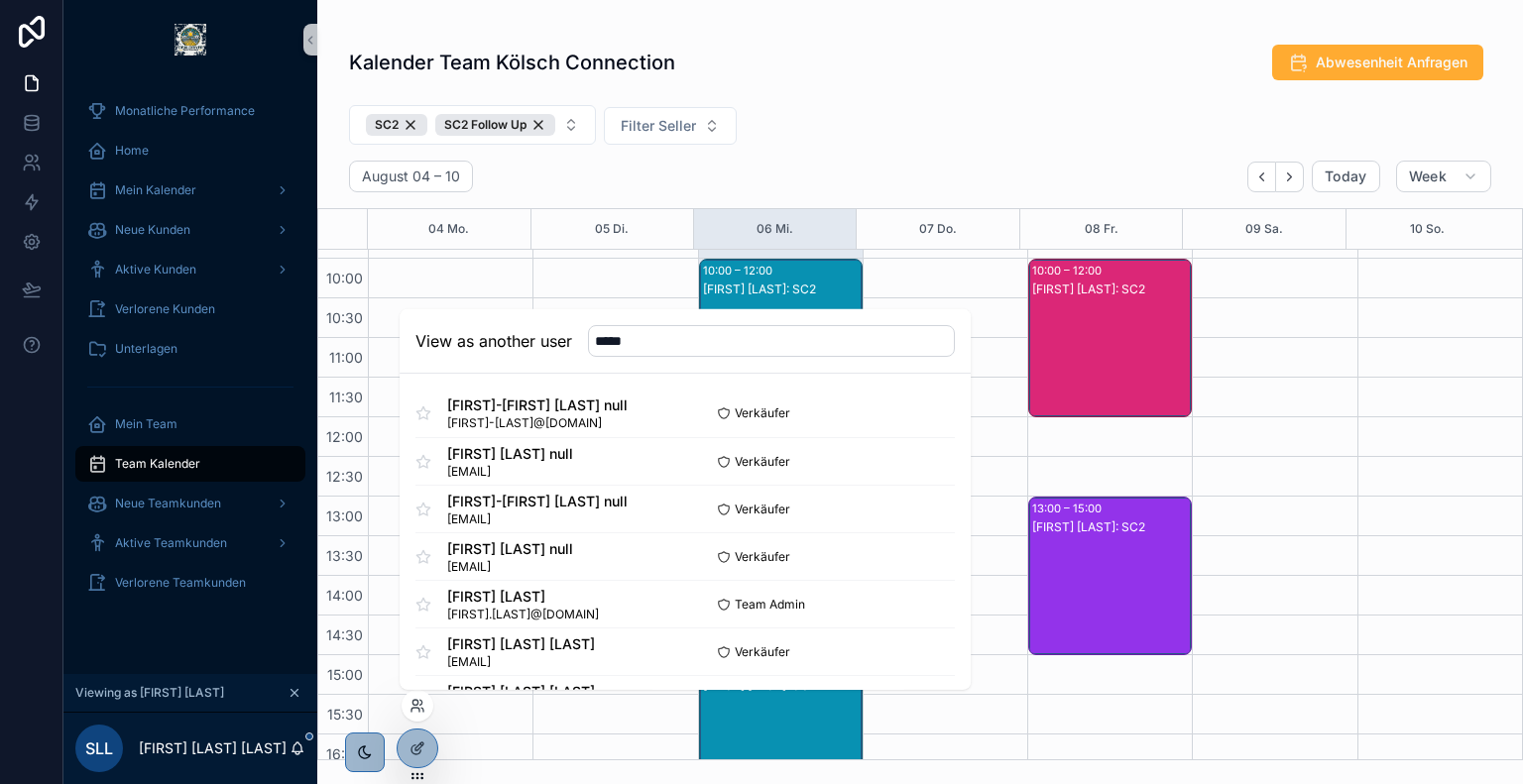 type 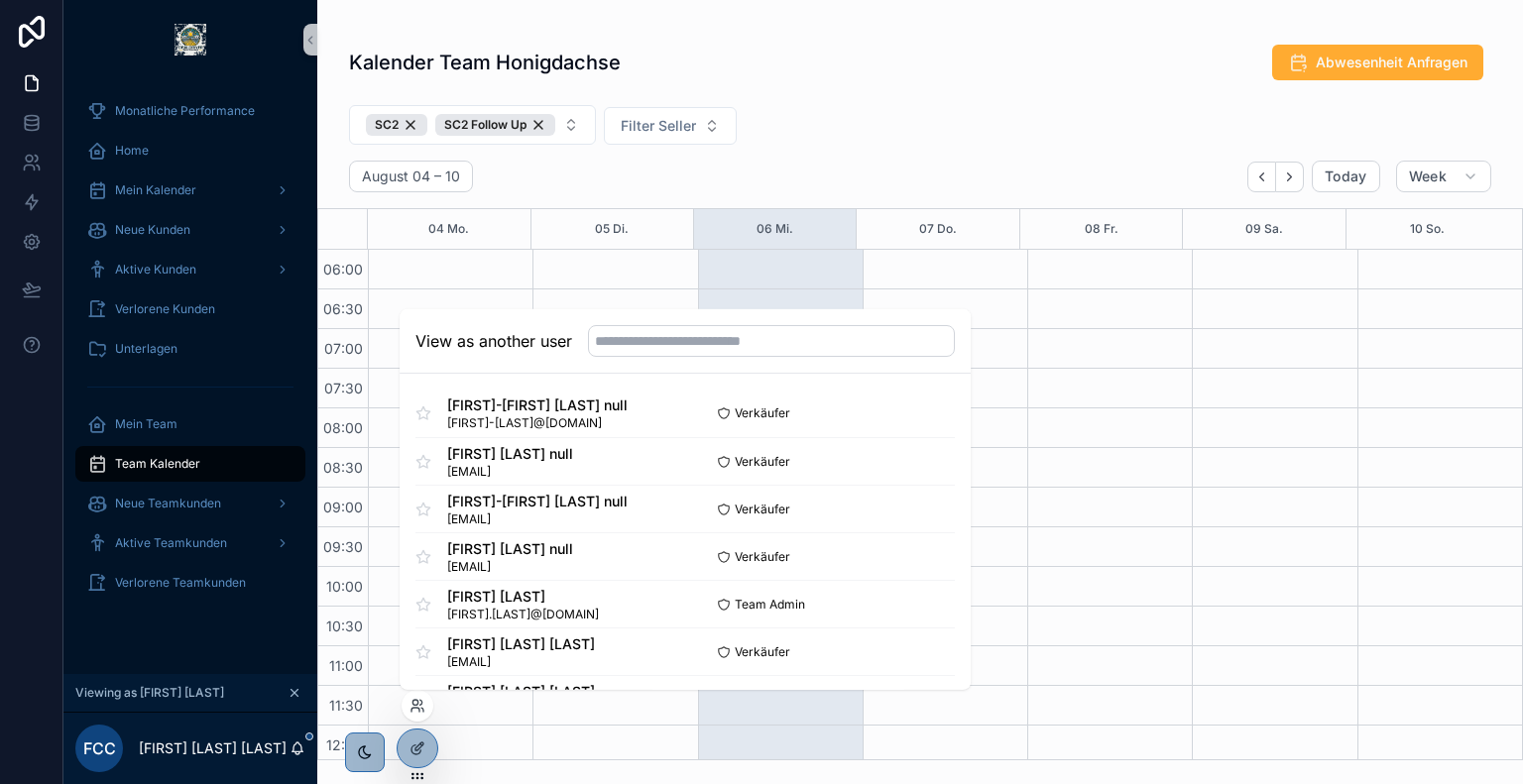 scroll, scrollTop: 476, scrollLeft: 0, axis: vertical 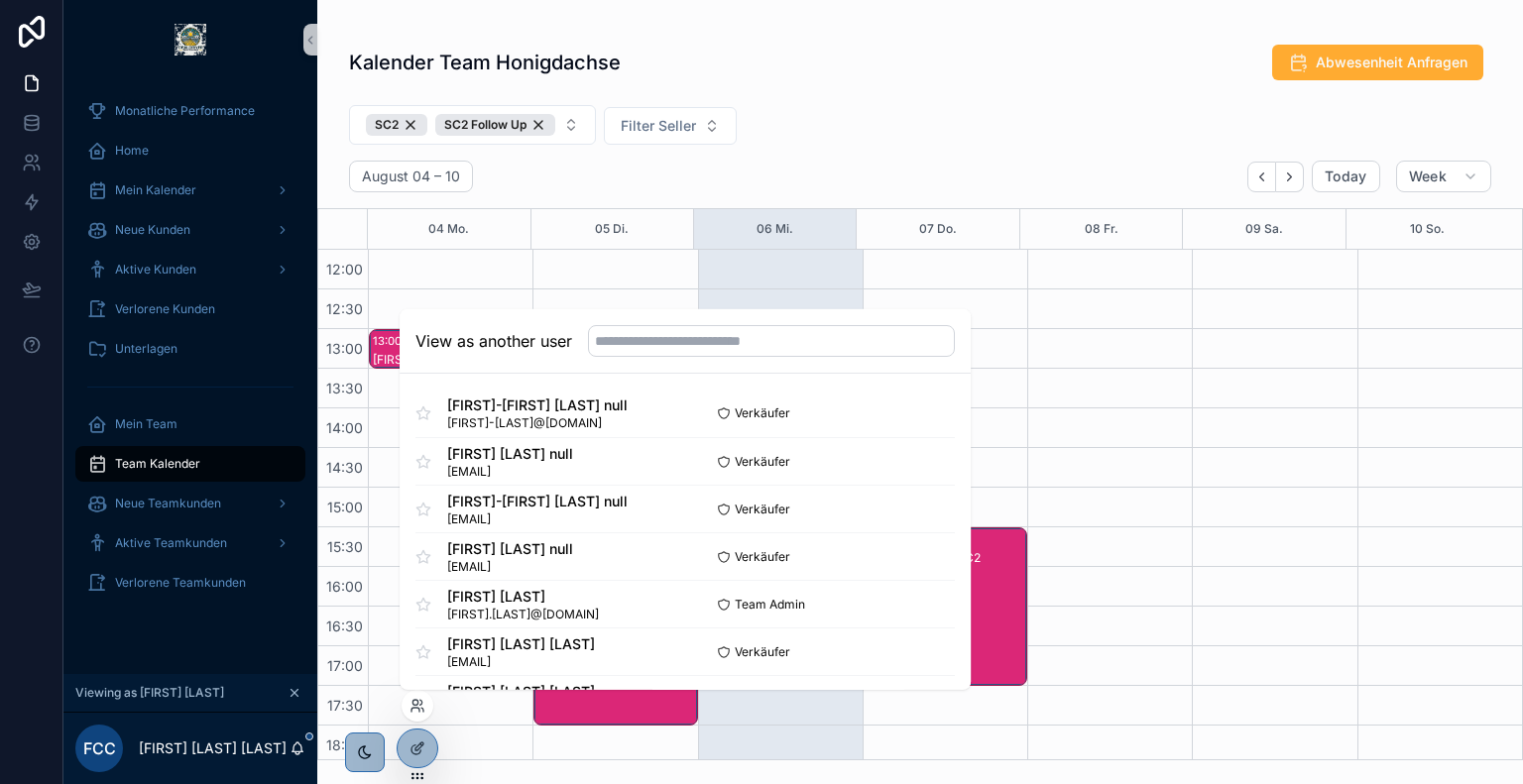 click on "SC2 SC2 Follow Up Filter Seller" at bounding box center (920, 129) 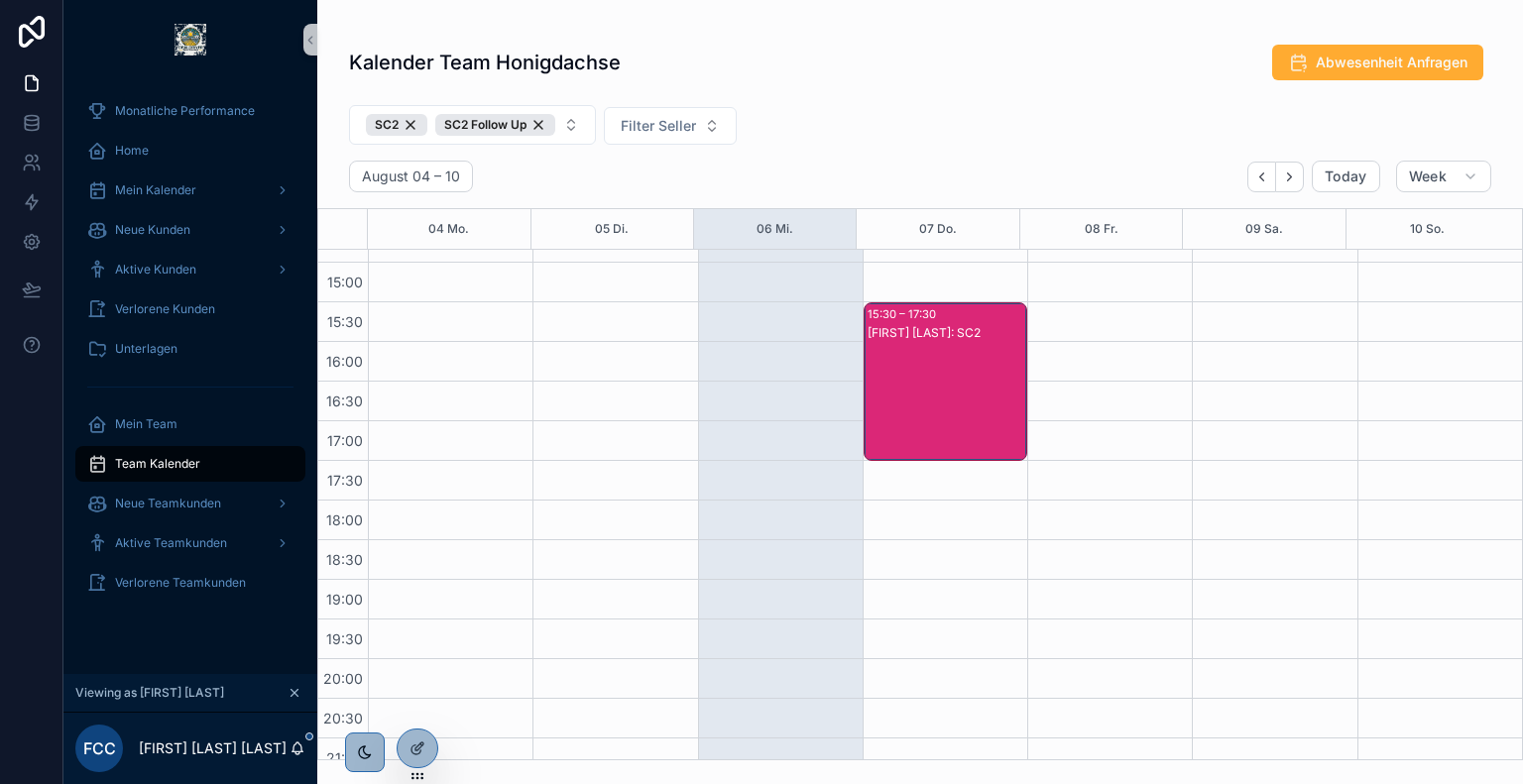 scroll, scrollTop: 702, scrollLeft: 0, axis: vertical 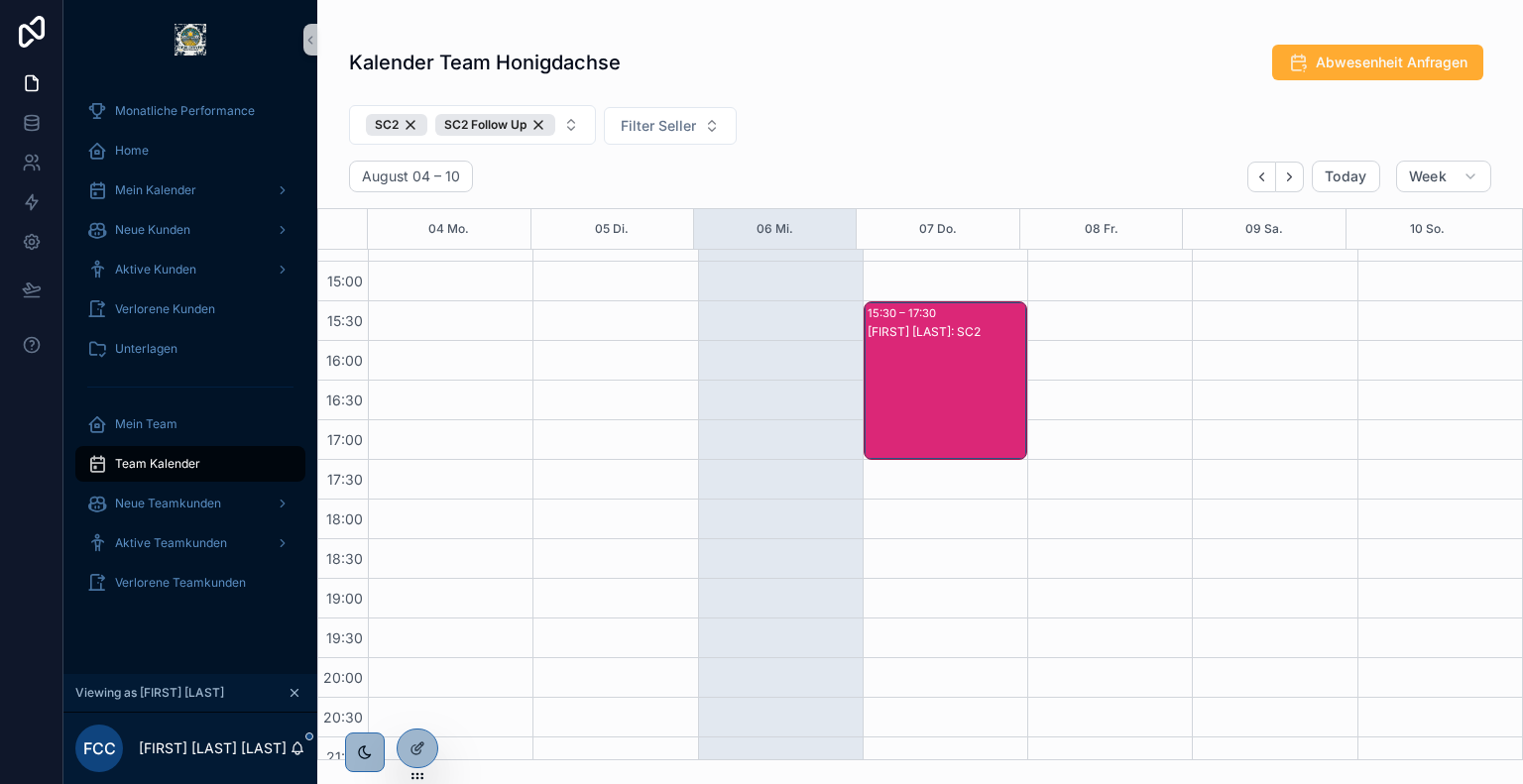 click on "[FIRST] [LAST]: SC2" at bounding box center (946, 400) 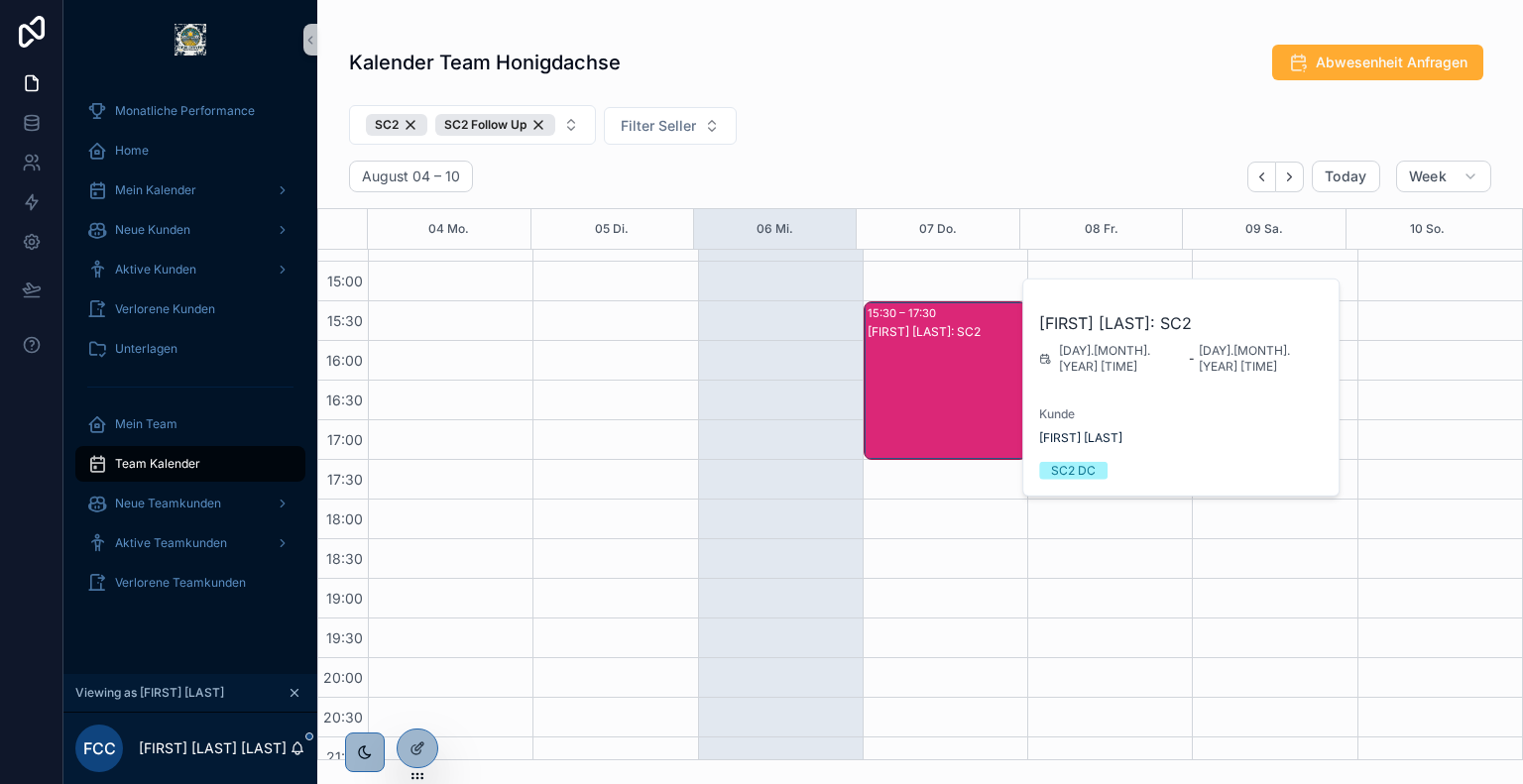 click on "SC2 SC2 Follow Up Filter Seller" at bounding box center (920, 129) 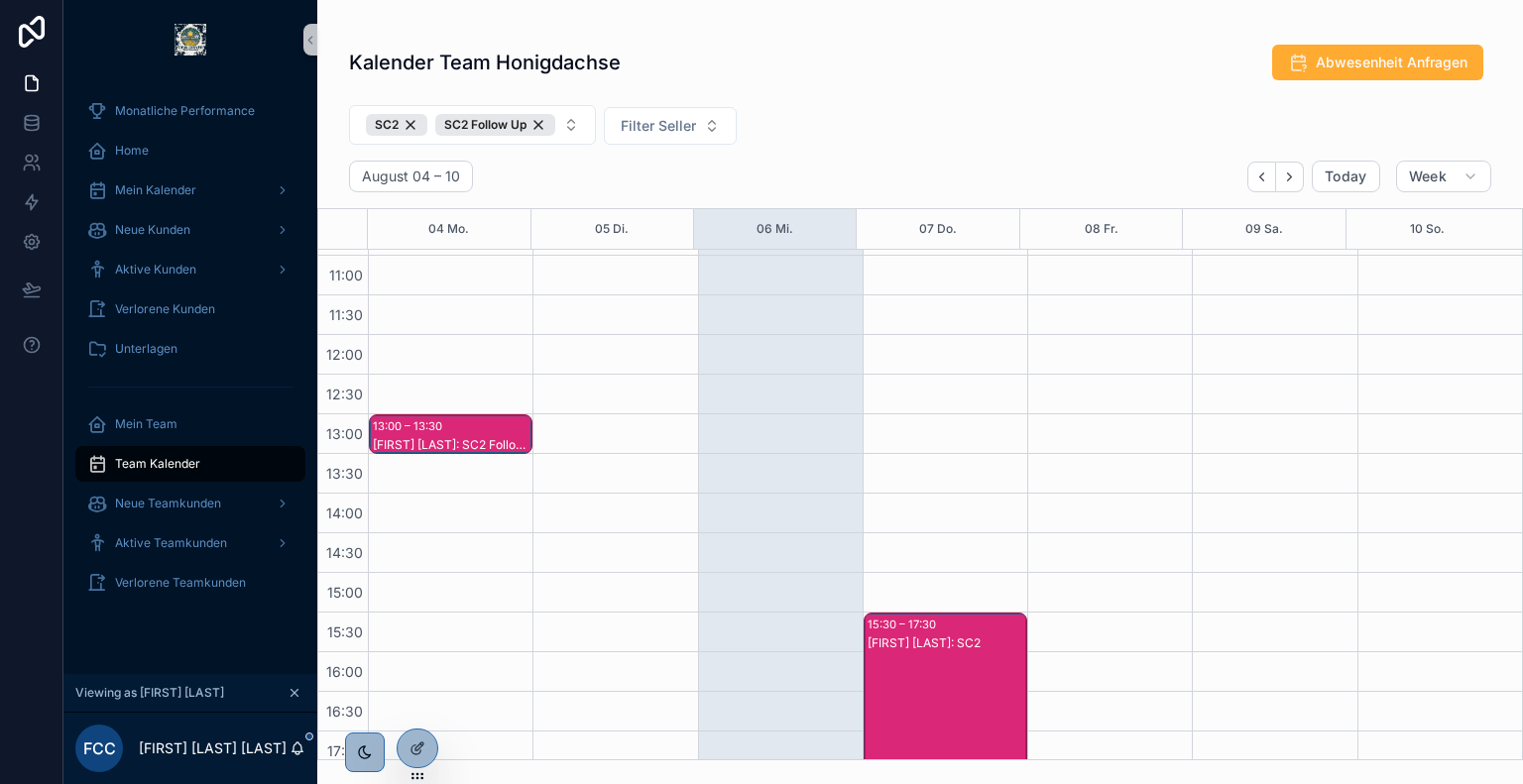 scroll, scrollTop: 389, scrollLeft: 0, axis: vertical 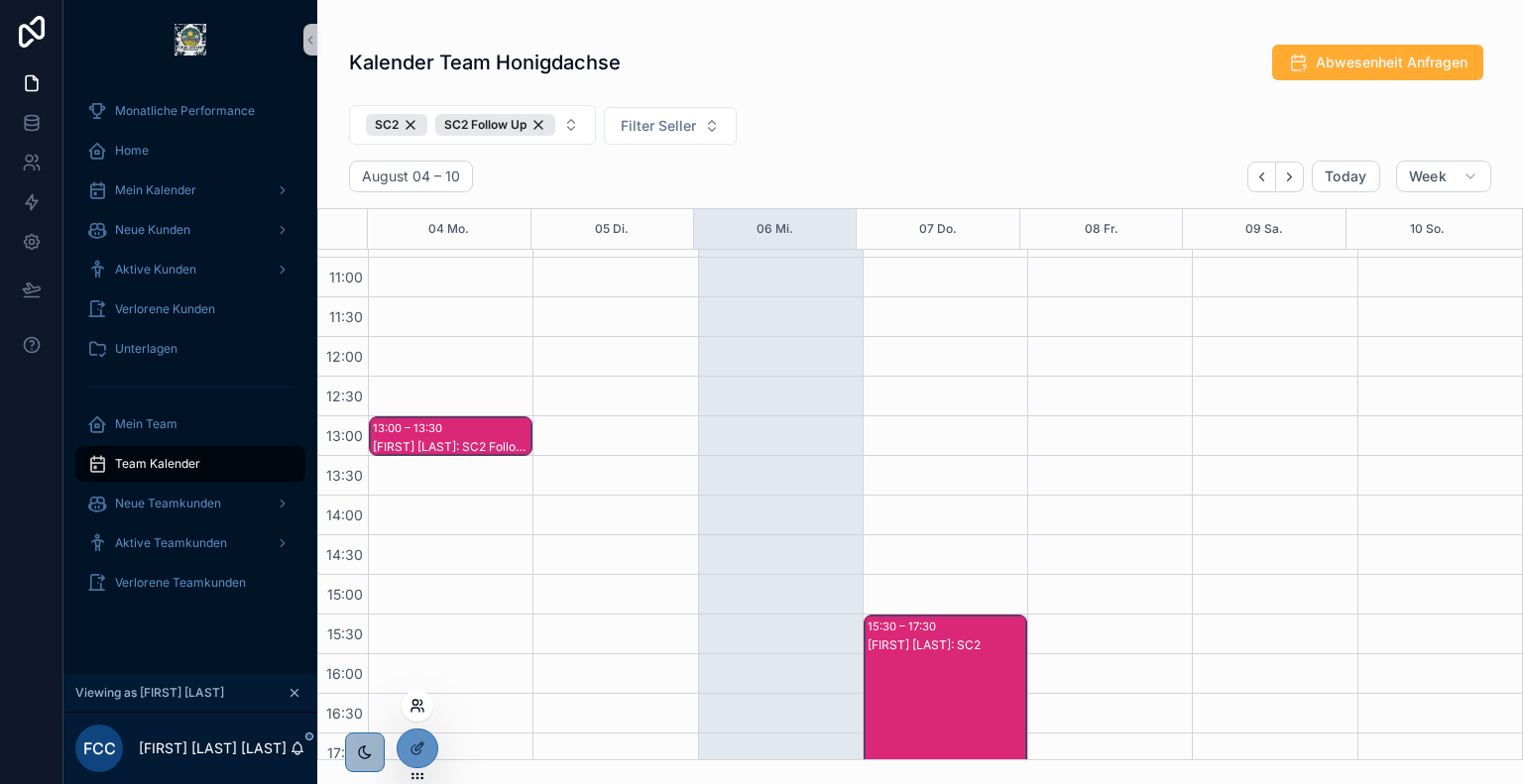click 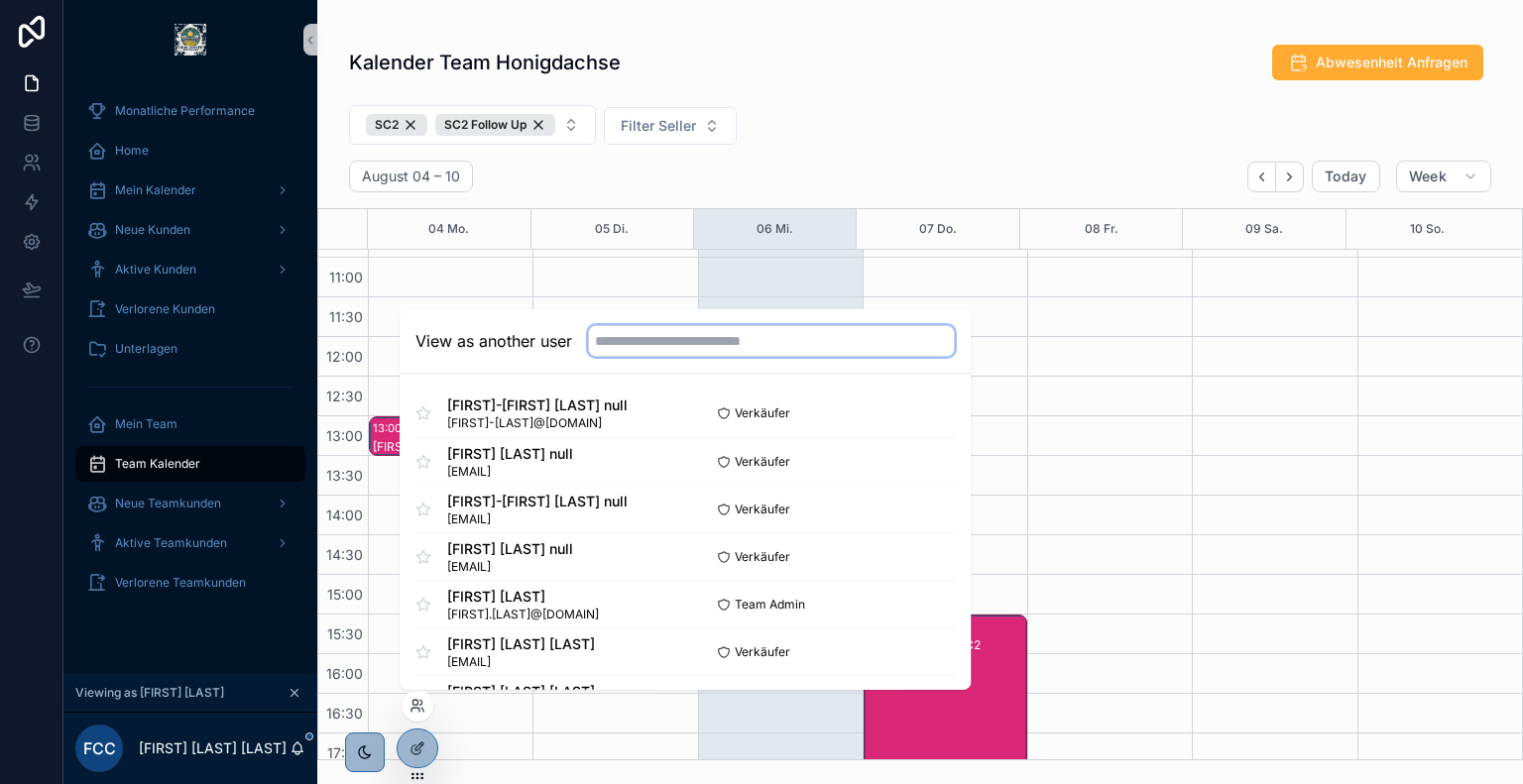 click at bounding box center [771, 341] 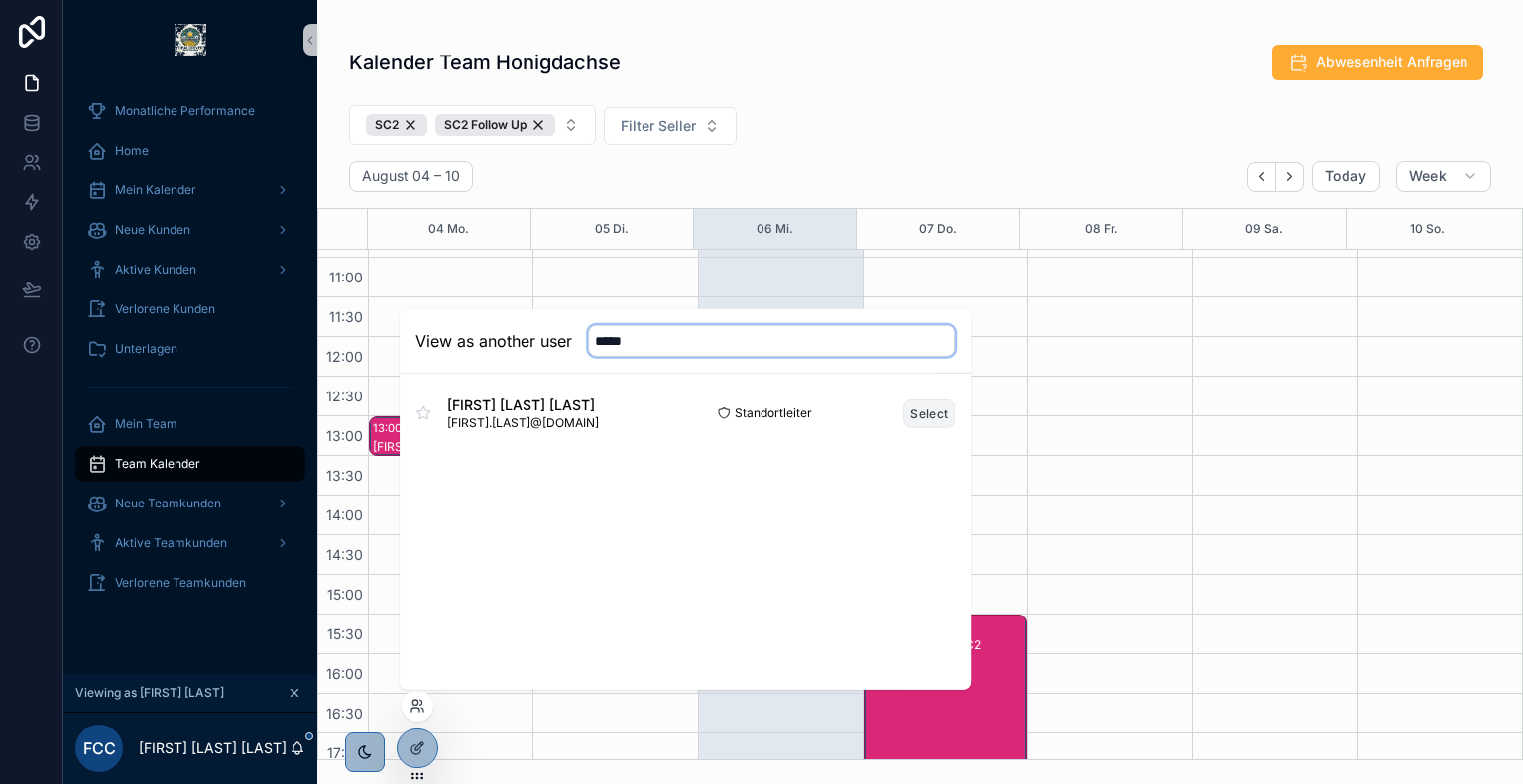 type on "*****" 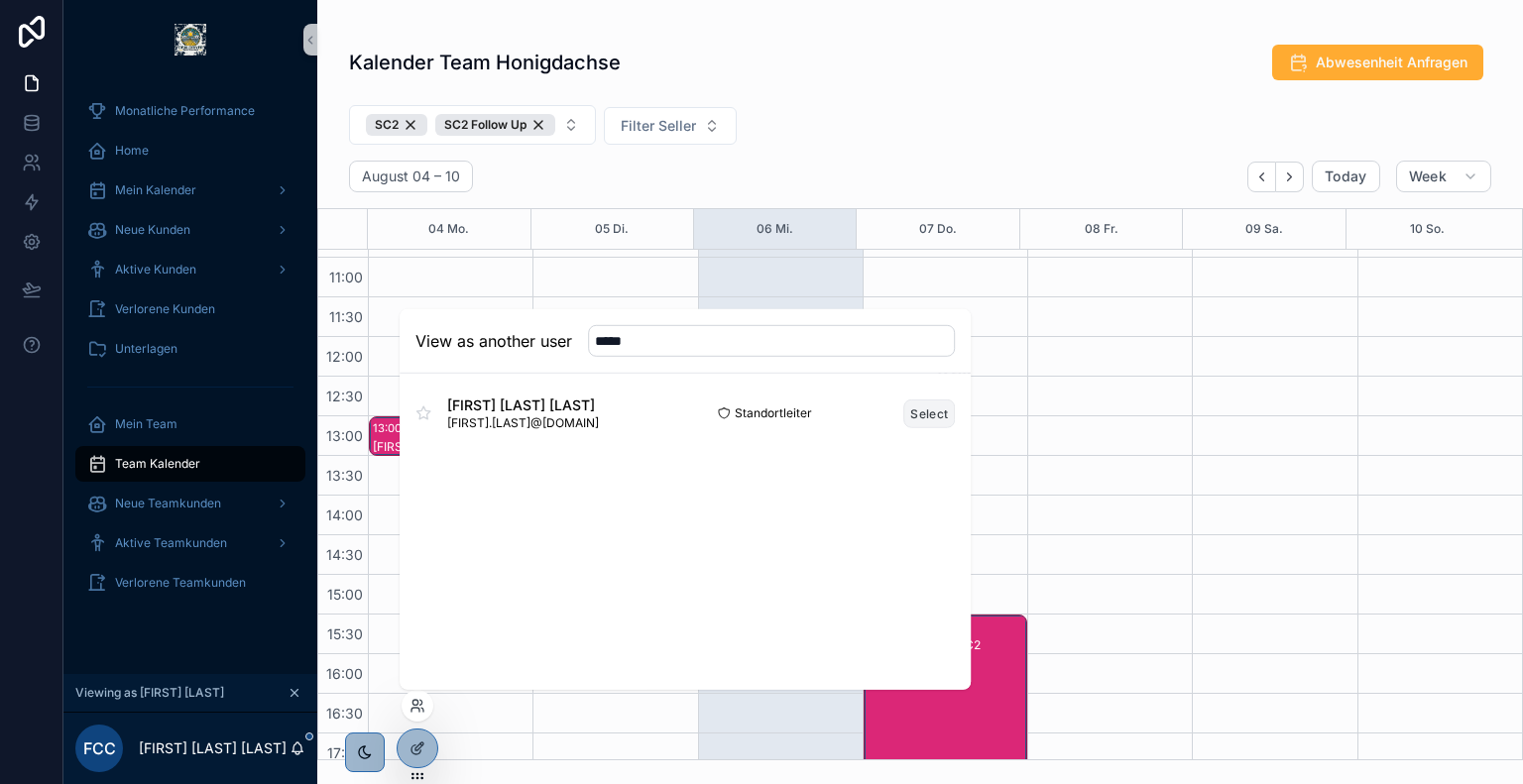 click on "Select" at bounding box center (929, 412) 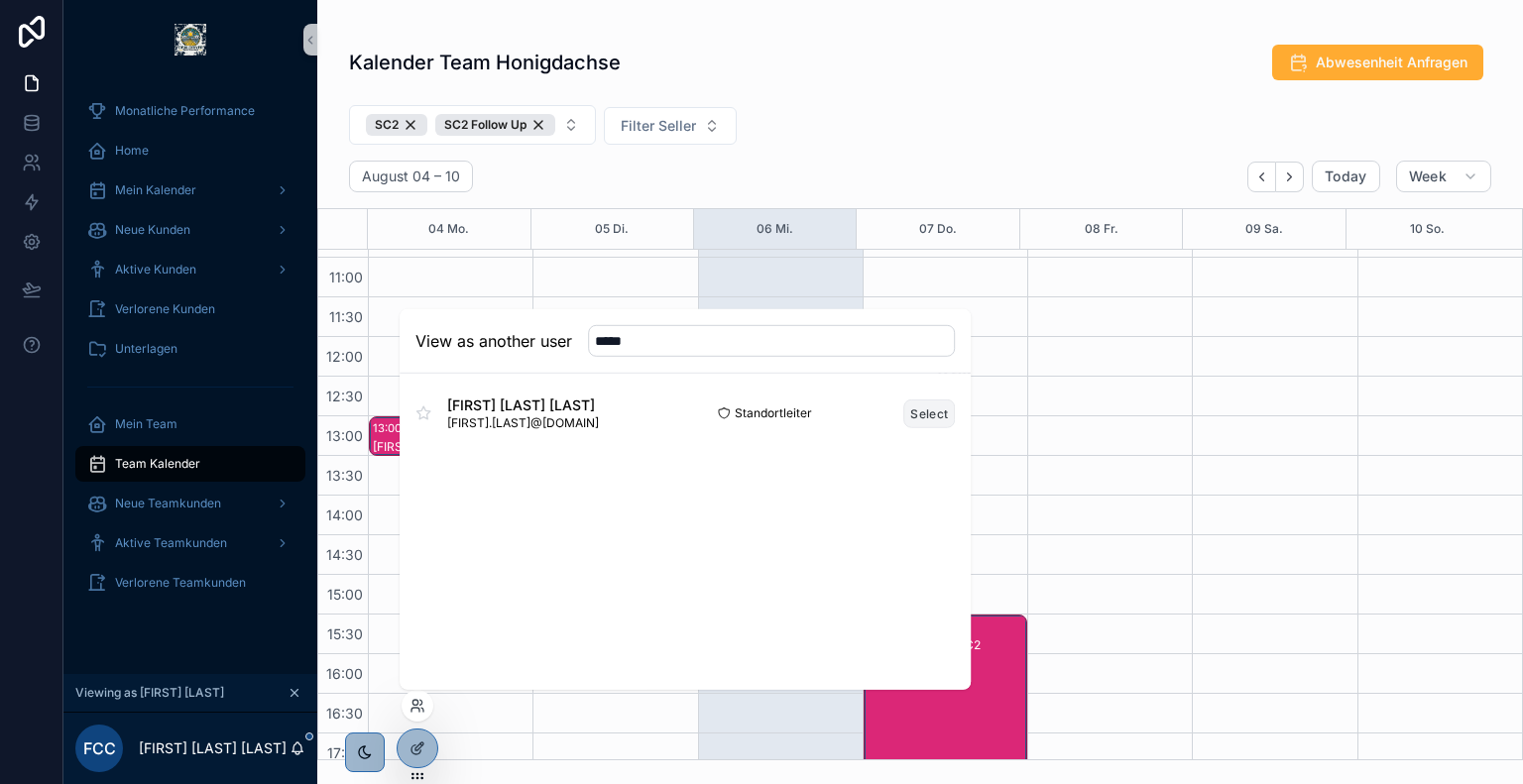 type 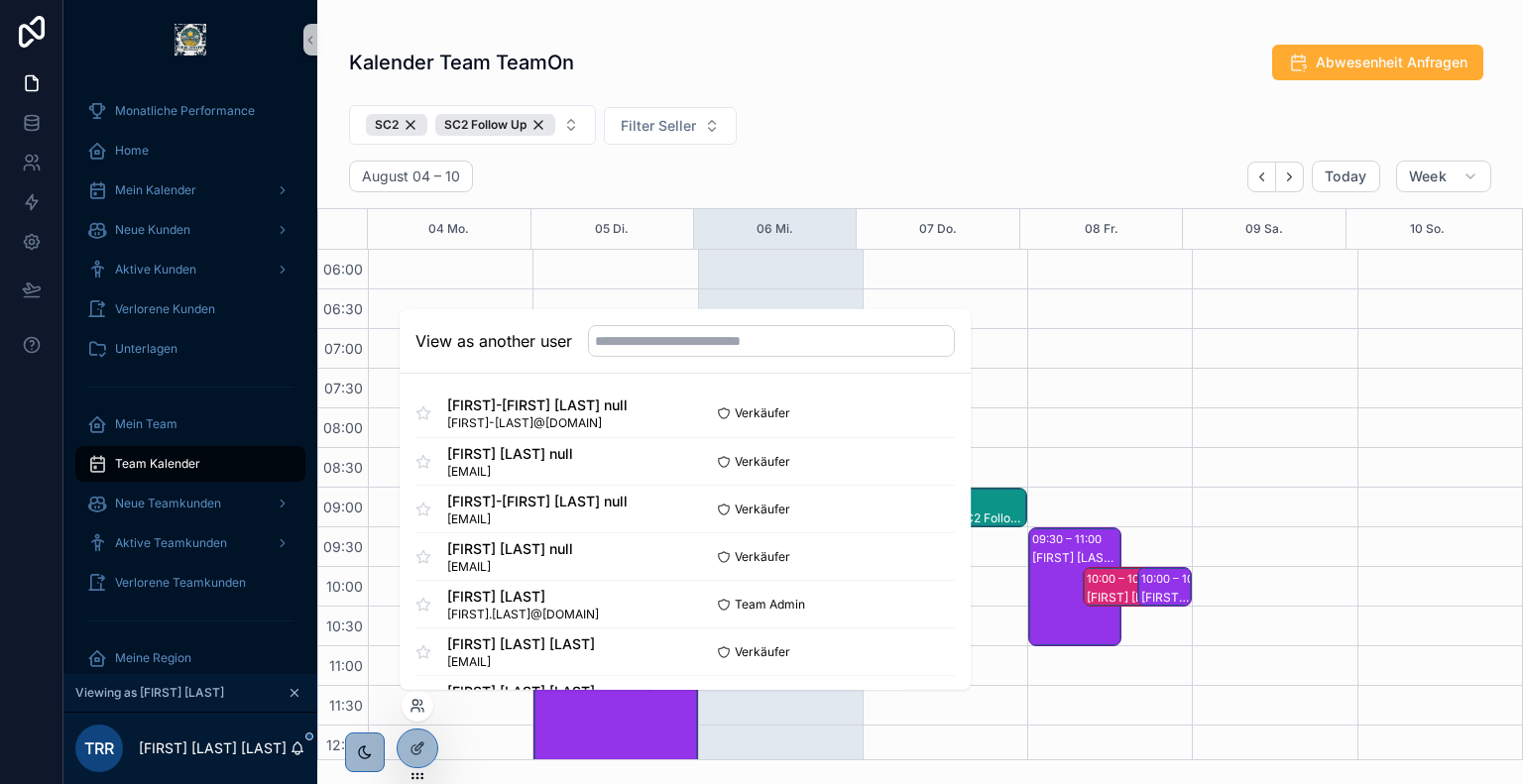 scroll, scrollTop: 476, scrollLeft: 0, axis: vertical 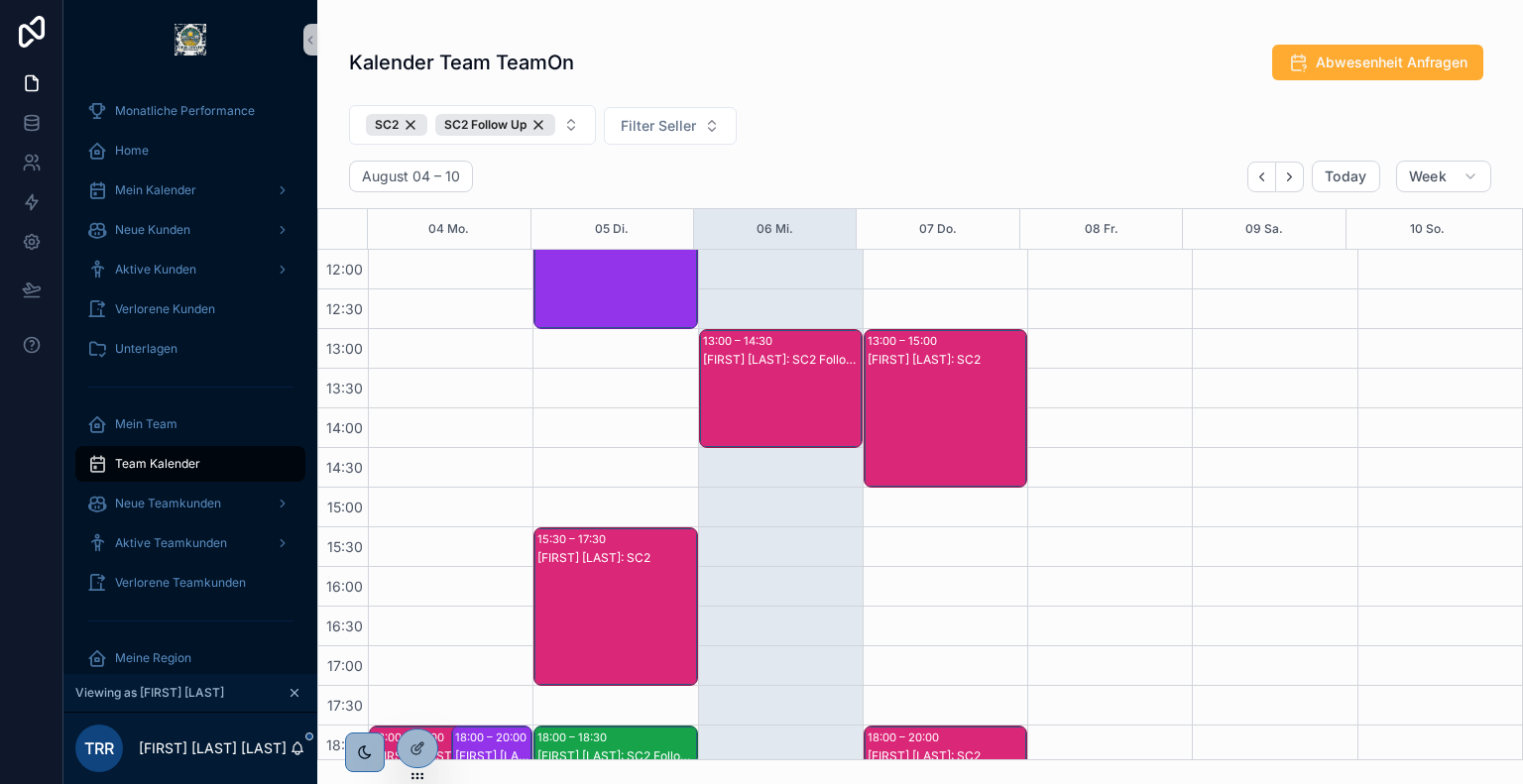 click on "Kalender Team TeamOn Abwesenheit Anfragen" at bounding box center [920, 66] 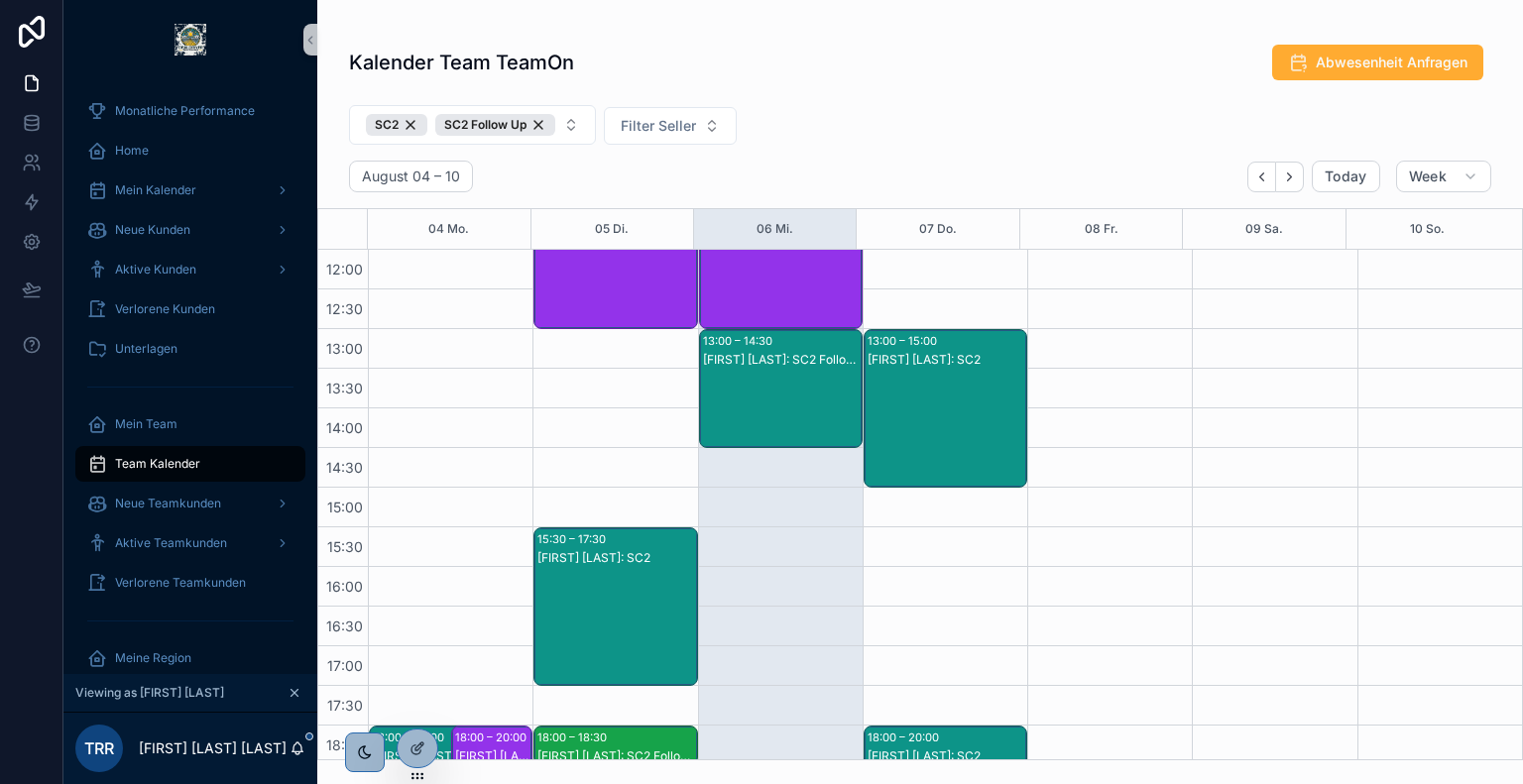 click on "[FIRST] [LAST]: SC2 Follow Up" at bounding box center [781, 360] 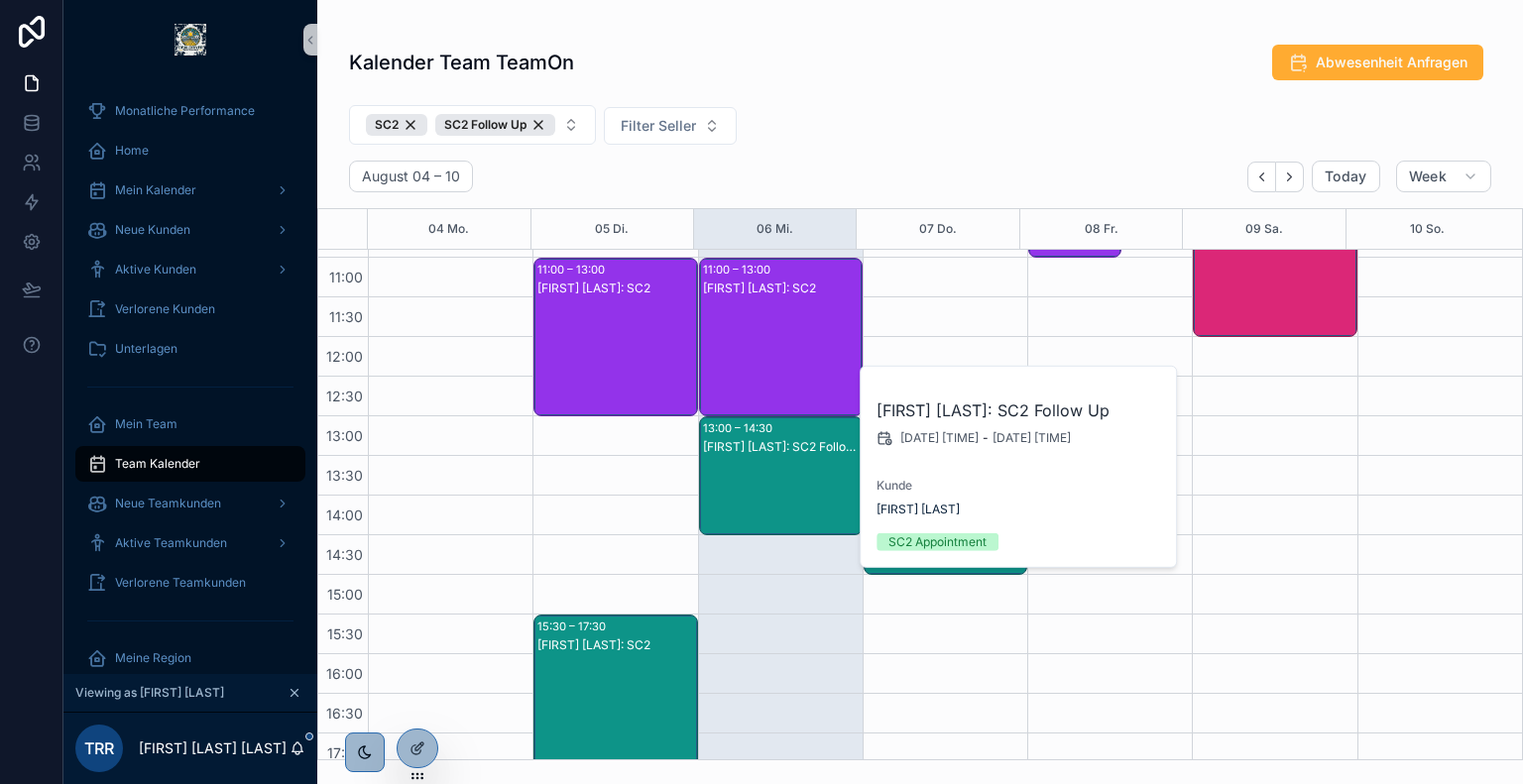 scroll, scrollTop: 388, scrollLeft: 0, axis: vertical 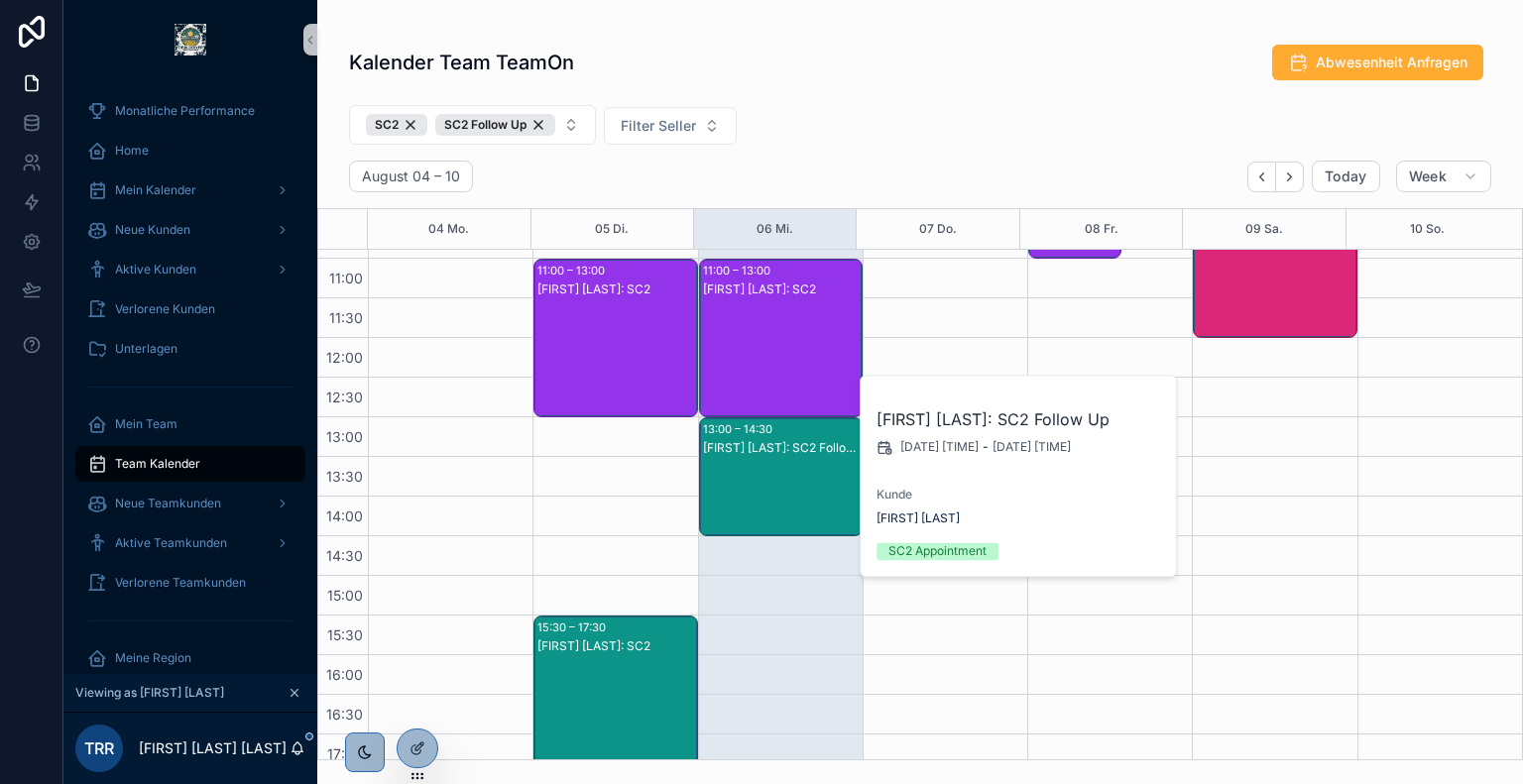 click on "[FIRST] [LAST]: SC2" at bounding box center (781, 358) 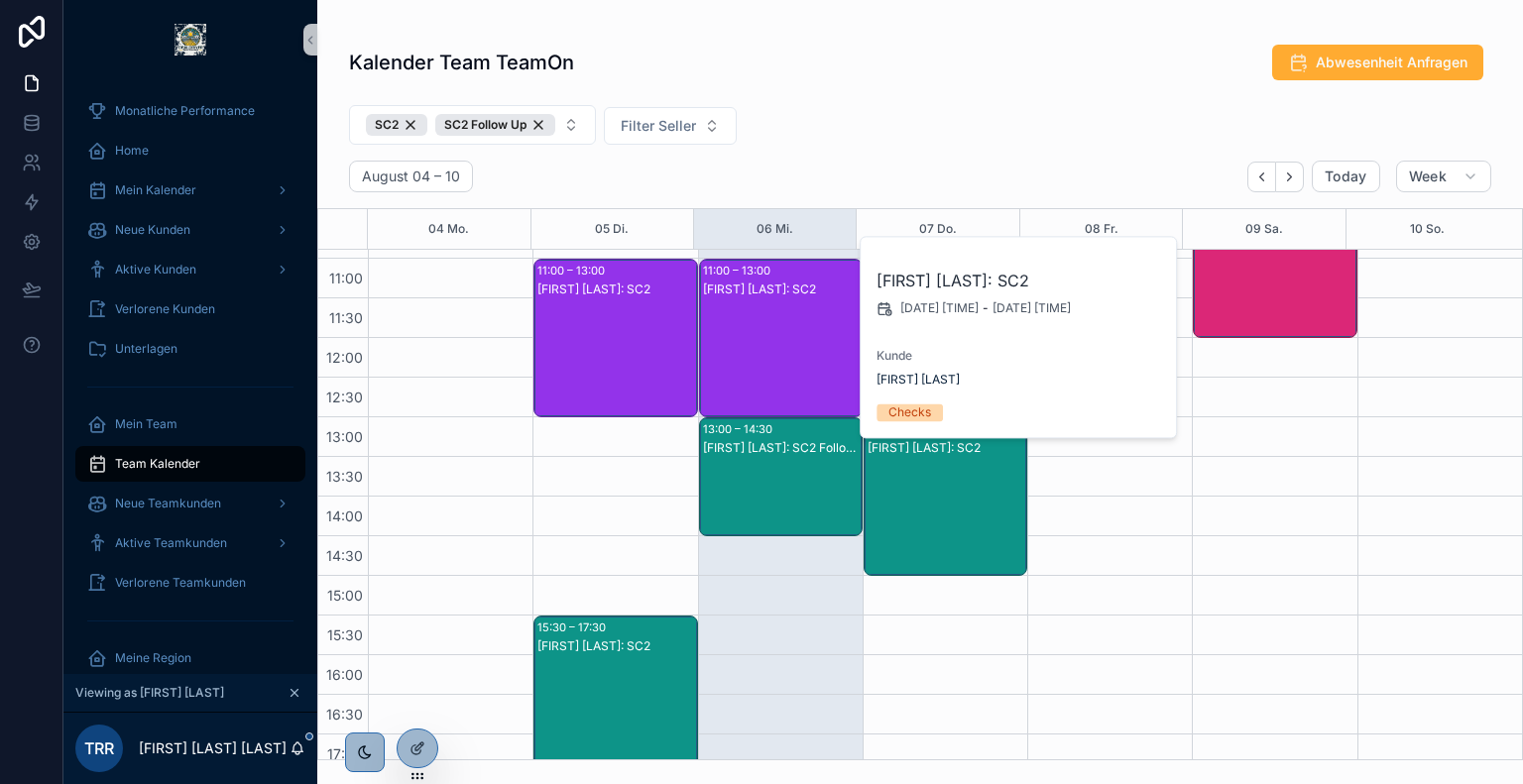 click on "SC2 SC2 Follow Up Filter Seller" at bounding box center (920, 129) 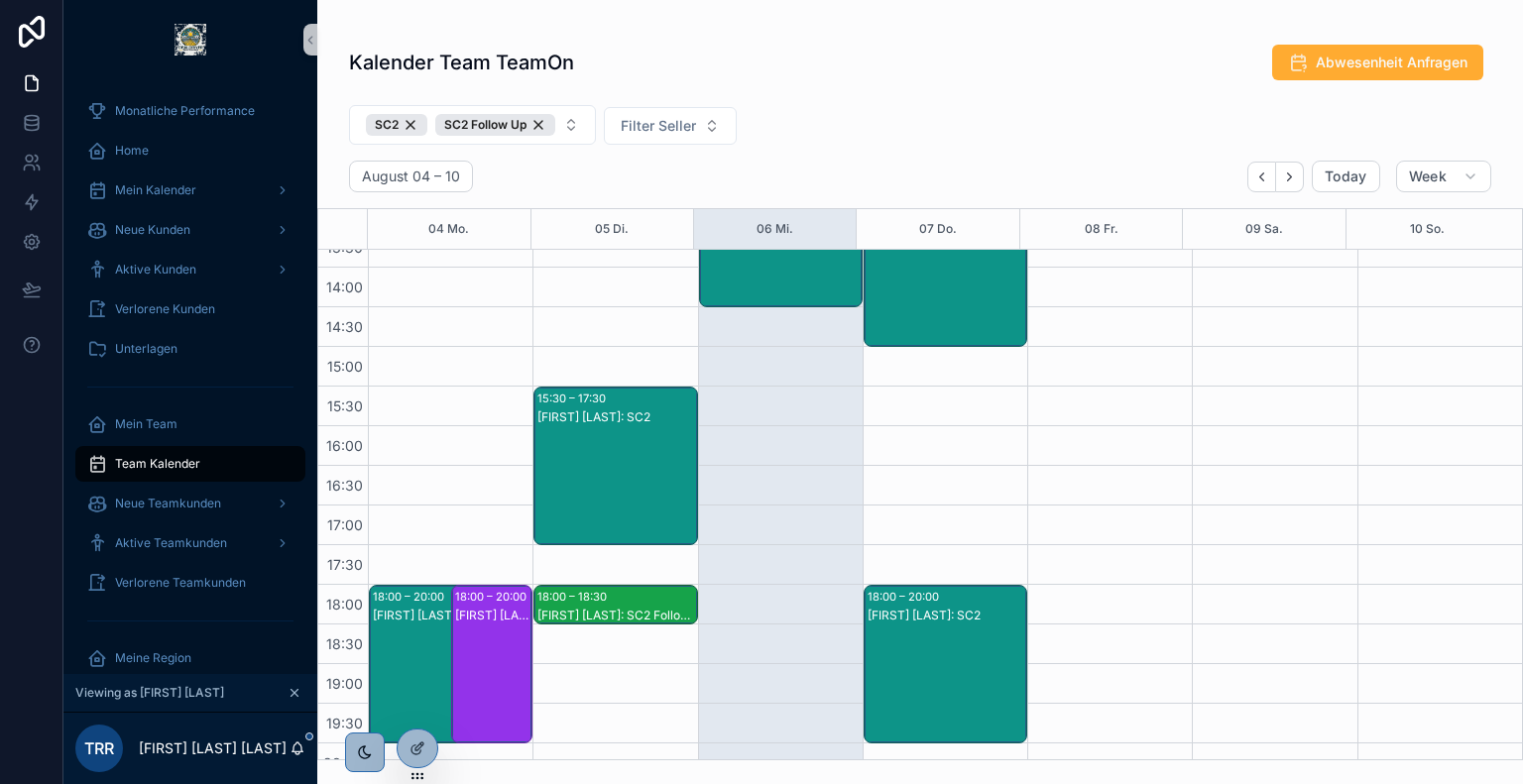 scroll, scrollTop: 615, scrollLeft: 0, axis: vertical 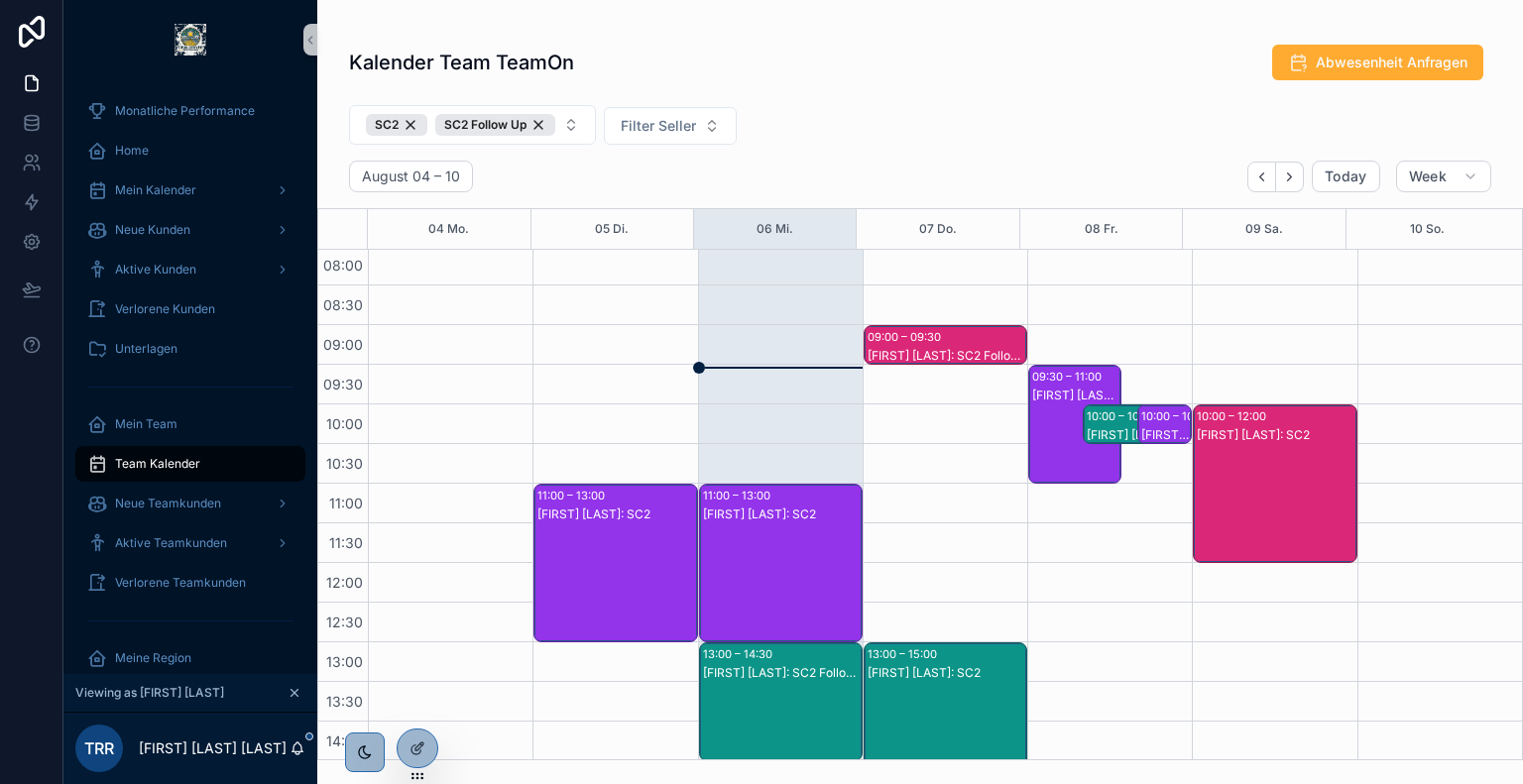 click on "[FIRST] [LAST]: SC2" at bounding box center (1275, 435) 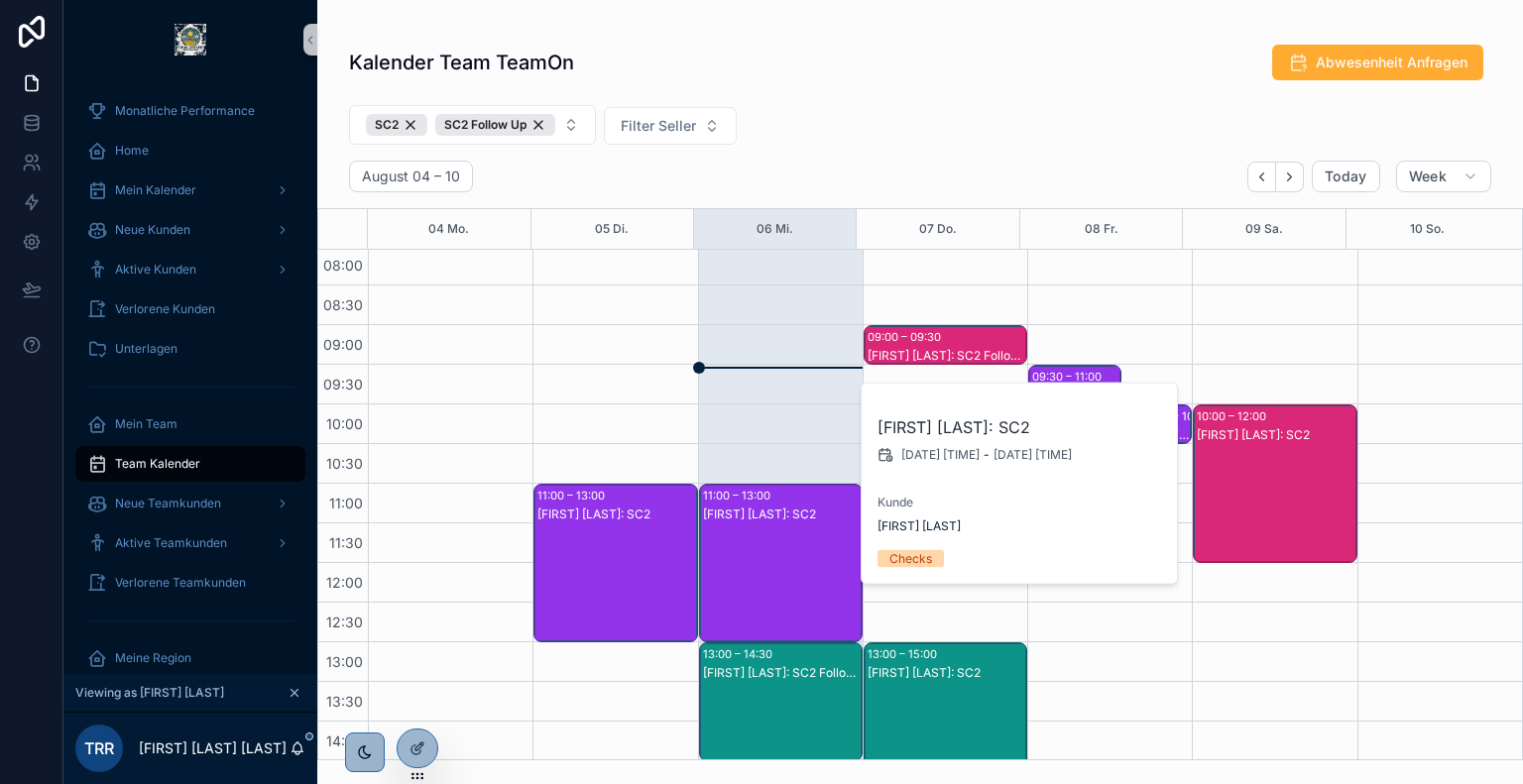 click on "SC2 SC2 Follow Up Filter Seller" at bounding box center [920, 129] 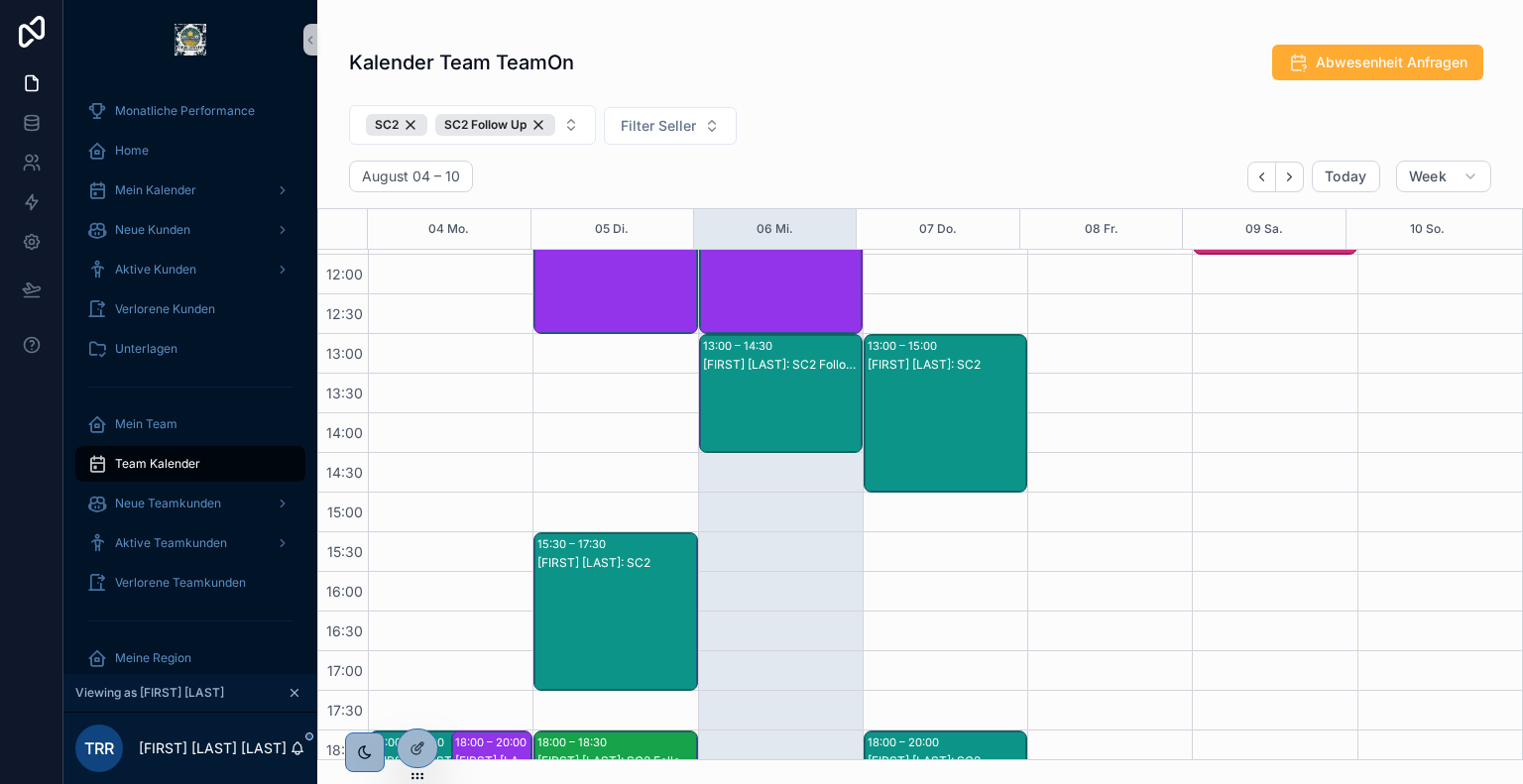 scroll, scrollTop: 468, scrollLeft: 0, axis: vertical 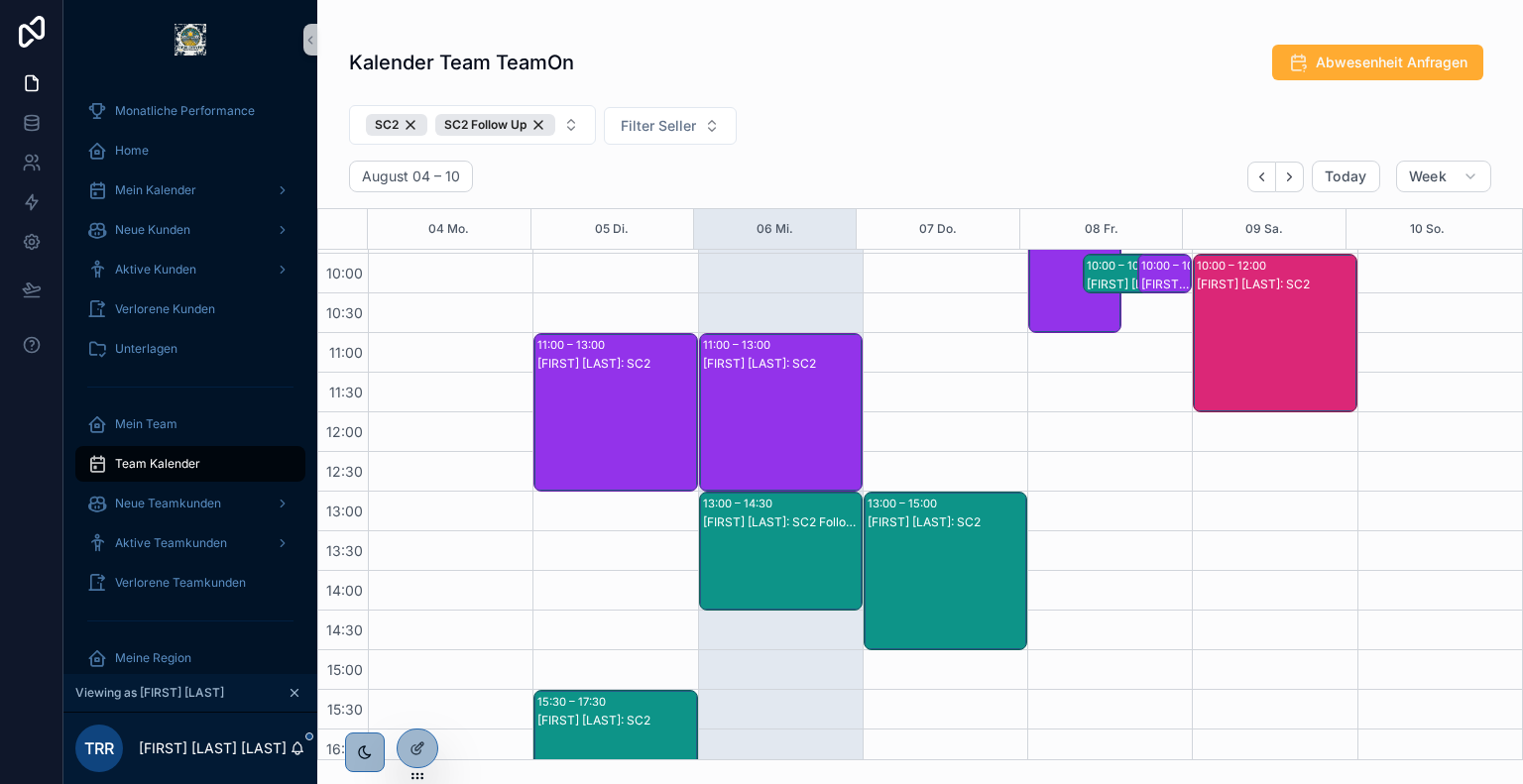 click on "[FIRST] [LAST]: SC2" at bounding box center [781, 364] 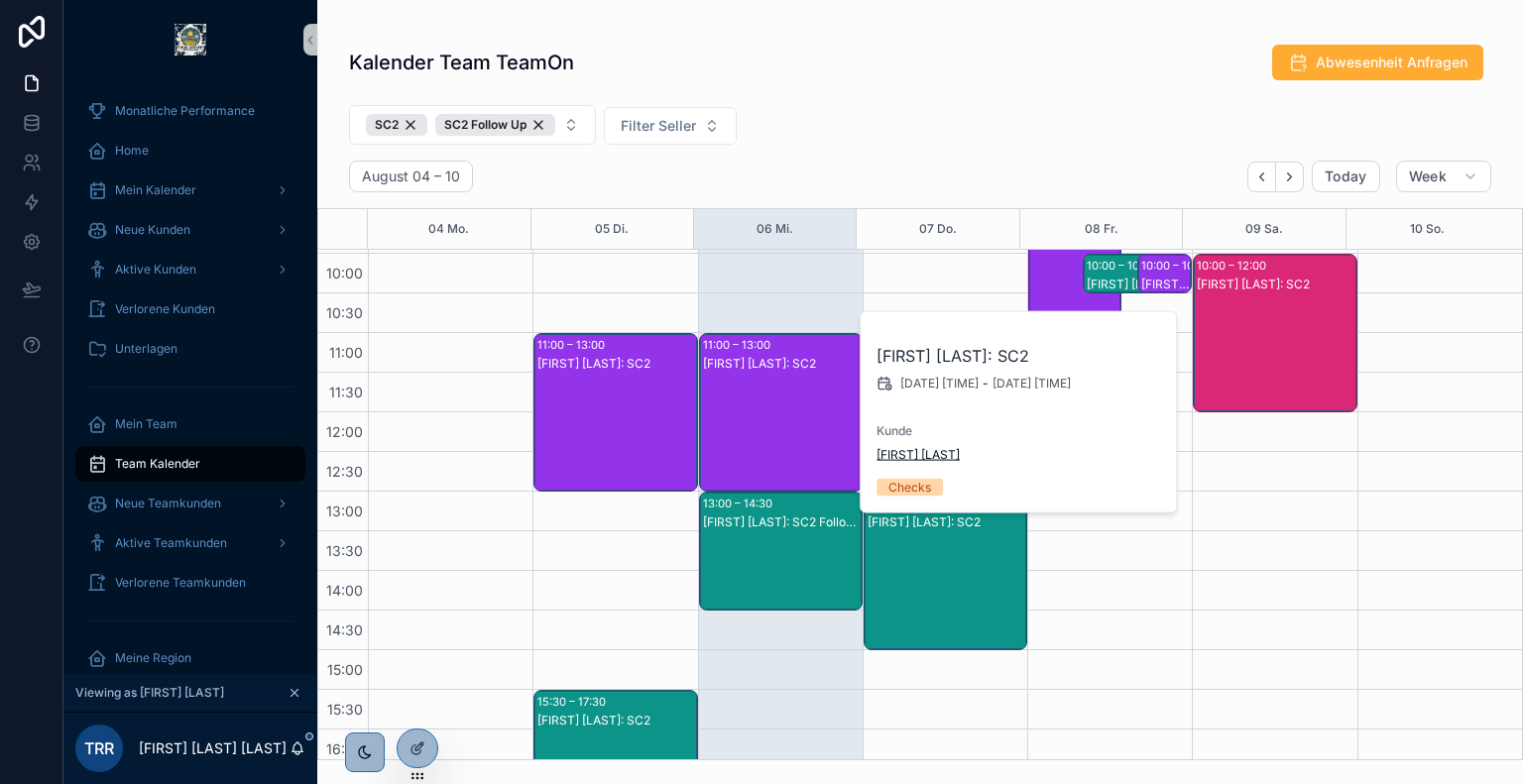 click on "[FIRST] [LAST]" at bounding box center [918, 455] 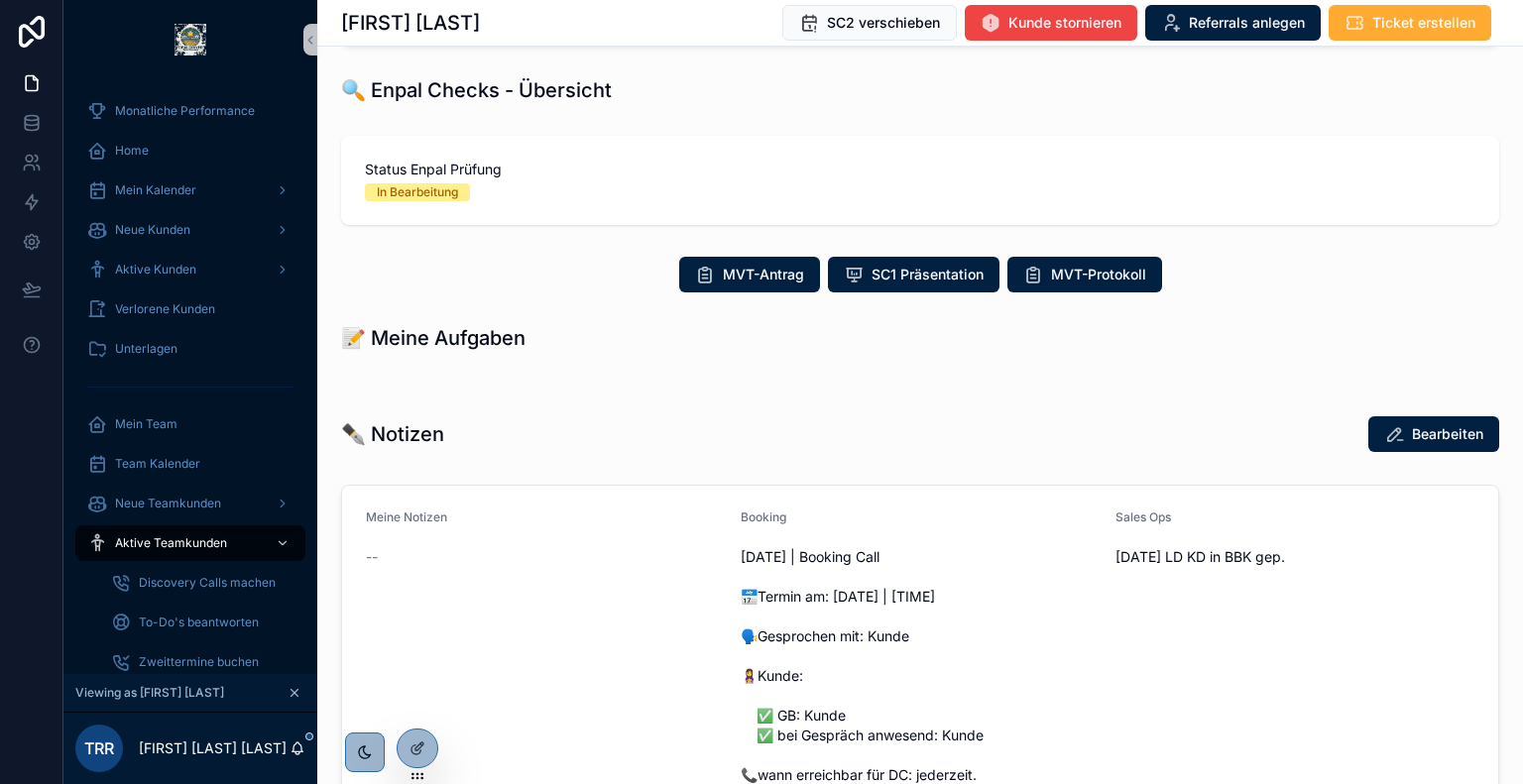 scroll, scrollTop: 463, scrollLeft: 0, axis: vertical 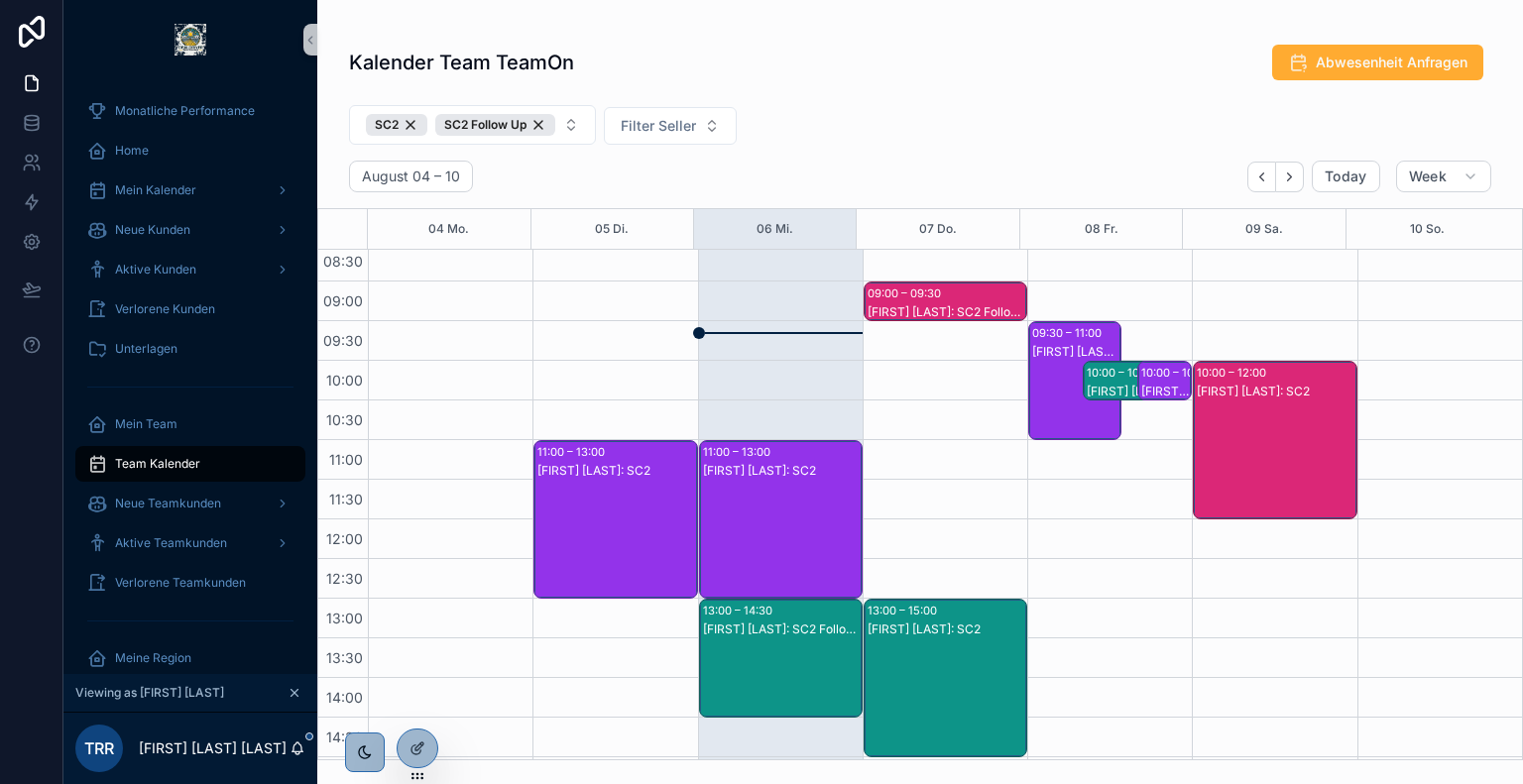 click on "[FIRST] [LAST]: SC2" at bounding box center [781, 539] 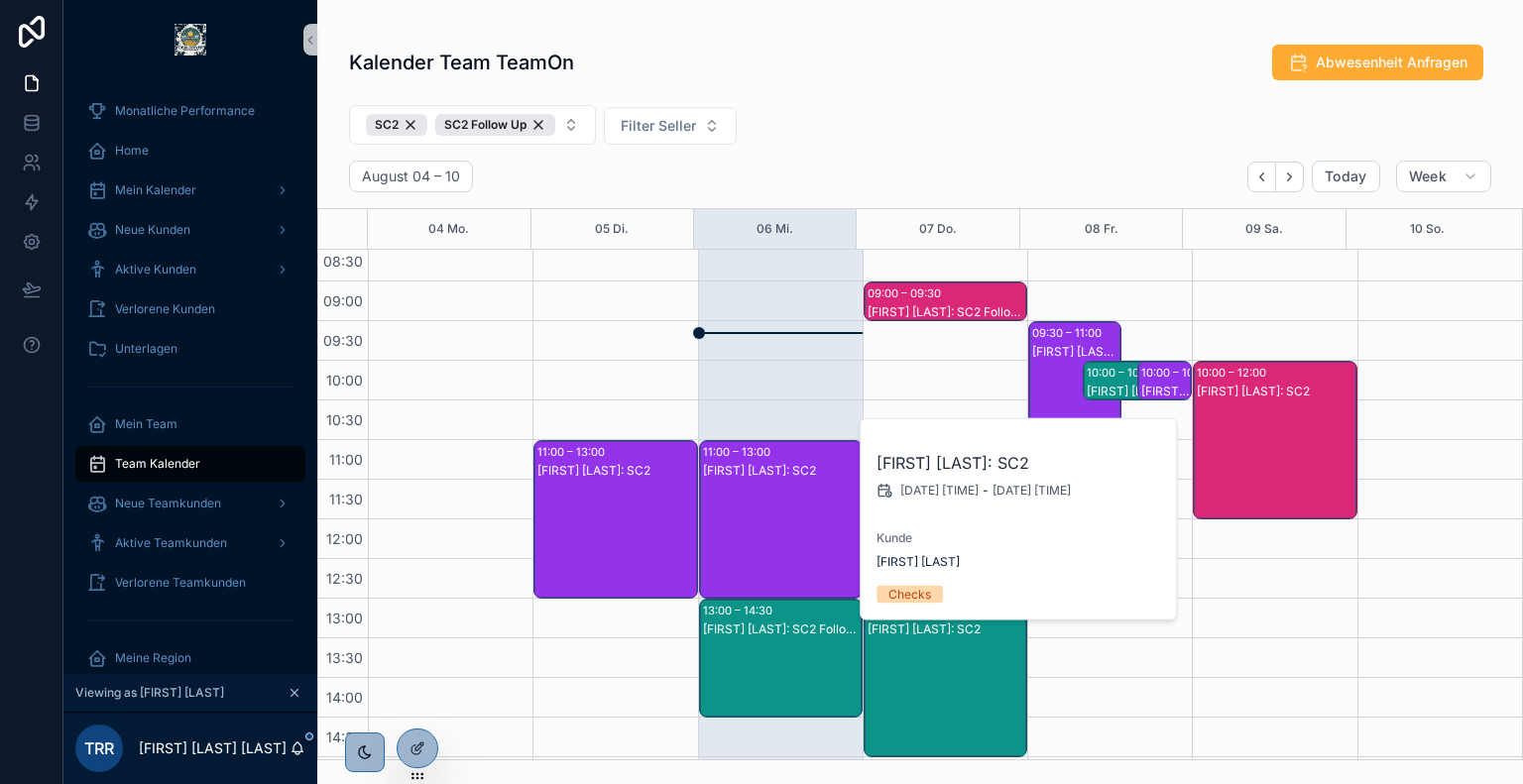 click on "Kalender Team TeamOn Abwesenheit Anfragen SC2 SC2 Follow Up Filter Seller August 04 – 10 Today Week 04 Mo. 05 Di. 06 Mi. 07 Do. 08 Fr. 09 Sa. 10 So. 06:00 06:30 07:00 07:30 08:00 08:30 09:00 09:30 10:00 10:30 11:00 11:30 12:00 12:30 13:00 13:30 14:00 14:30 15:00 15:30 16:00 16:30 17:00 17:30 18:00 18:30 19:00 19:30 20:00 20:30 21:00 21:30 18:00 – 20:00 [FIRST] [LAST]: SC2 18:00 – 20:00 [FIRST] [LAST]: SC2 11:00 – 13:00 [FIRST] [LAST]: SC2 15:30 – 17:30 [FIRST] [LAST]: SC2 18:00 – 18:30 [FIRST] [LAST]: SC2 Follow Up 11:00 – 13:00 [FIRST] [LAST]: SC2 13:00 – 14:30 [FIRST] [LAST]: SC2 Follow Up 09:00 – 09:30 [FIRST] [LAST]: SC2 Follow Up 13:00 – 15:00 [FIRST] [LAST]: SC2 18:00 – 20:00 [FIRST] [LAST]: SC2 09:30 – 11:00 [FIRST] [LAST]: SC2 Follow Up 10:00 – 10:30 [FIRST] [LAST]: SC2 Follow Up 10:00 – 10:30 [FIRST] [LAST]: SC2 Follow Up 10:00 – 12:00 [FIRST] [LAST]: SC2" at bounding box center (920, 395) 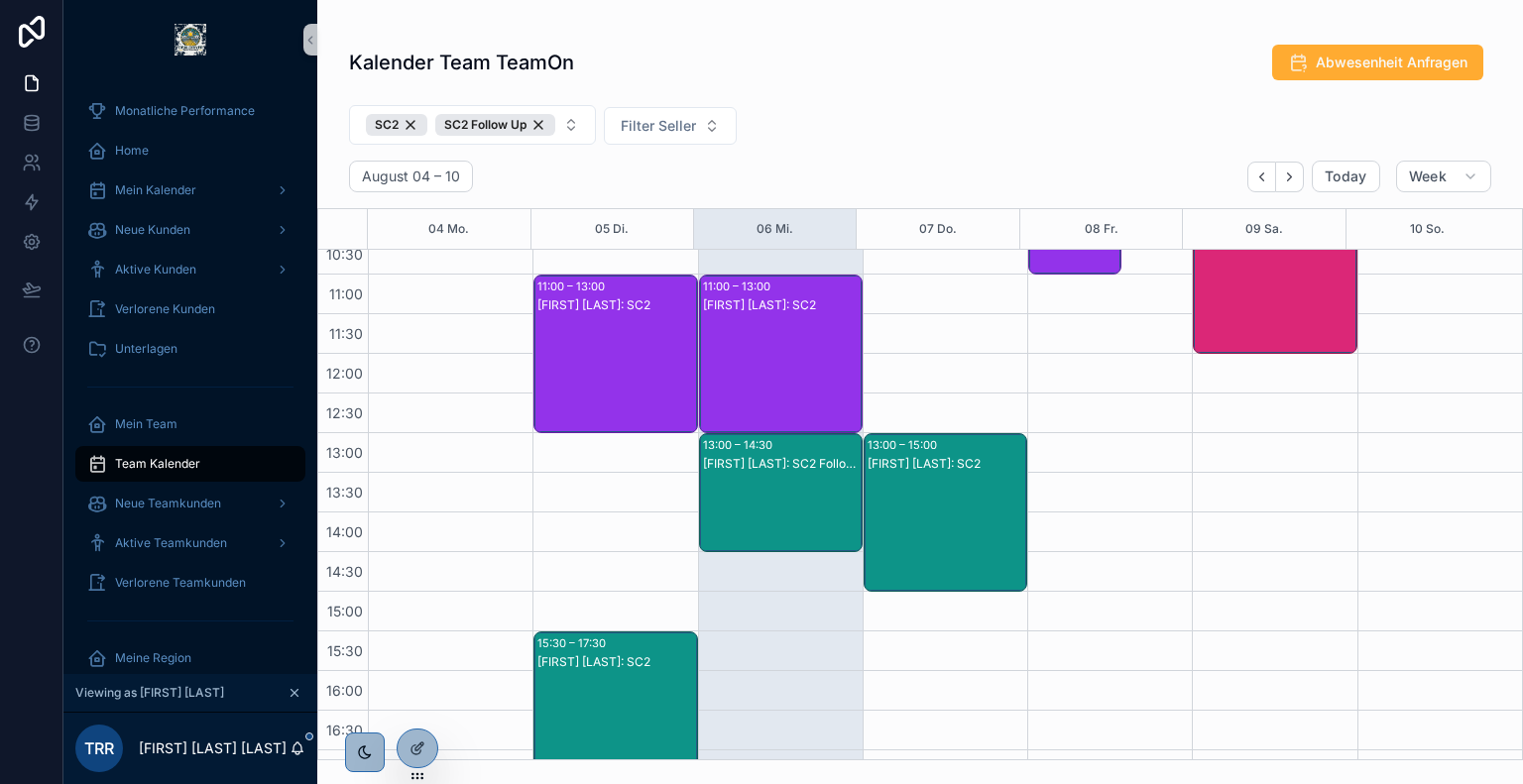 scroll, scrollTop: 373, scrollLeft: 0, axis: vertical 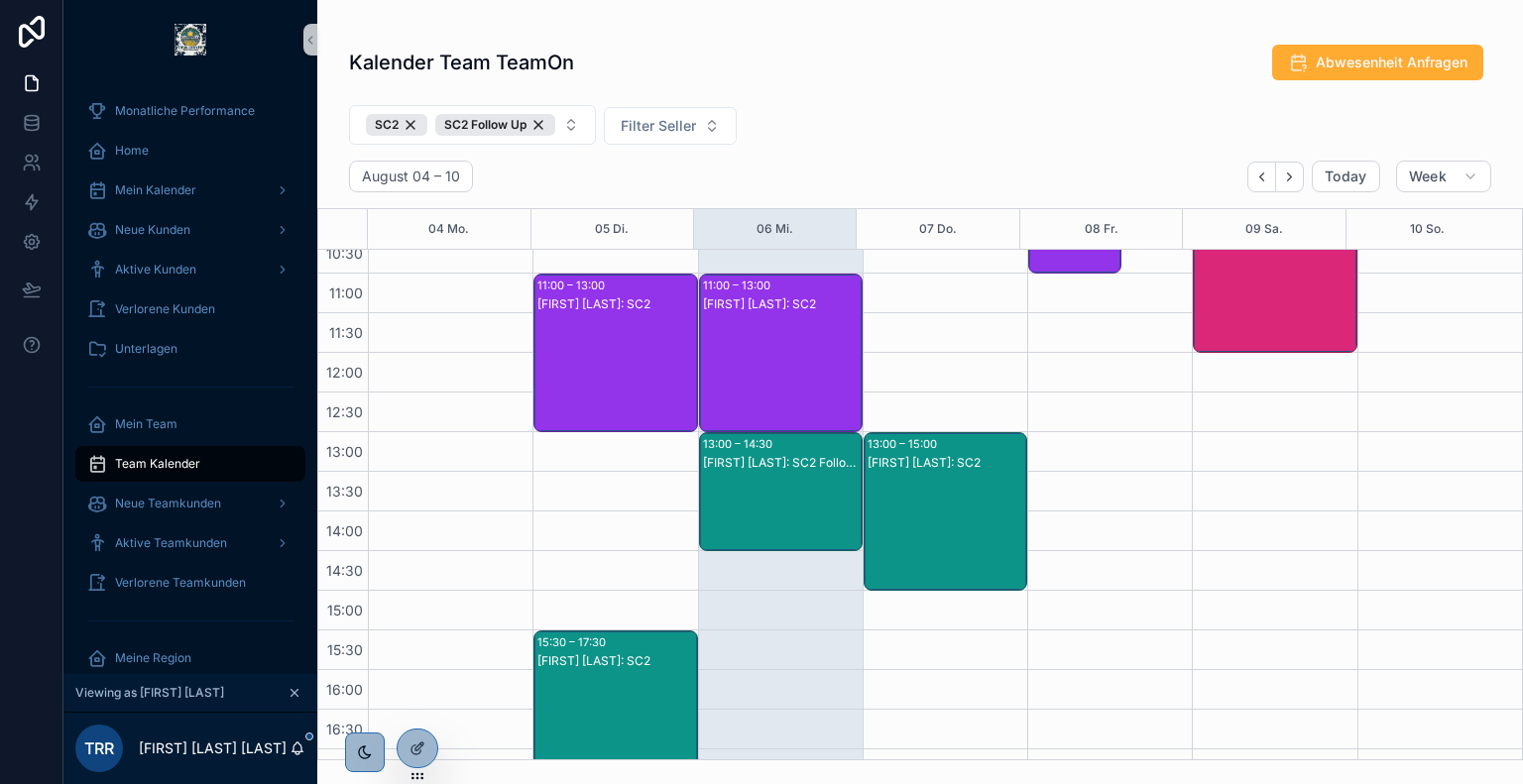 click on "[FIRST] [LAST]: SC2" at bounding box center [781, 373] 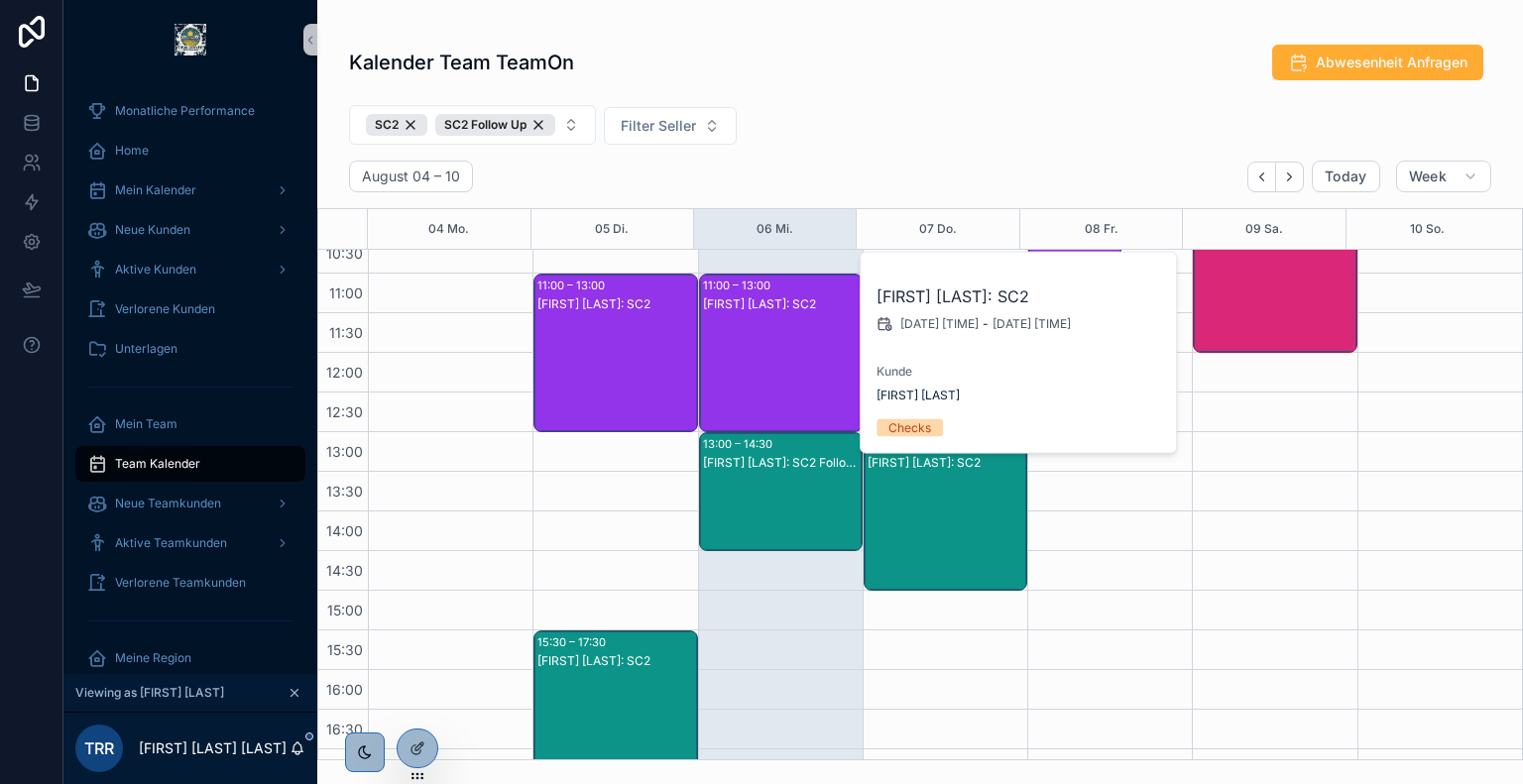 click on "[FIRST] [LAST]: SC2 Follow Up" at bounding box center (781, 511) 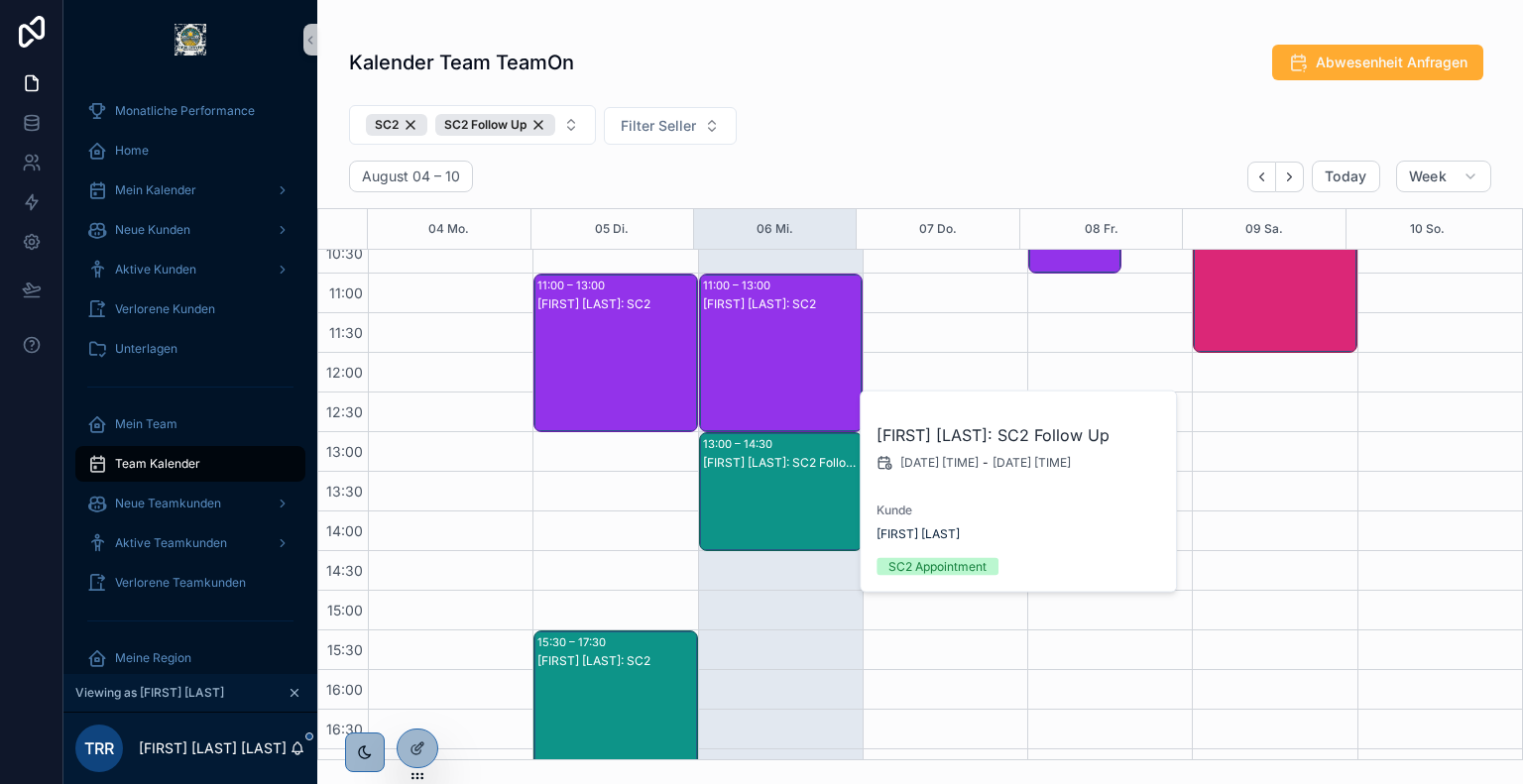 click on "August 04 – 10 Today Week" at bounding box center (920, 176) 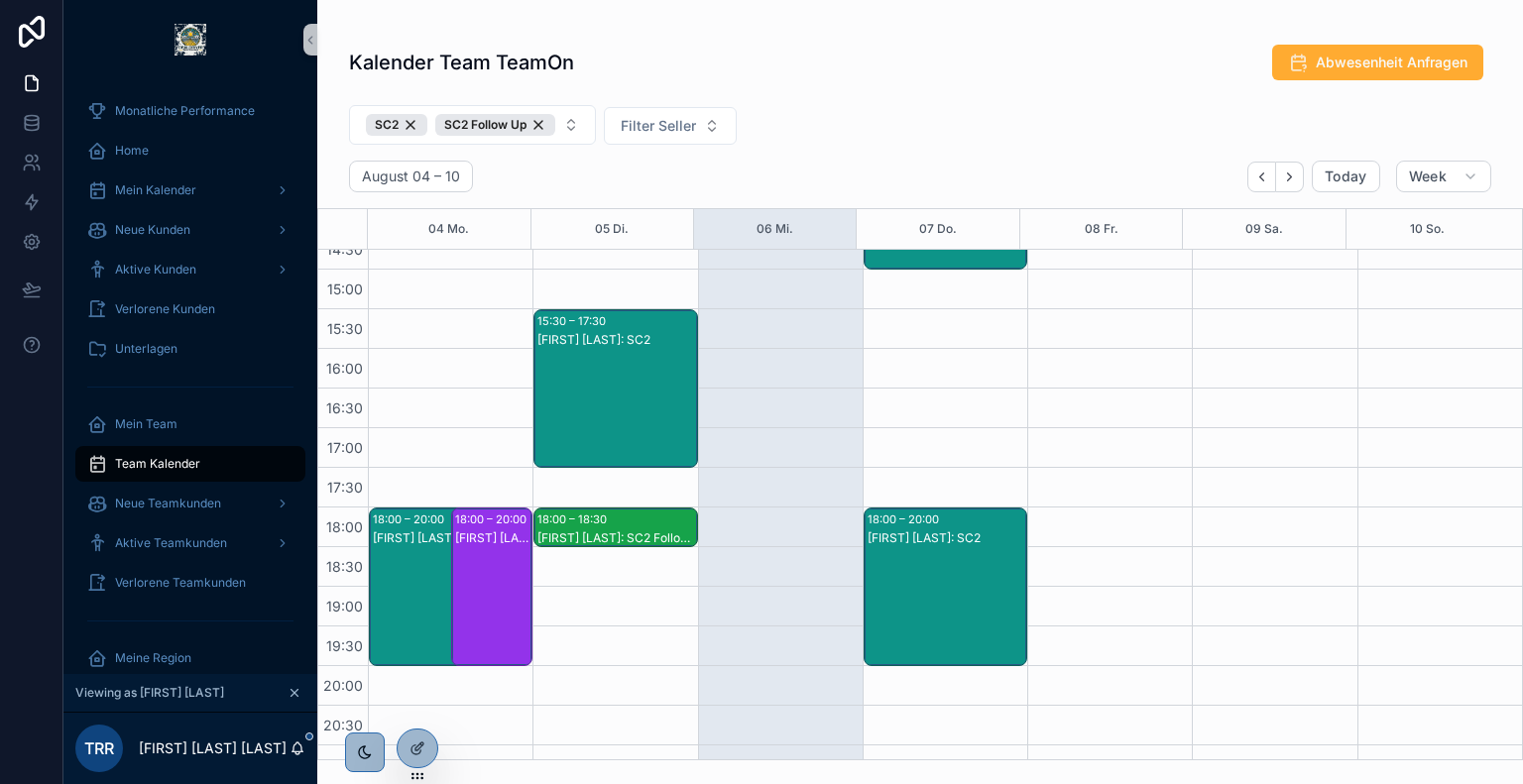 scroll, scrollTop: 696, scrollLeft: 0, axis: vertical 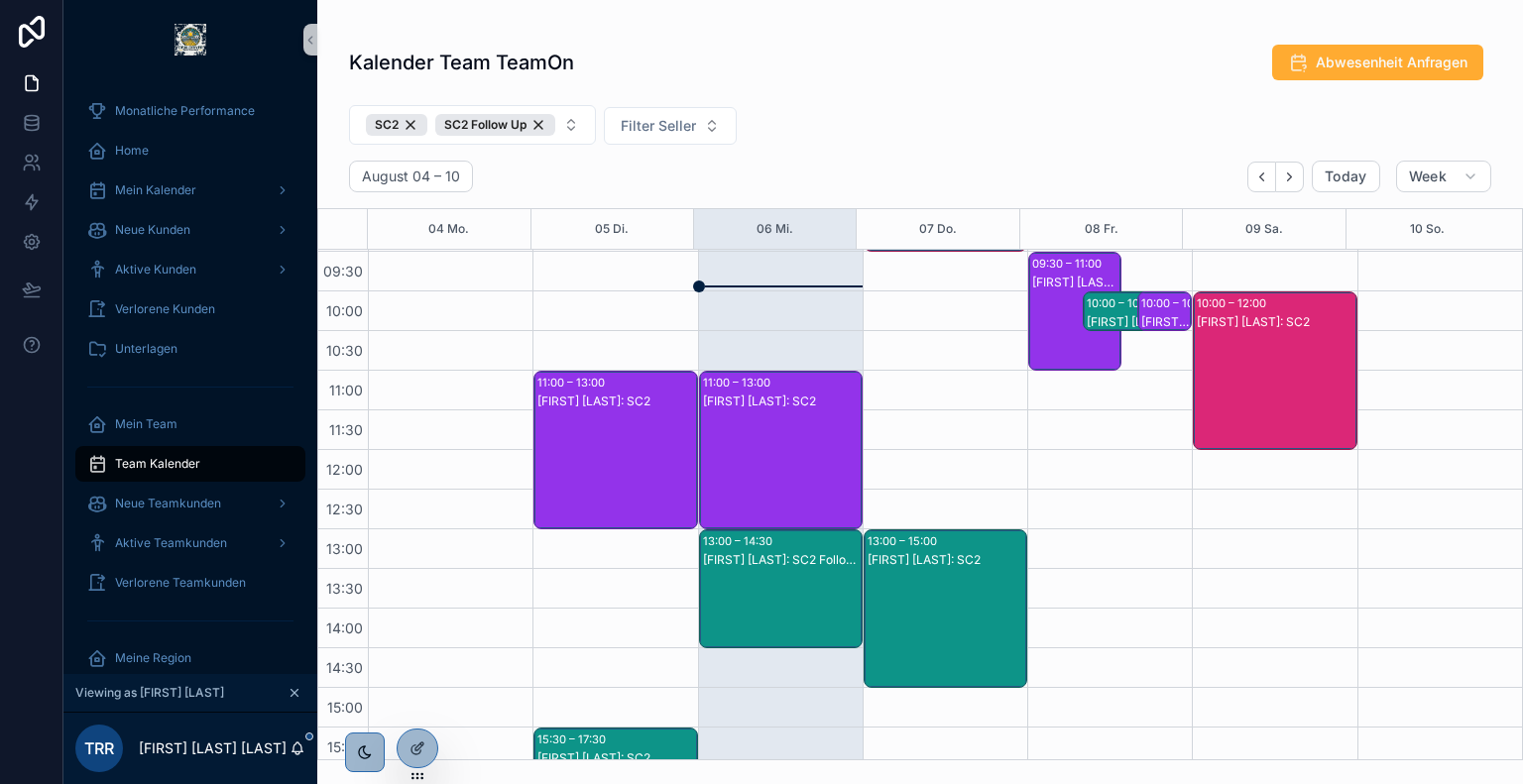 click on "[FIRST] [LAST]: SC2" at bounding box center (781, 470) 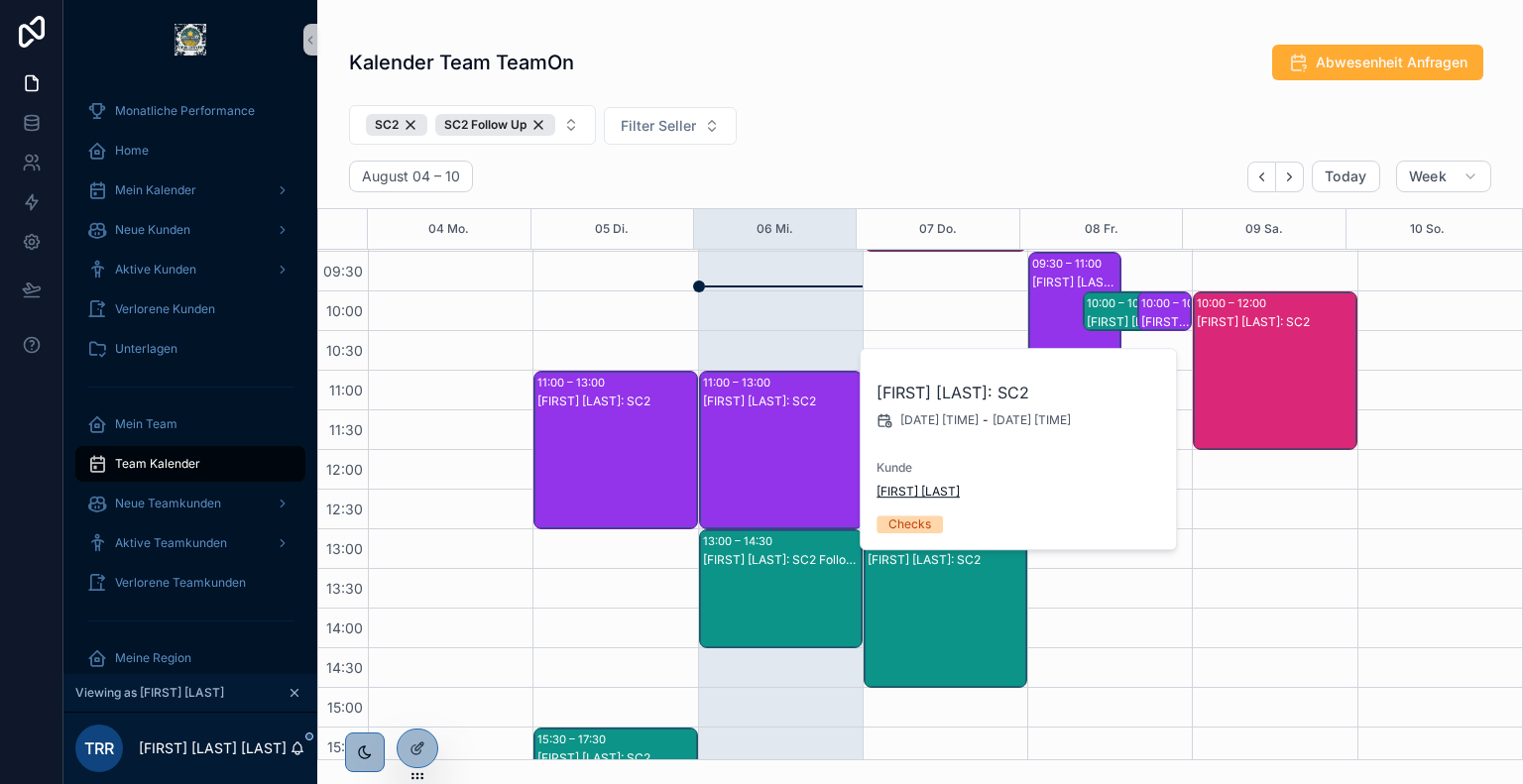click on "[FIRST] [LAST]" at bounding box center [918, 492] 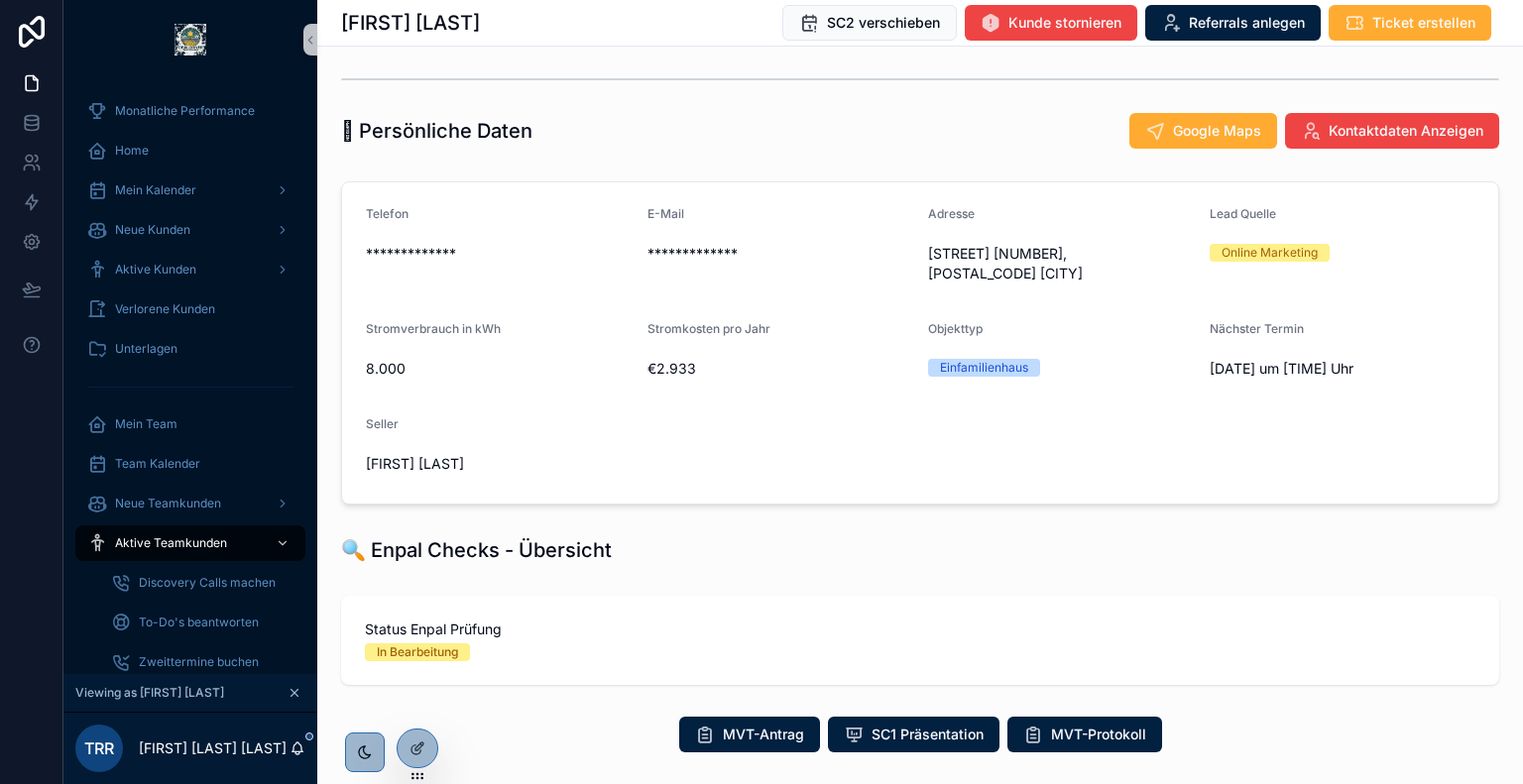 scroll, scrollTop: 293, scrollLeft: 0, axis: vertical 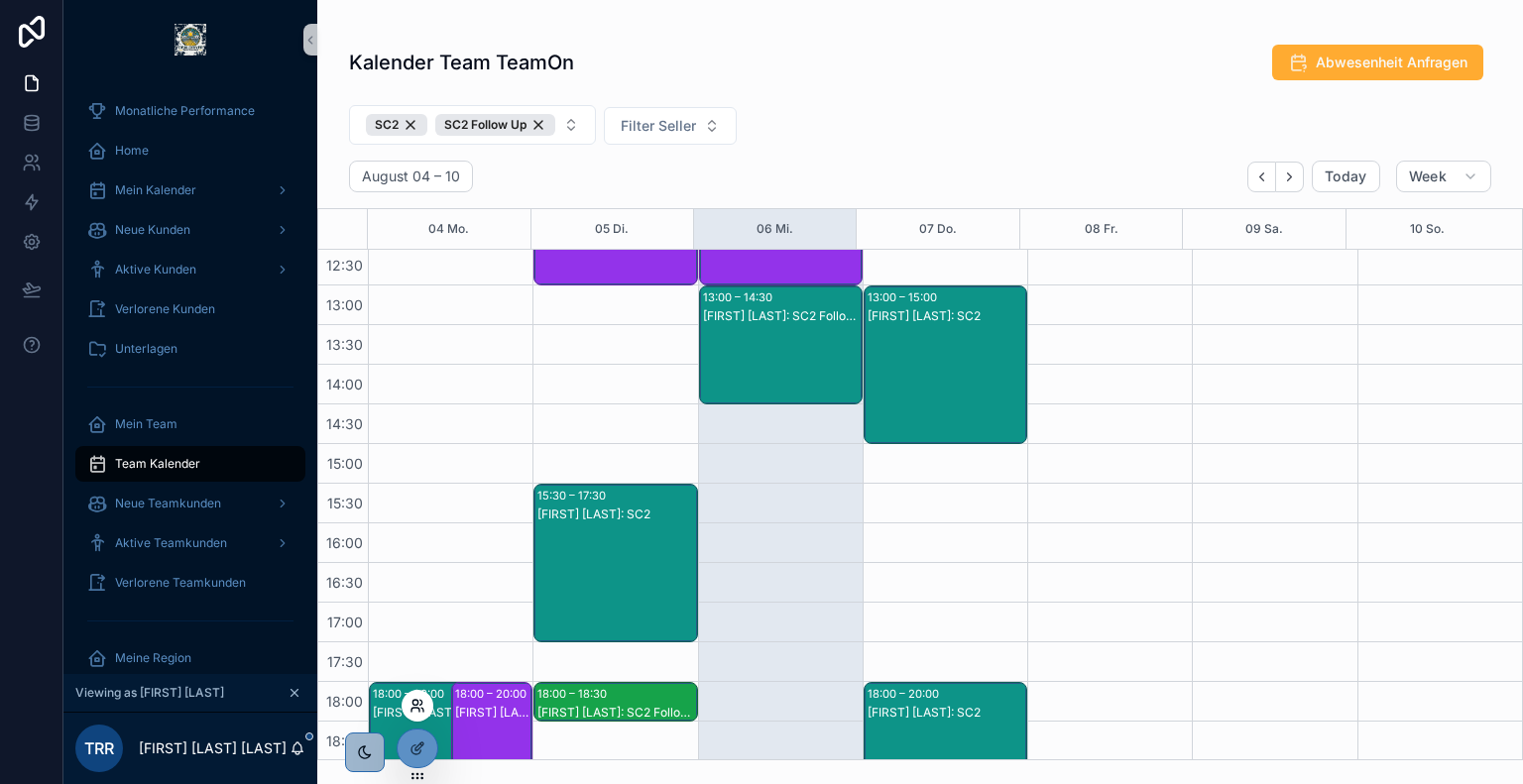 click 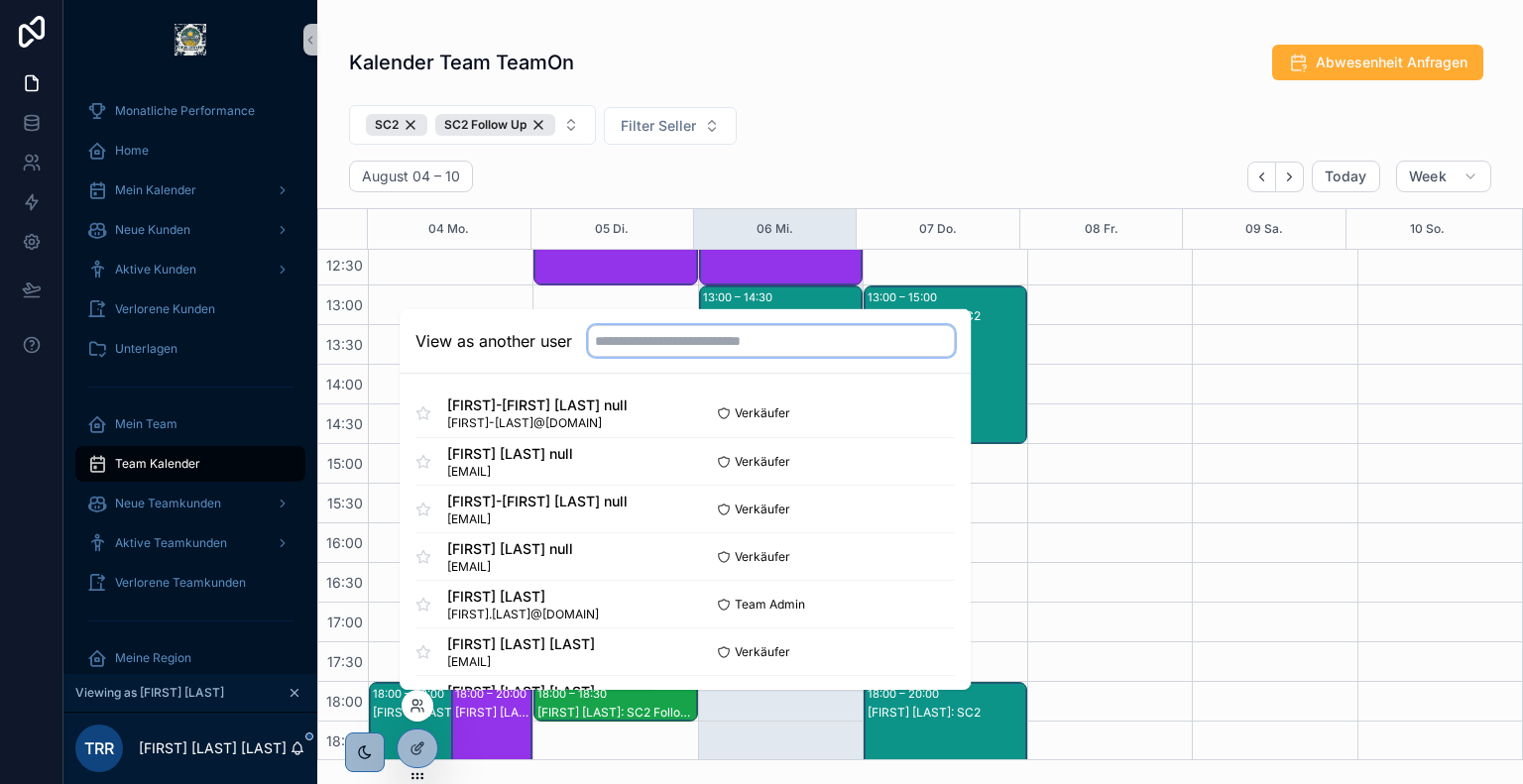 click at bounding box center [771, 341] 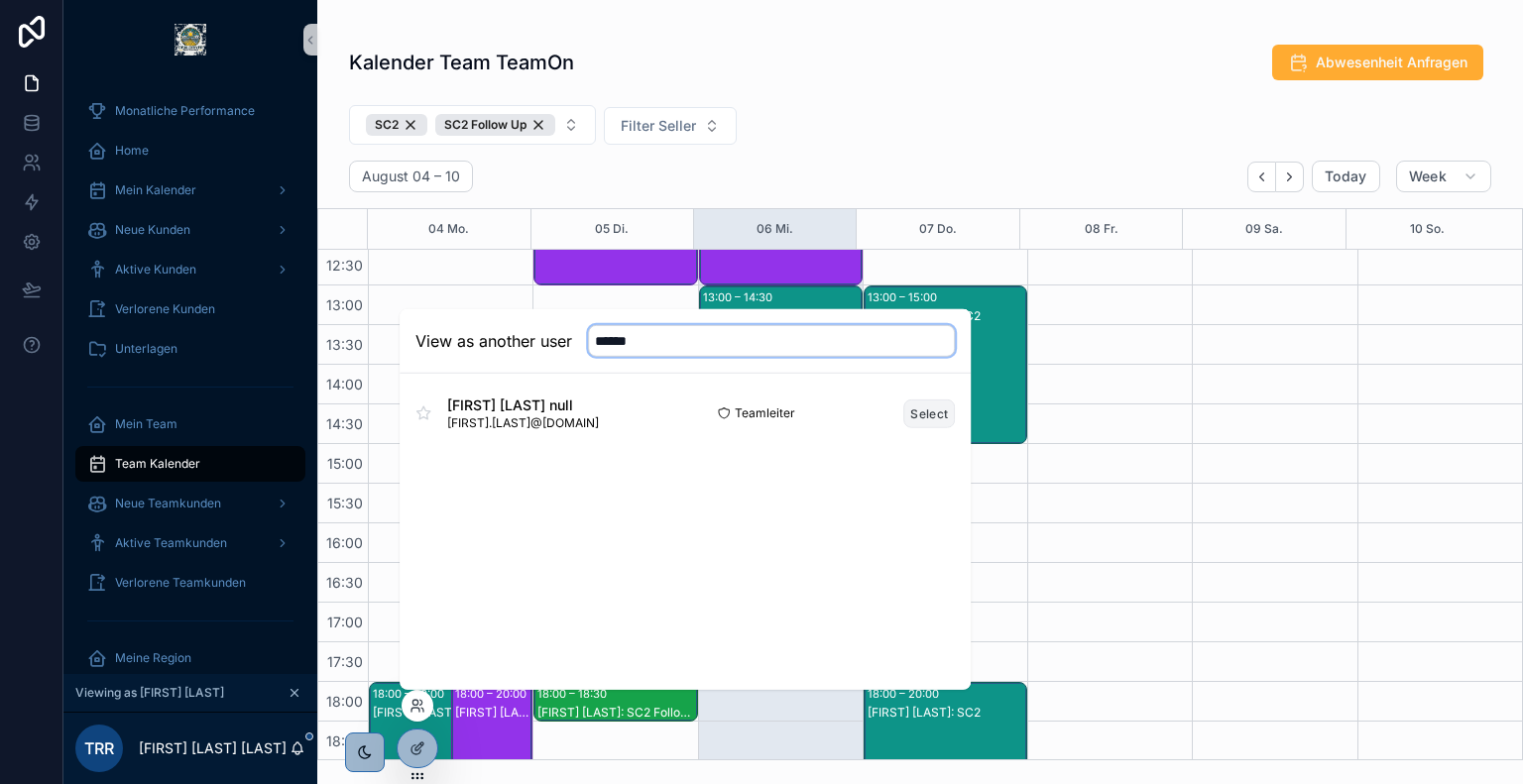 type on "******" 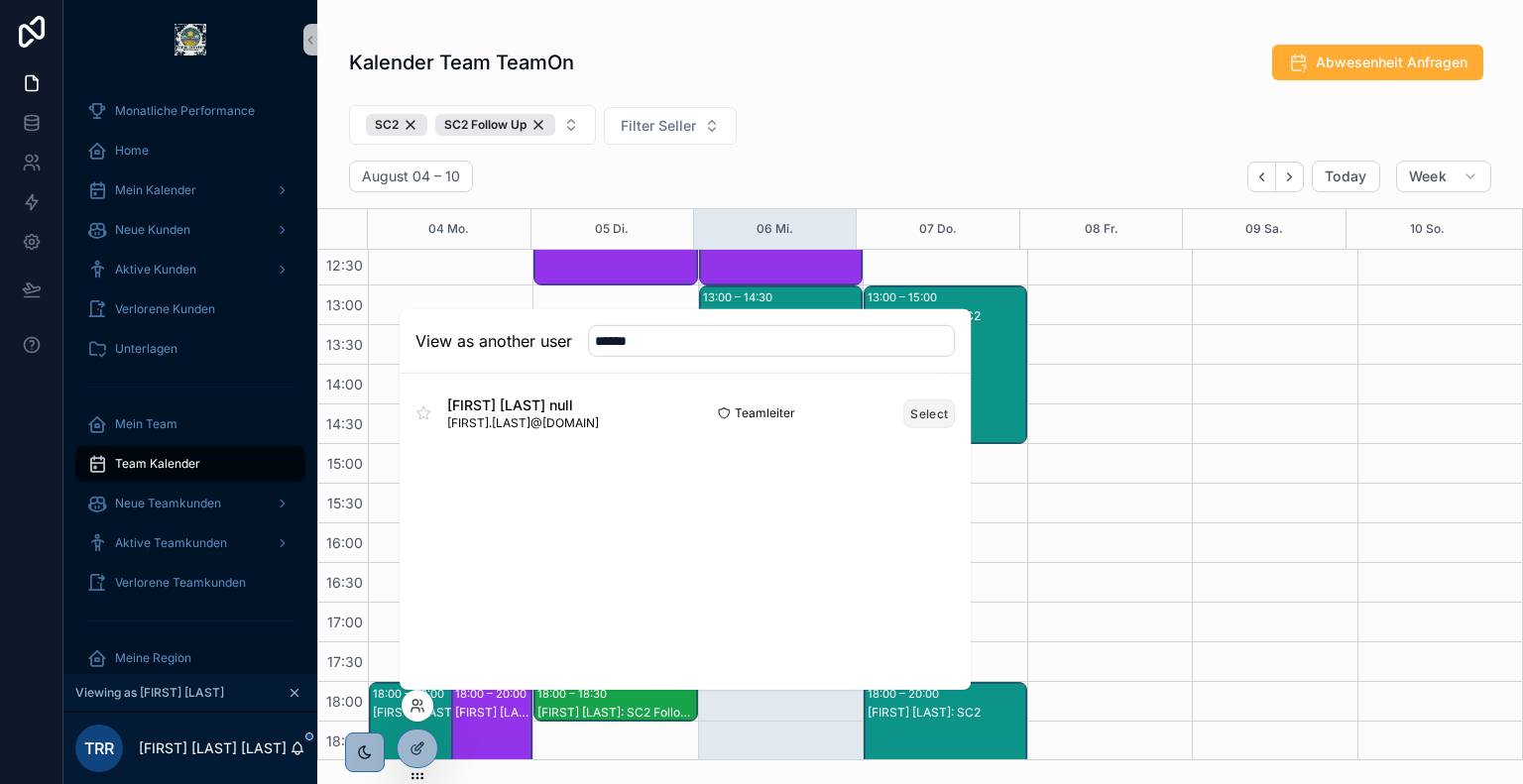 click on "Select" at bounding box center (929, 412) 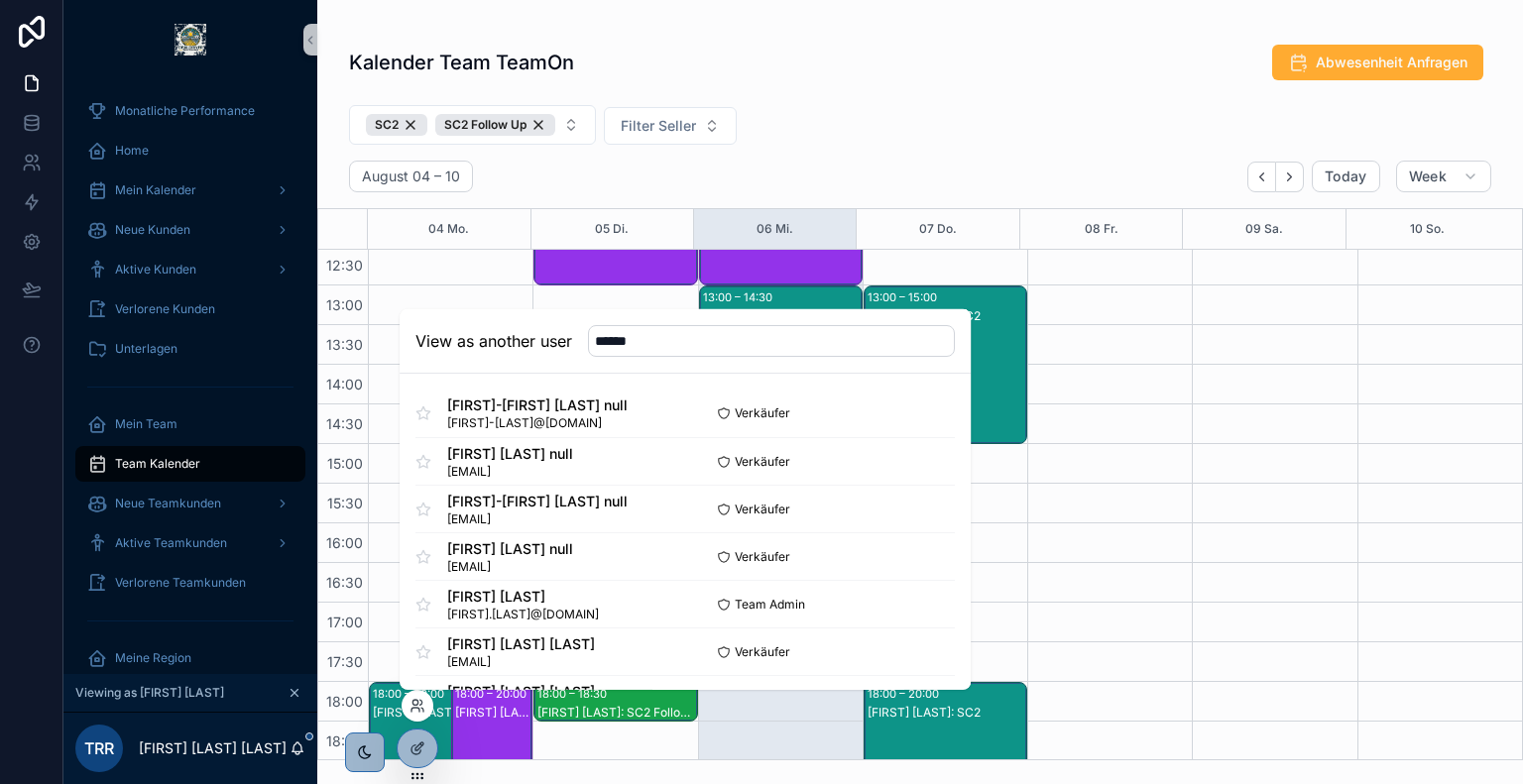 type 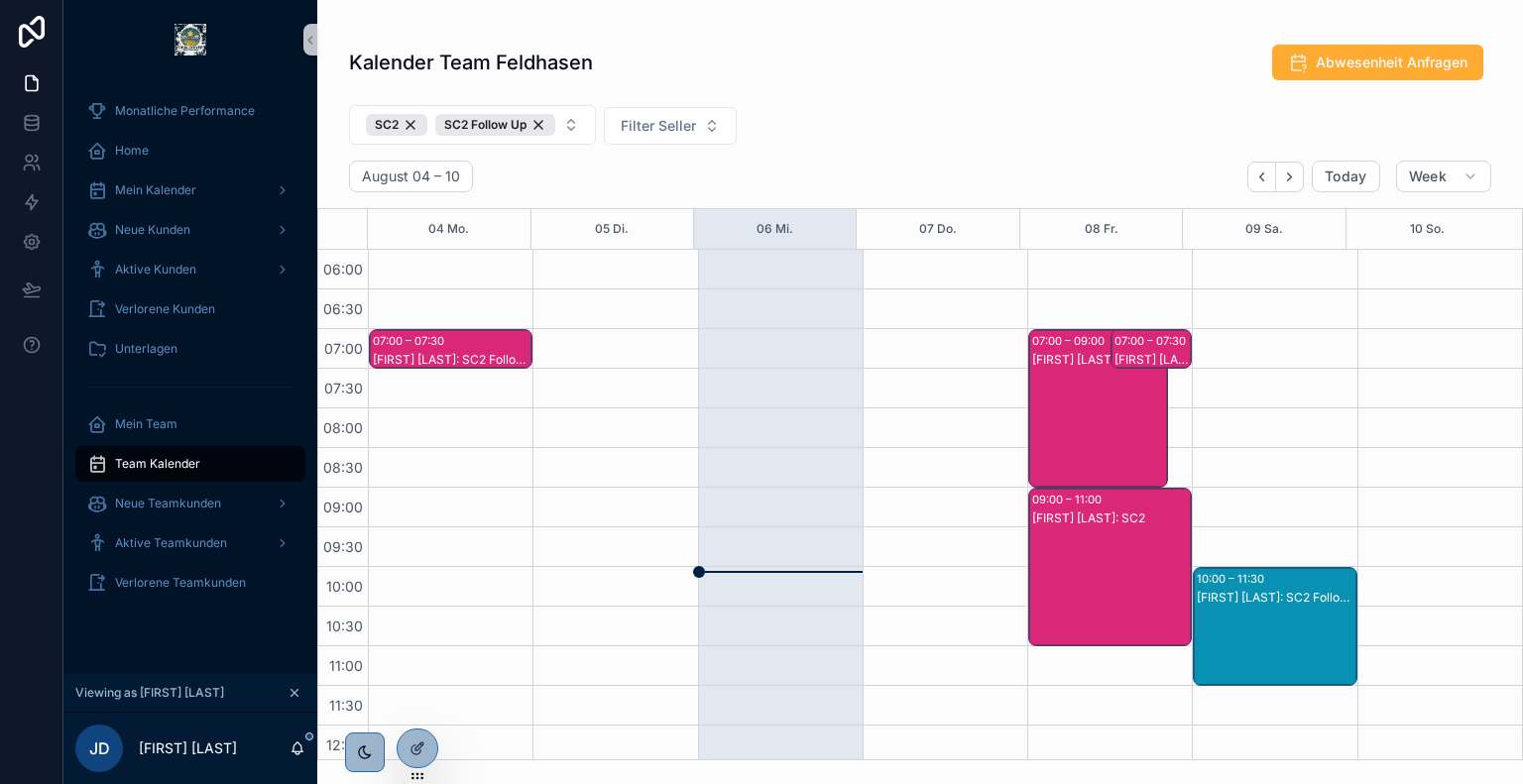 click on "Kalender Team Feldhasen Abwesenheit Anfragen SC2 SC2 Follow Up Filter Seller August 04 – 10 Today Week 04 Mo. 05 Di. 06 Mi. 07 Do. 08 Fr. 09 Sa. 10 So. 06:00 06:30 07:00 07:30 08:00 08:30 09:00 09:30 10:00 10:30 11:00 11:30 12:00 12:30 13:00 13:30 14:00 14:30 15:00 15:30 16:00 16:30 17:00 17:30 18:00 18:30 19:00 19:30 20:00 20:30 21:00 21:30 07:00 – 07:30 [FIRST] [LAST]: SC2 Follow Up 13:00 – 15:00 [FIRST] [LAST]: SC2 13:00 – 15:00 [FIRST] [LAST]: SC2 15:30 – 17:30 [FIRST] [LAST]: SC2 07:00 – 09:00 [FIRST] [LAST]: SC2 09:00 – 11:00 [FIRST] [LAST]: SC2 07:00 – 07:30 [FIRST] [LAST]: SC2 Follow Up 10:00 – 11:30 [FIRST] [LAST]: SC2 Follow Up" at bounding box center (920, 395) 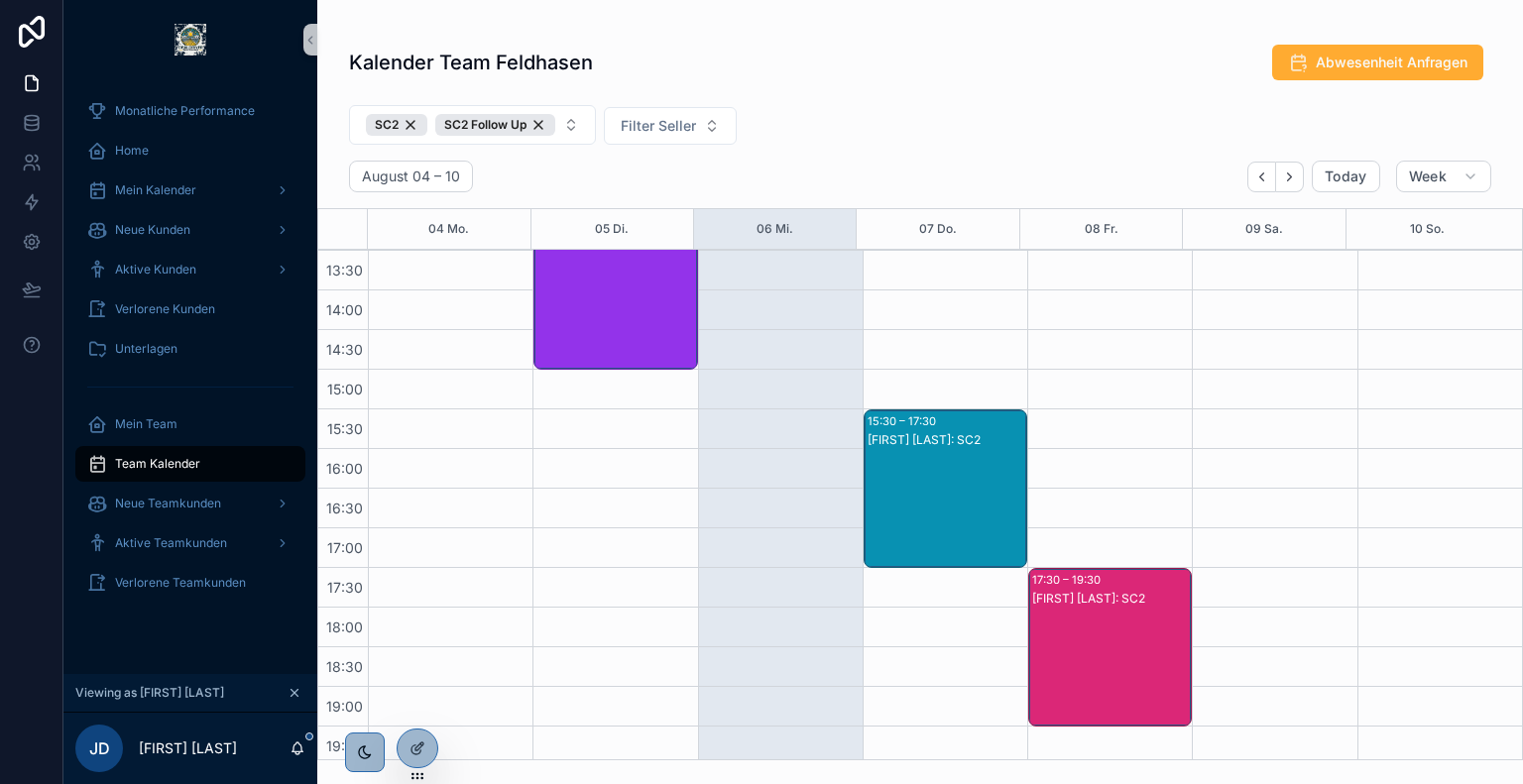 scroll, scrollTop: 626, scrollLeft: 0, axis: vertical 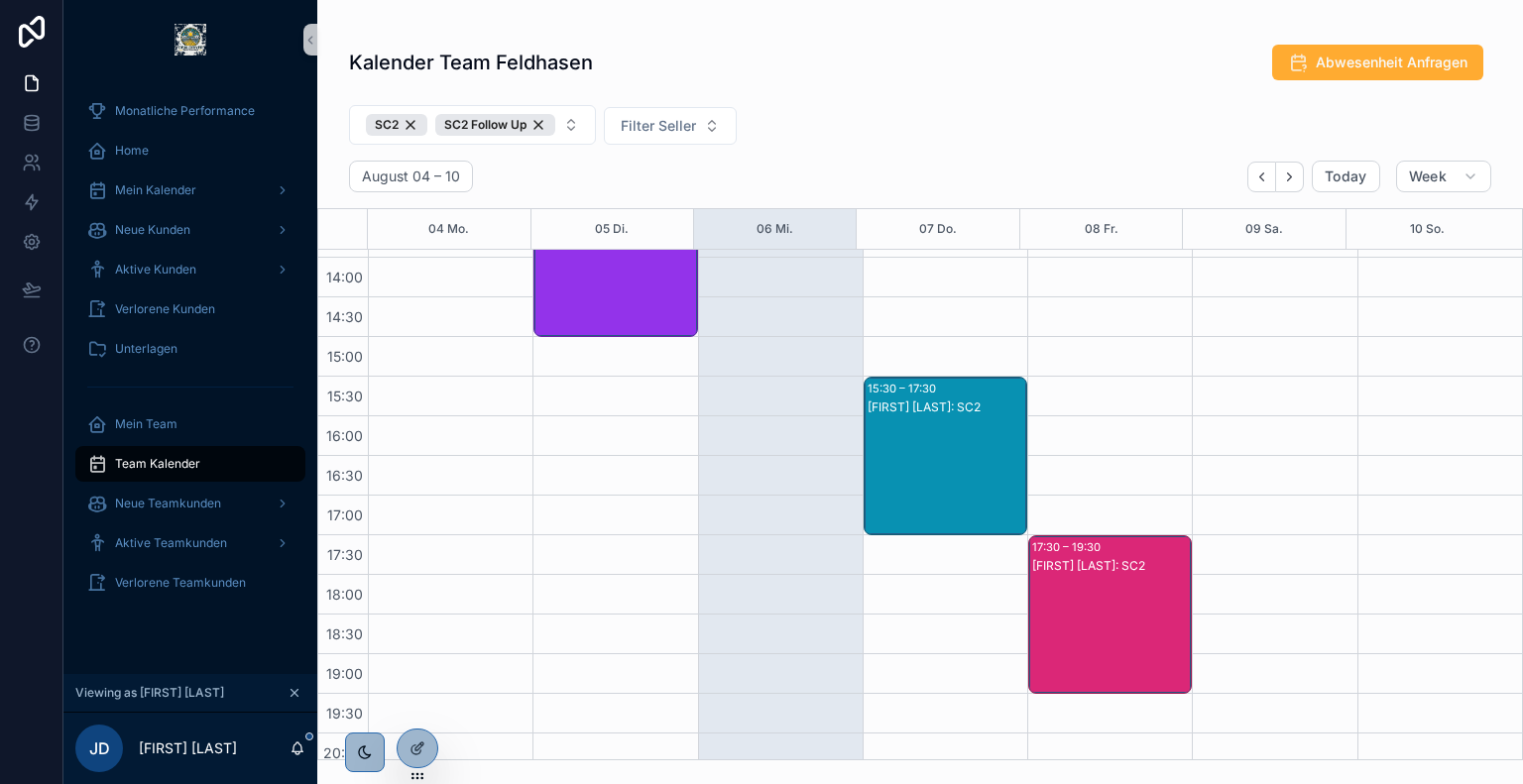 click on "[FIRST] [LAST]: SC2" at bounding box center (1111, 634) 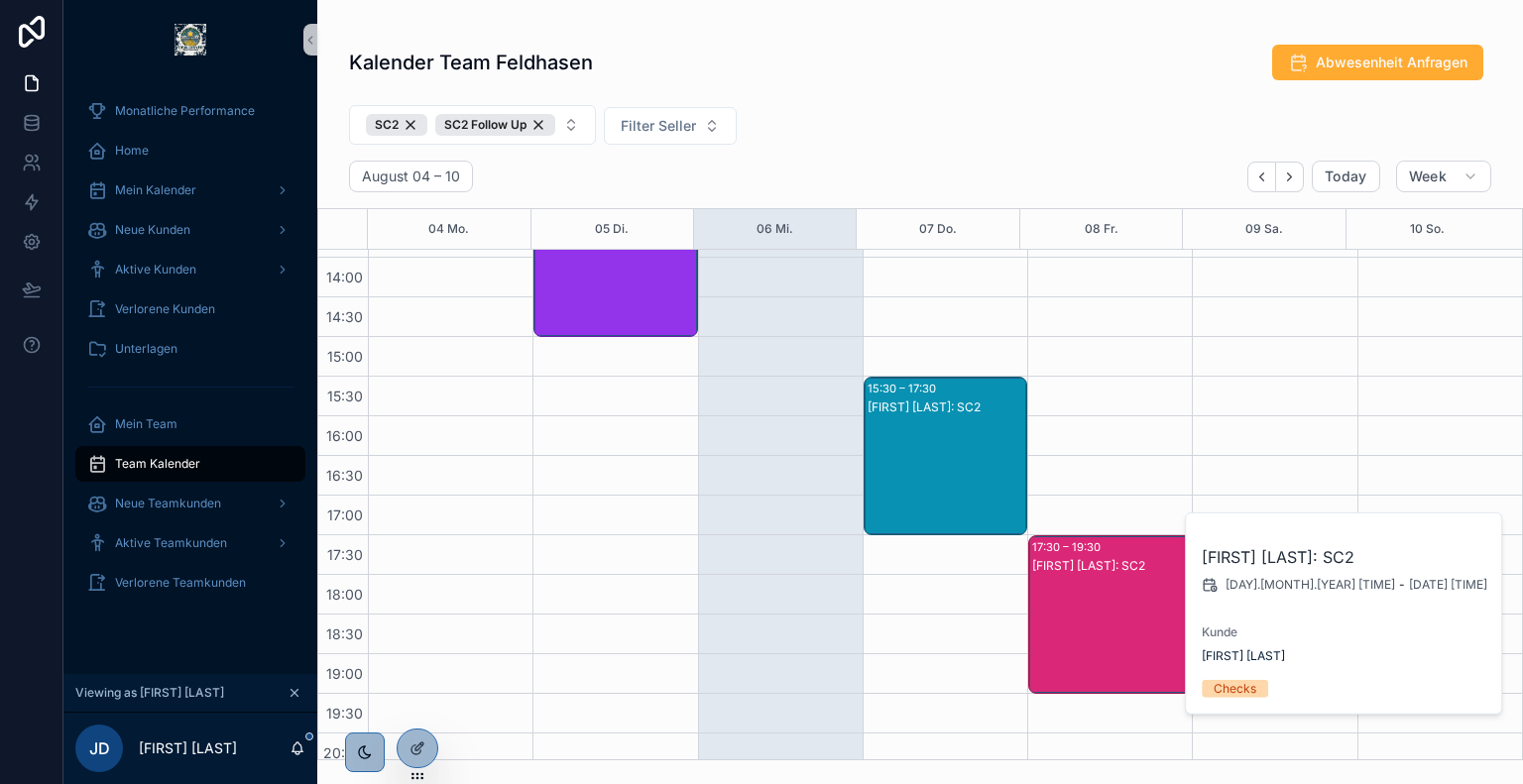 click on "SC2 SC2 Follow Up Filter Seller" at bounding box center [920, 129] 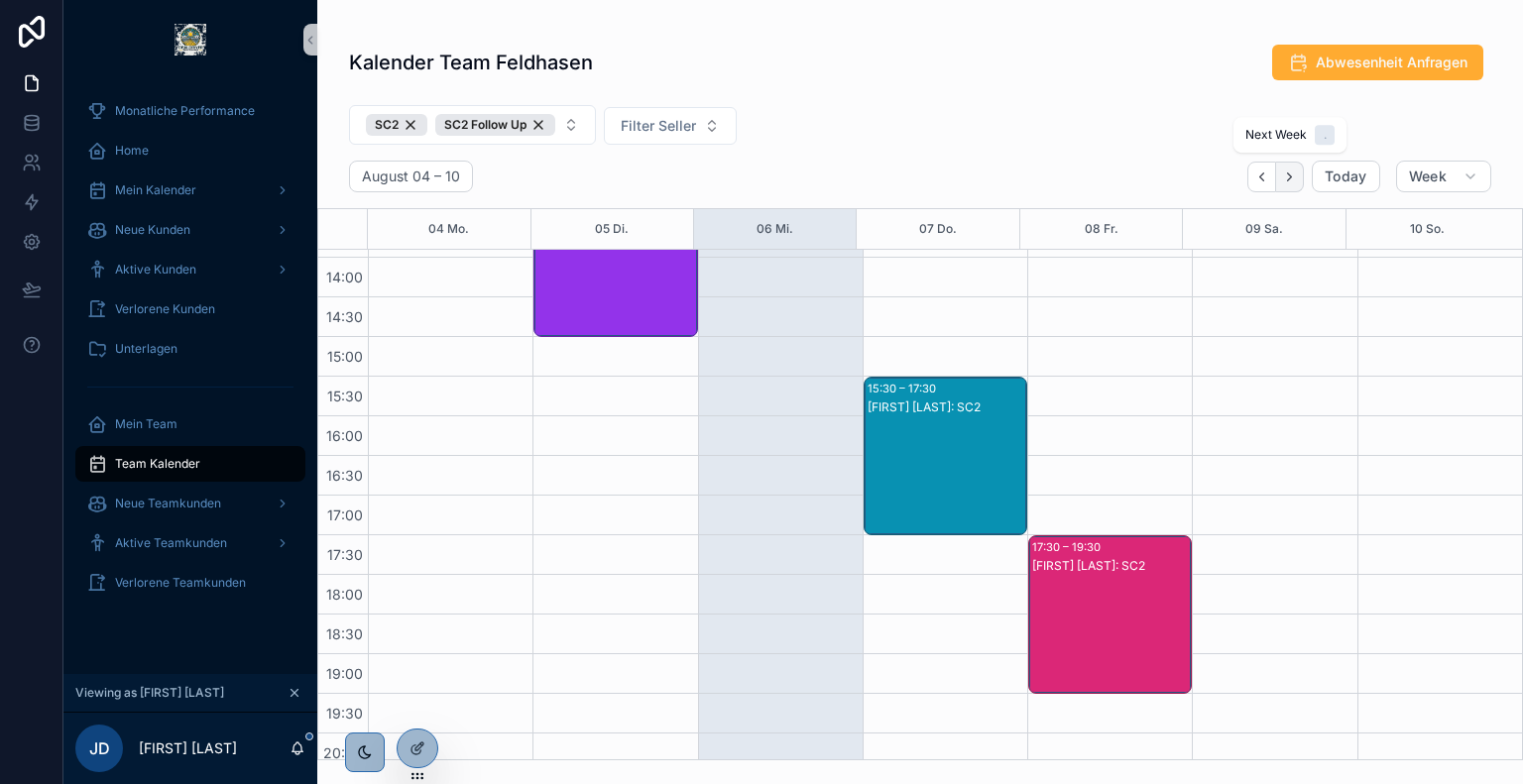 click 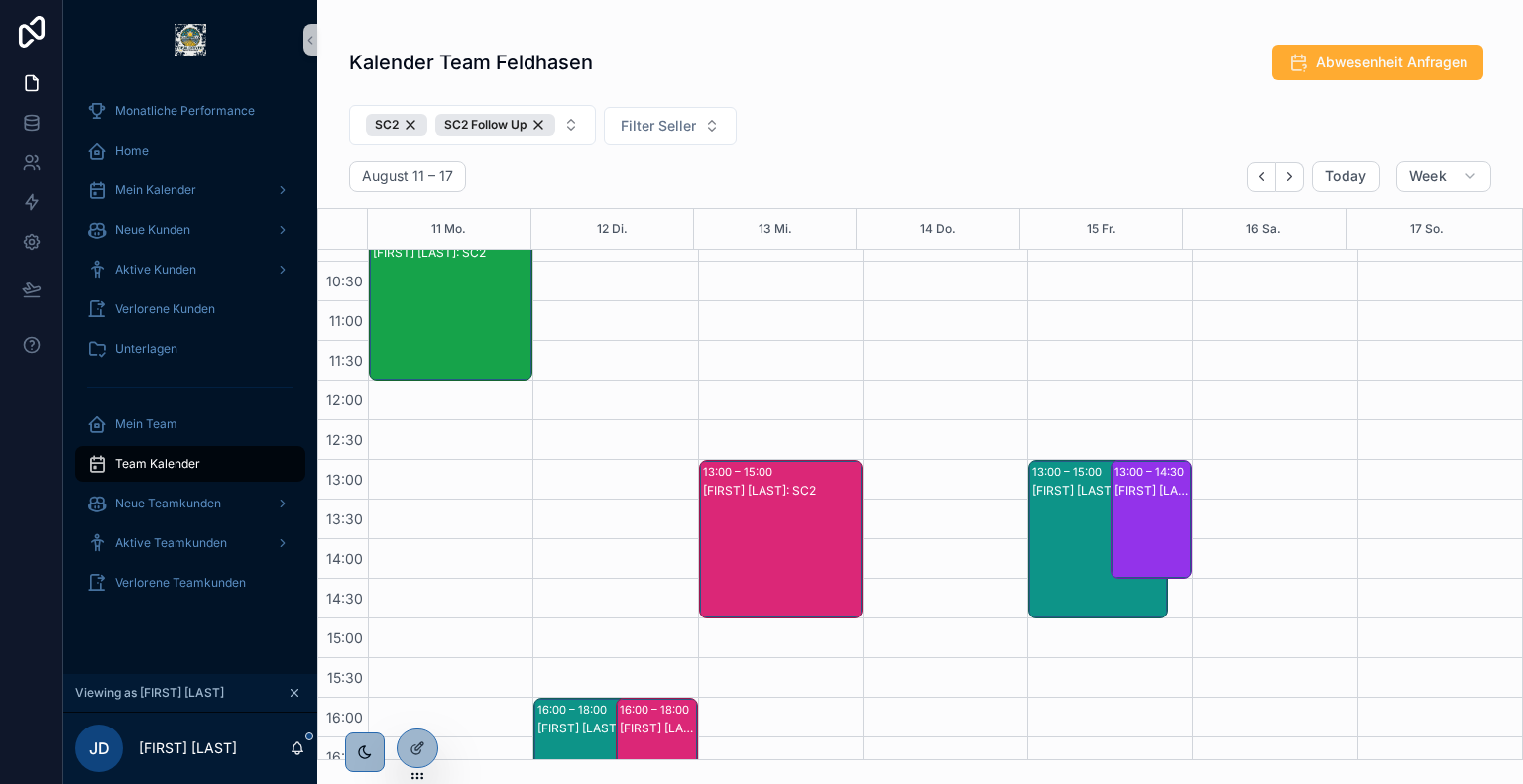scroll, scrollTop: 174, scrollLeft: 0, axis: vertical 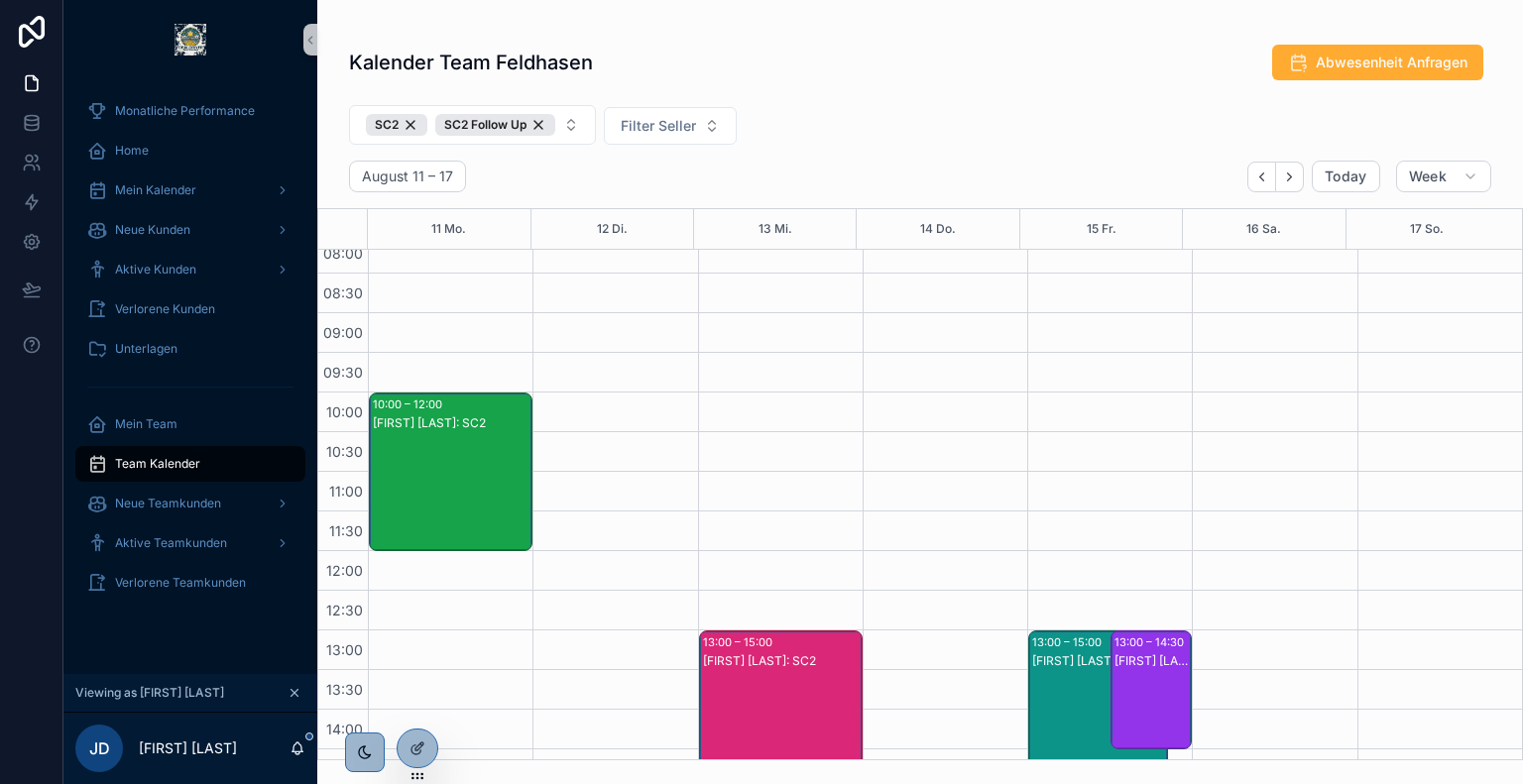 click on "[FIRST] [LAST]: SC2" at bounding box center [451, 492] 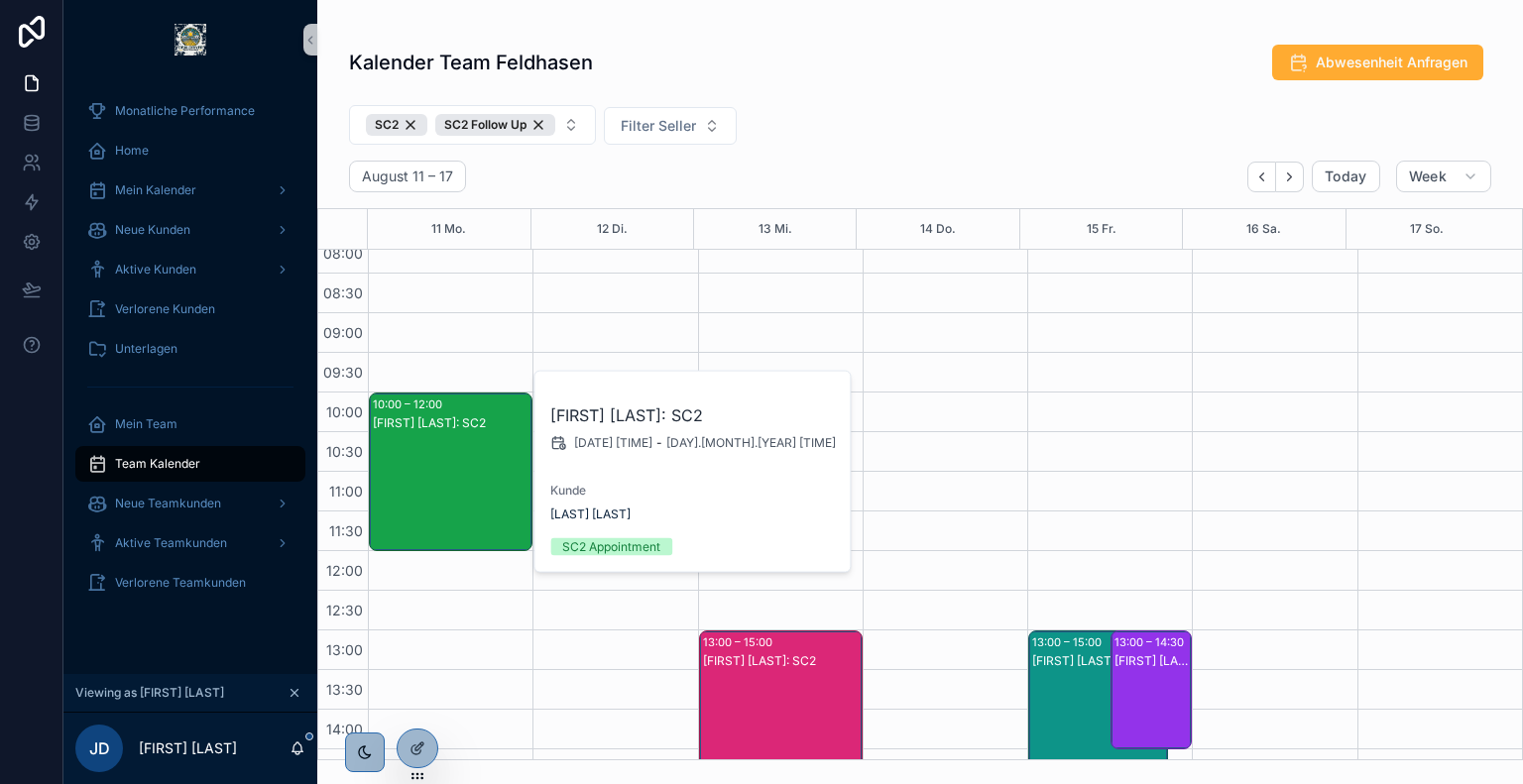 click on "Kalender Team Feldhasen Abwesenheit Anfragen" at bounding box center (920, 62) 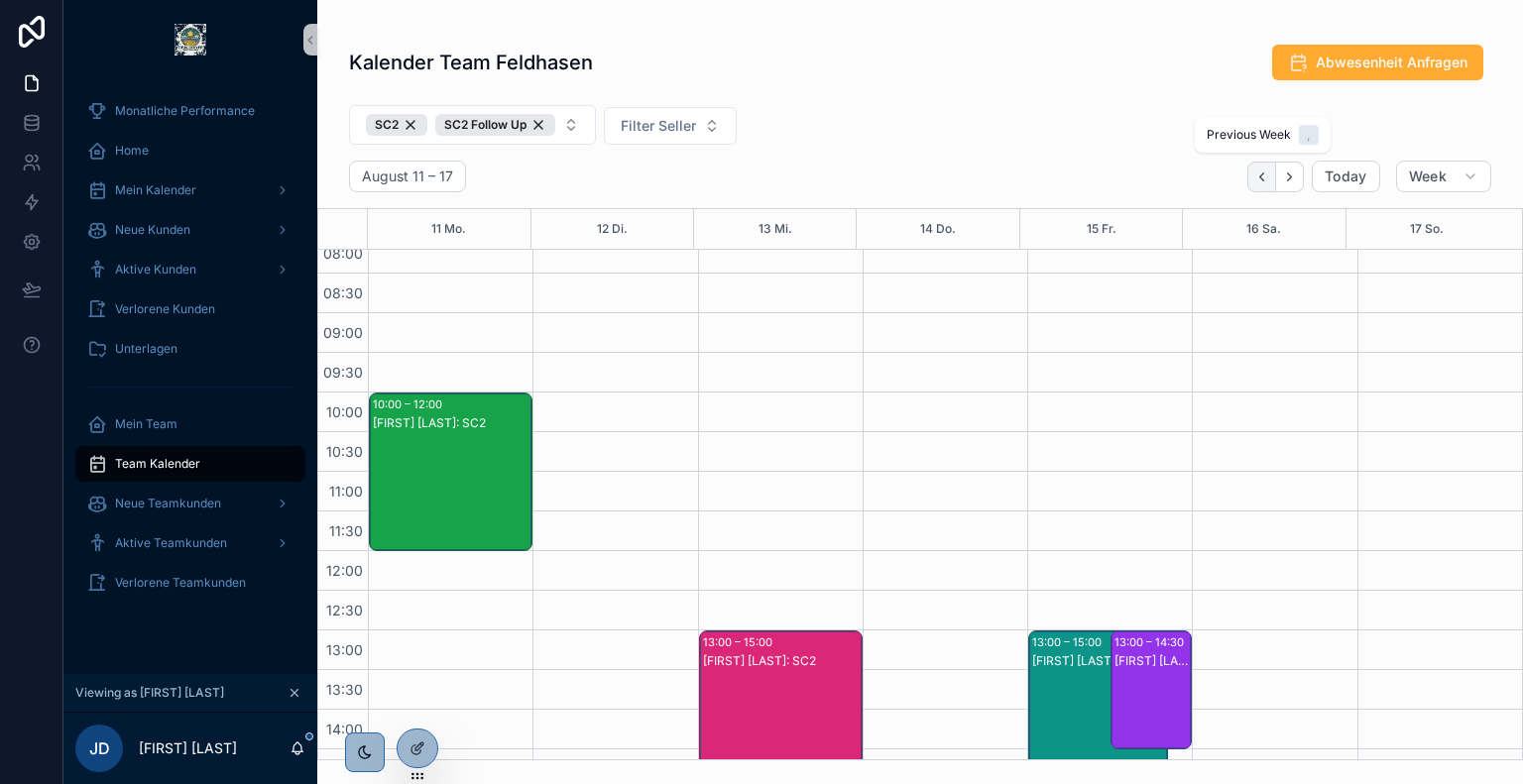 click 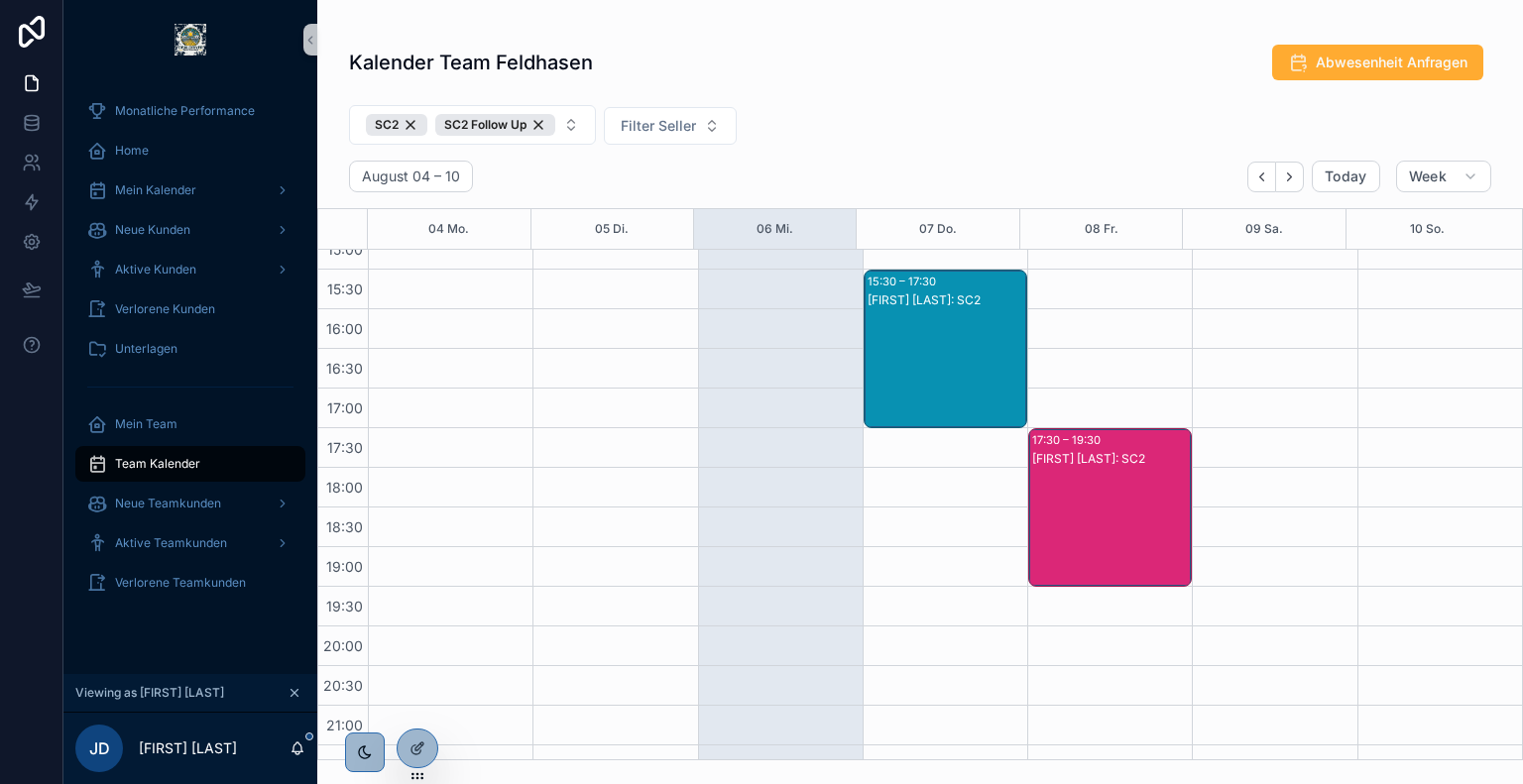 scroll, scrollTop: 733, scrollLeft: 0, axis: vertical 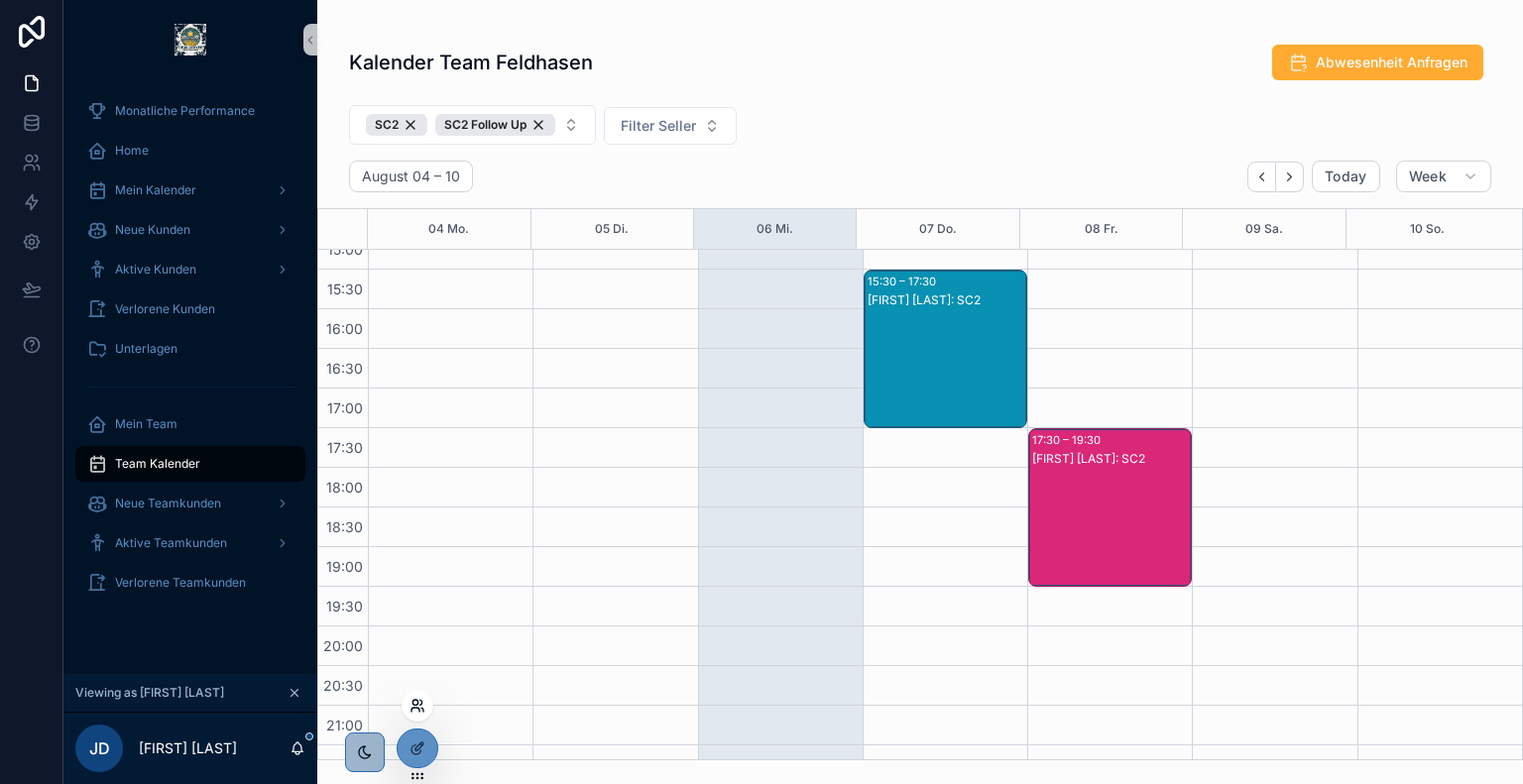 click 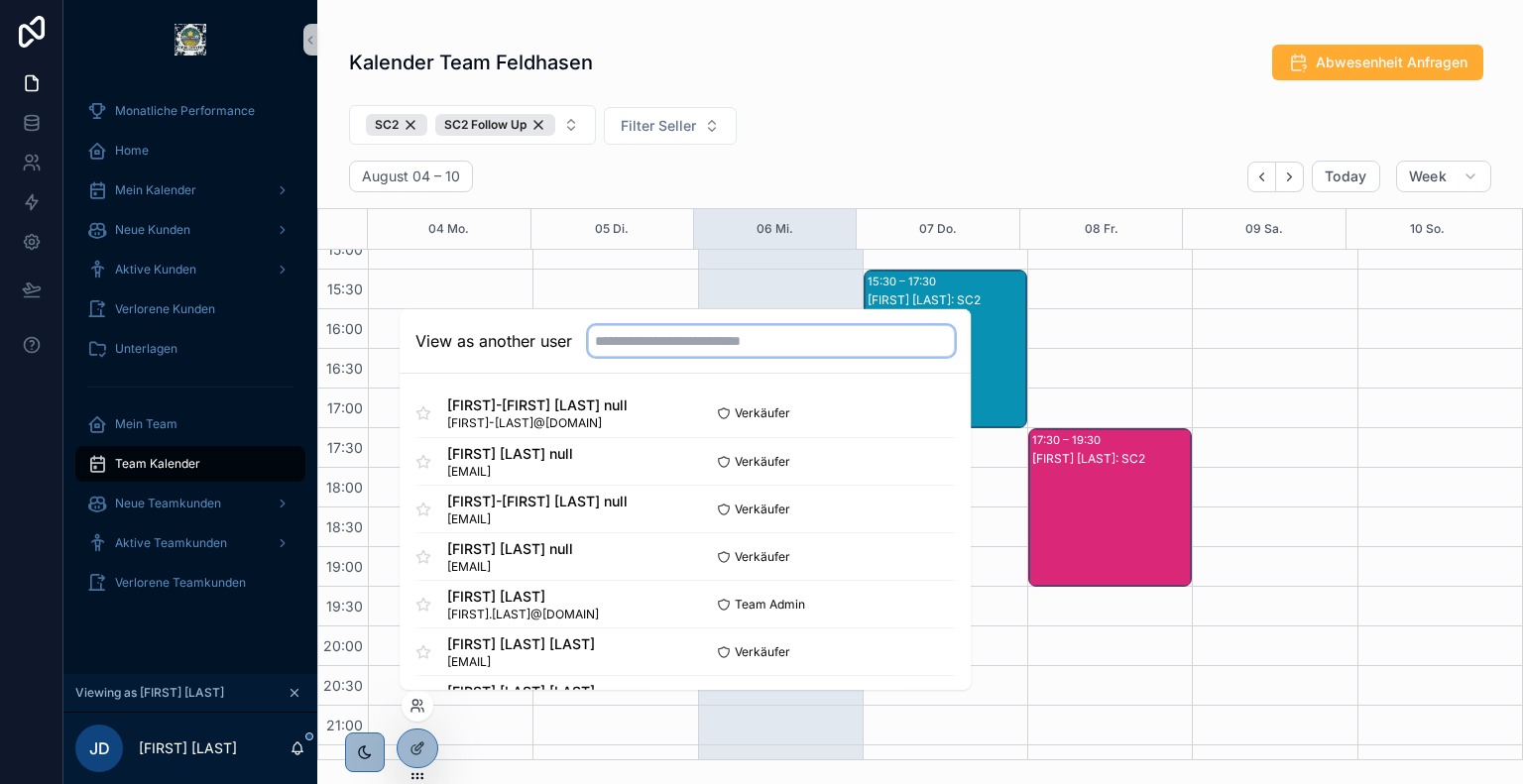 click at bounding box center [771, 341] 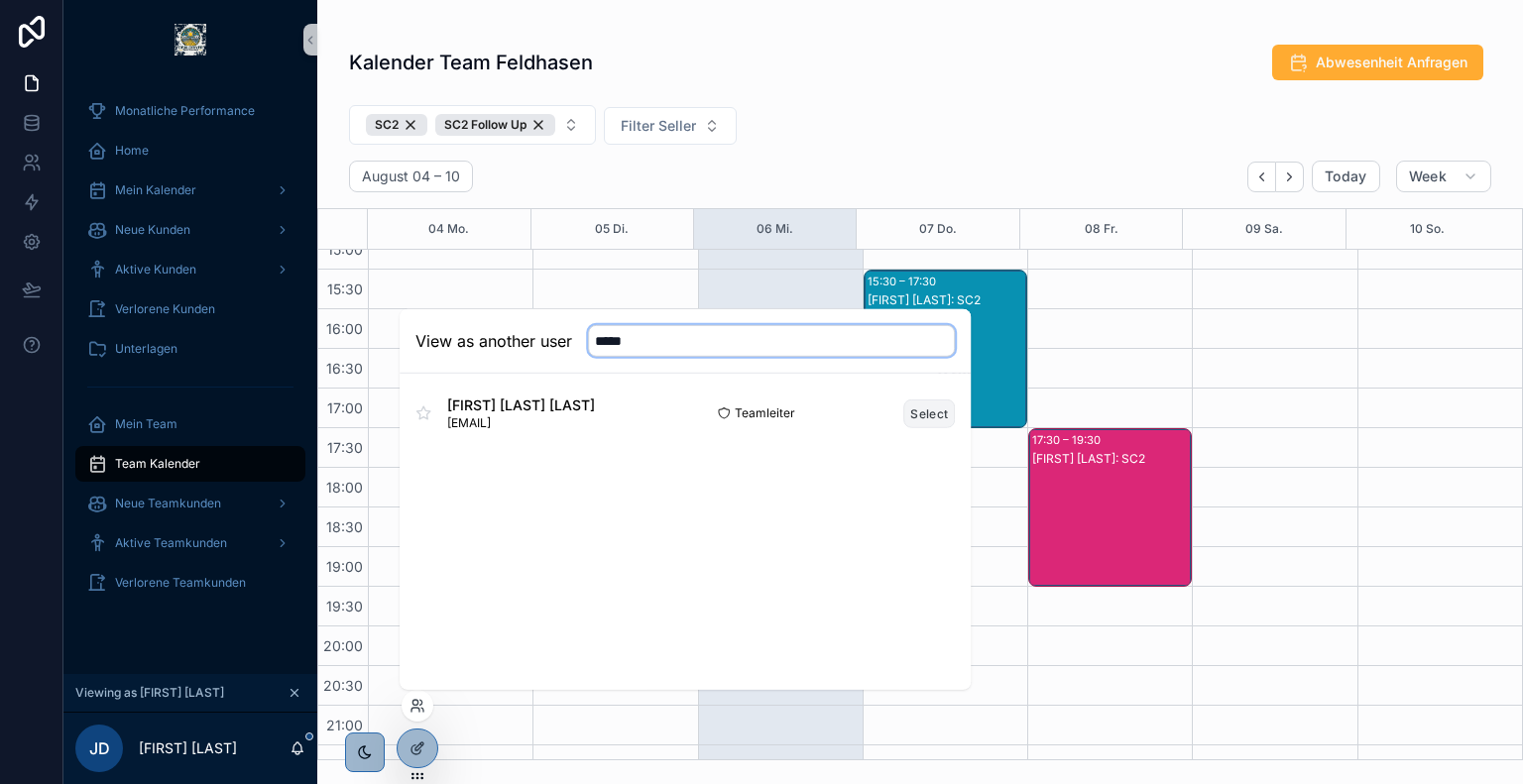 type on "*****" 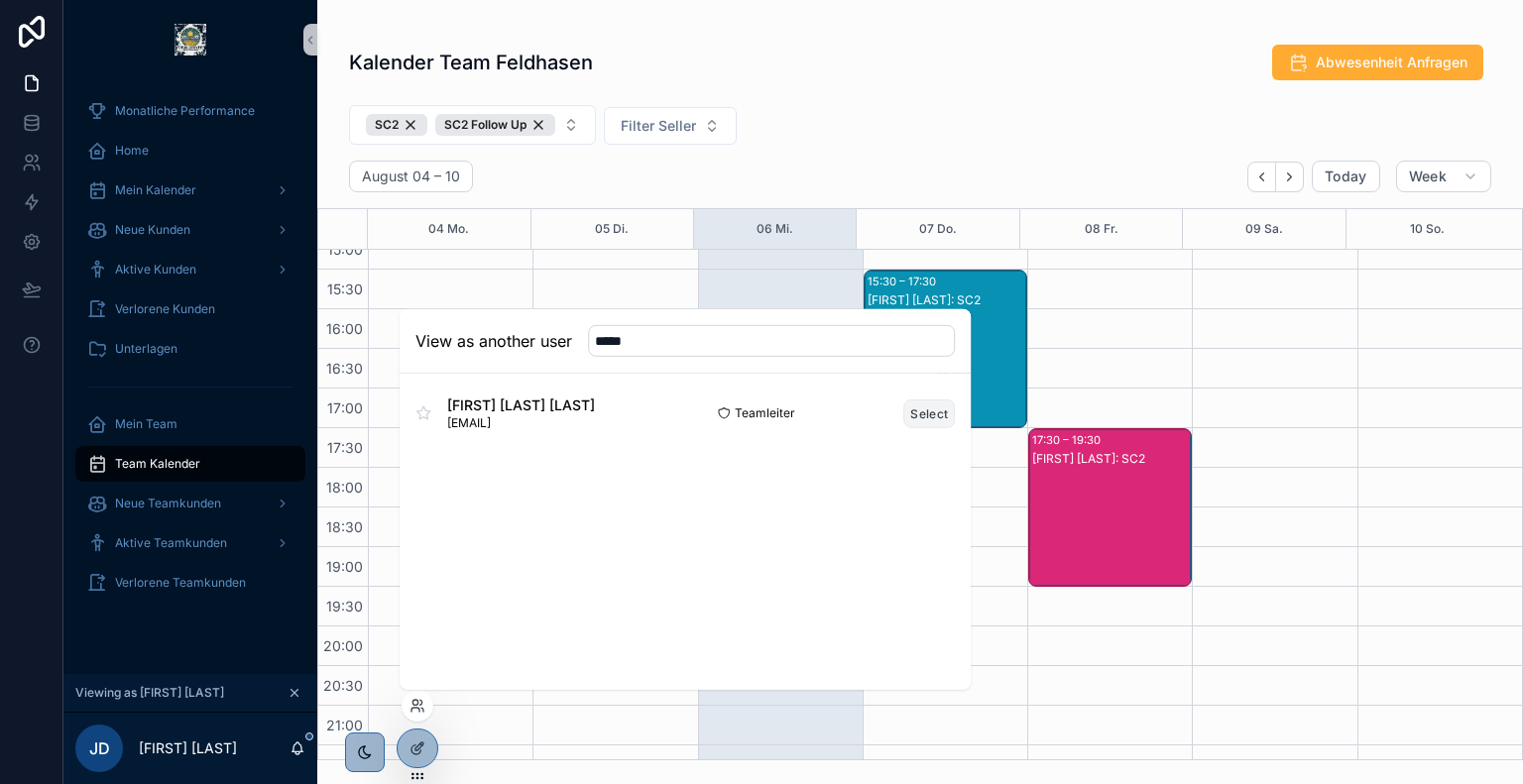 click on "Select" at bounding box center [929, 412] 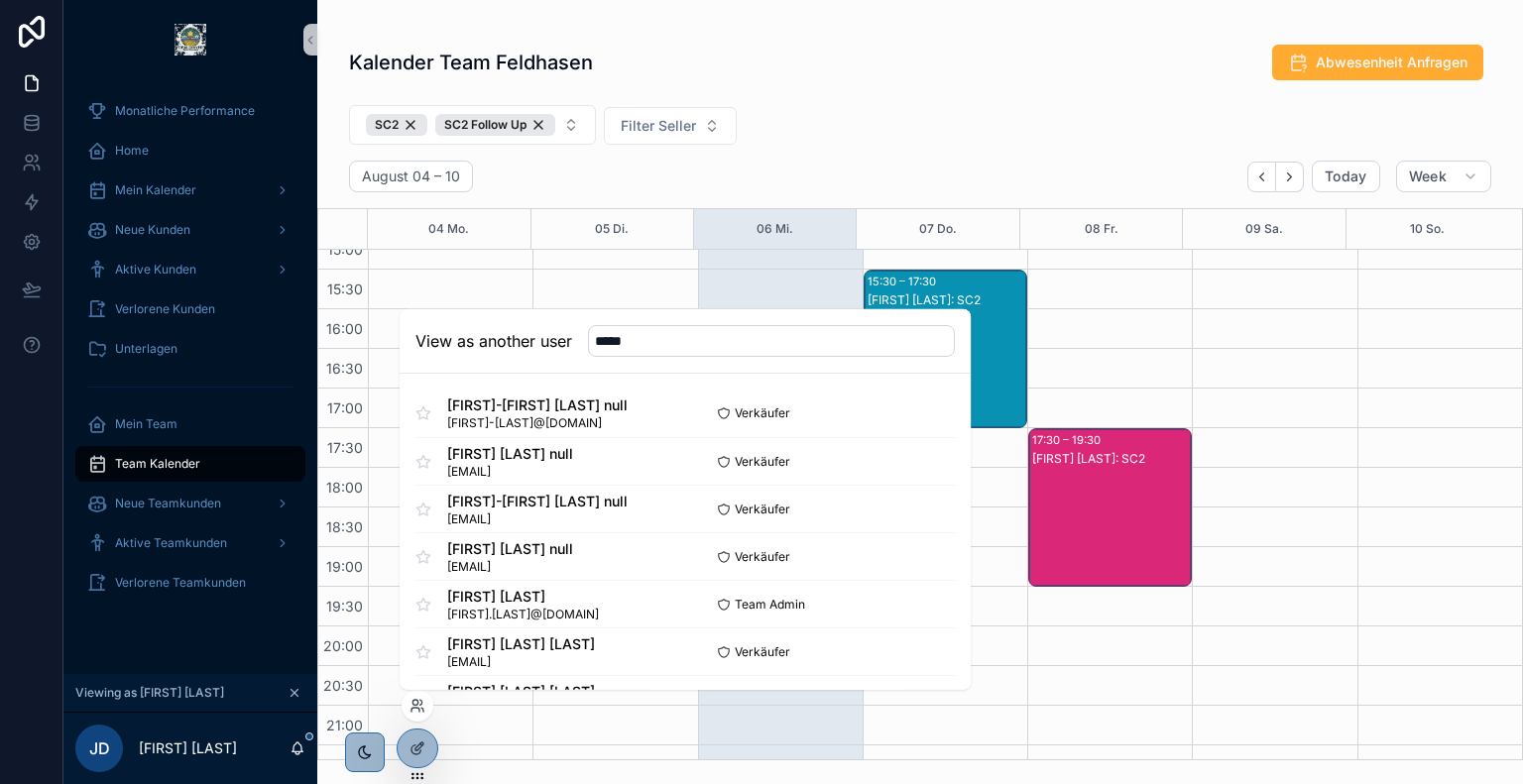 type 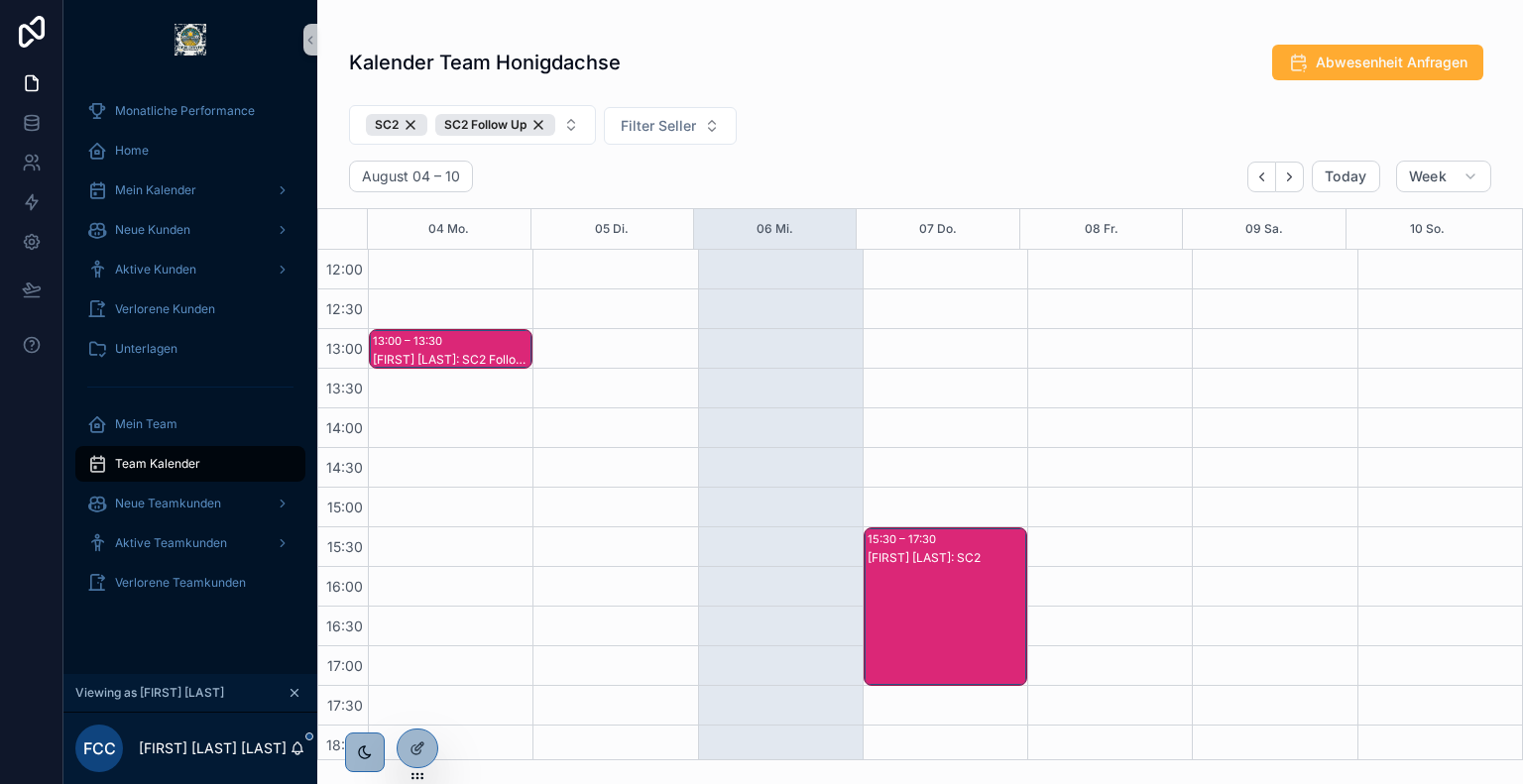 click on "SC2 SC2 Follow Up Filter Seller" at bounding box center [920, 129] 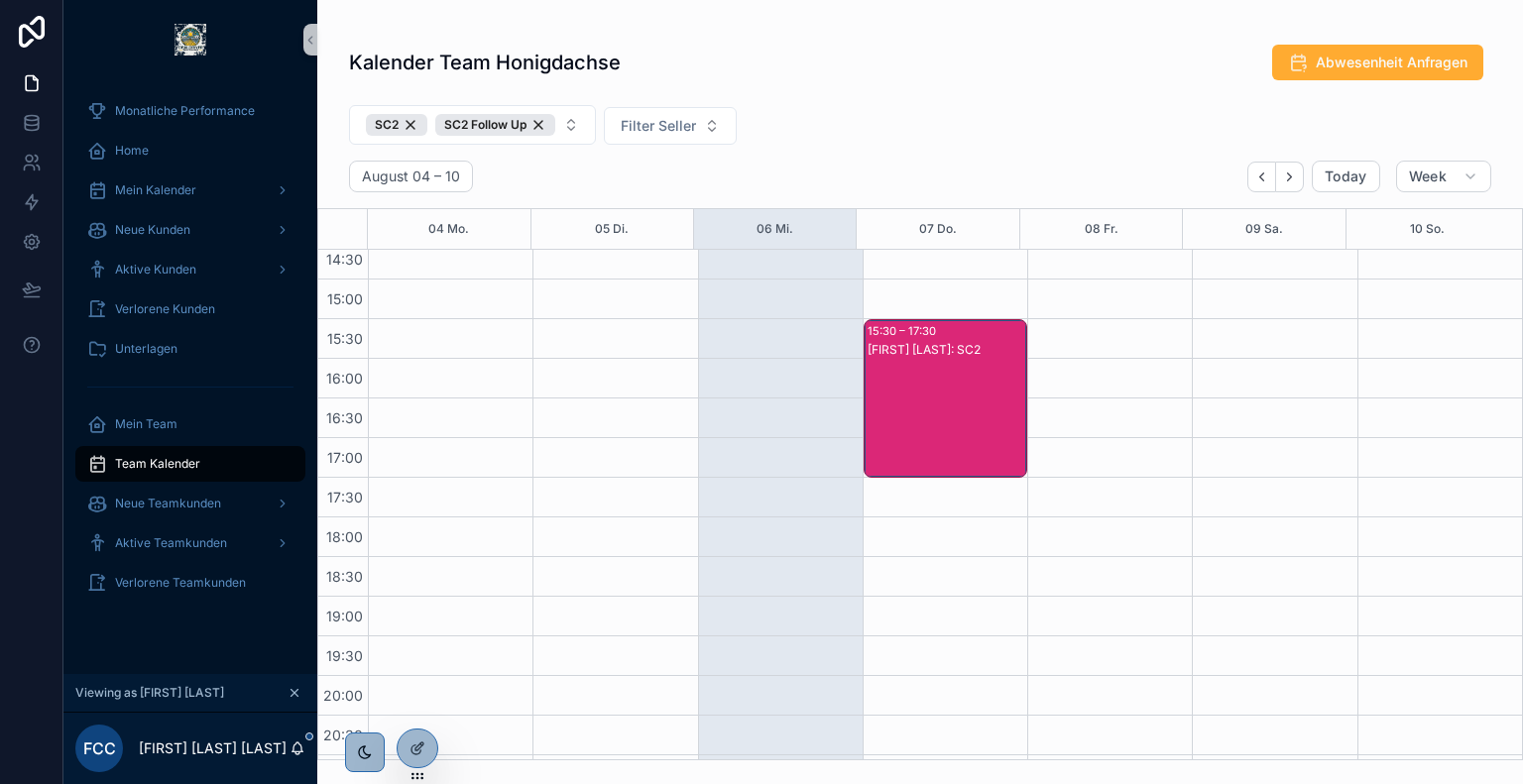 scroll, scrollTop: 688, scrollLeft: 0, axis: vertical 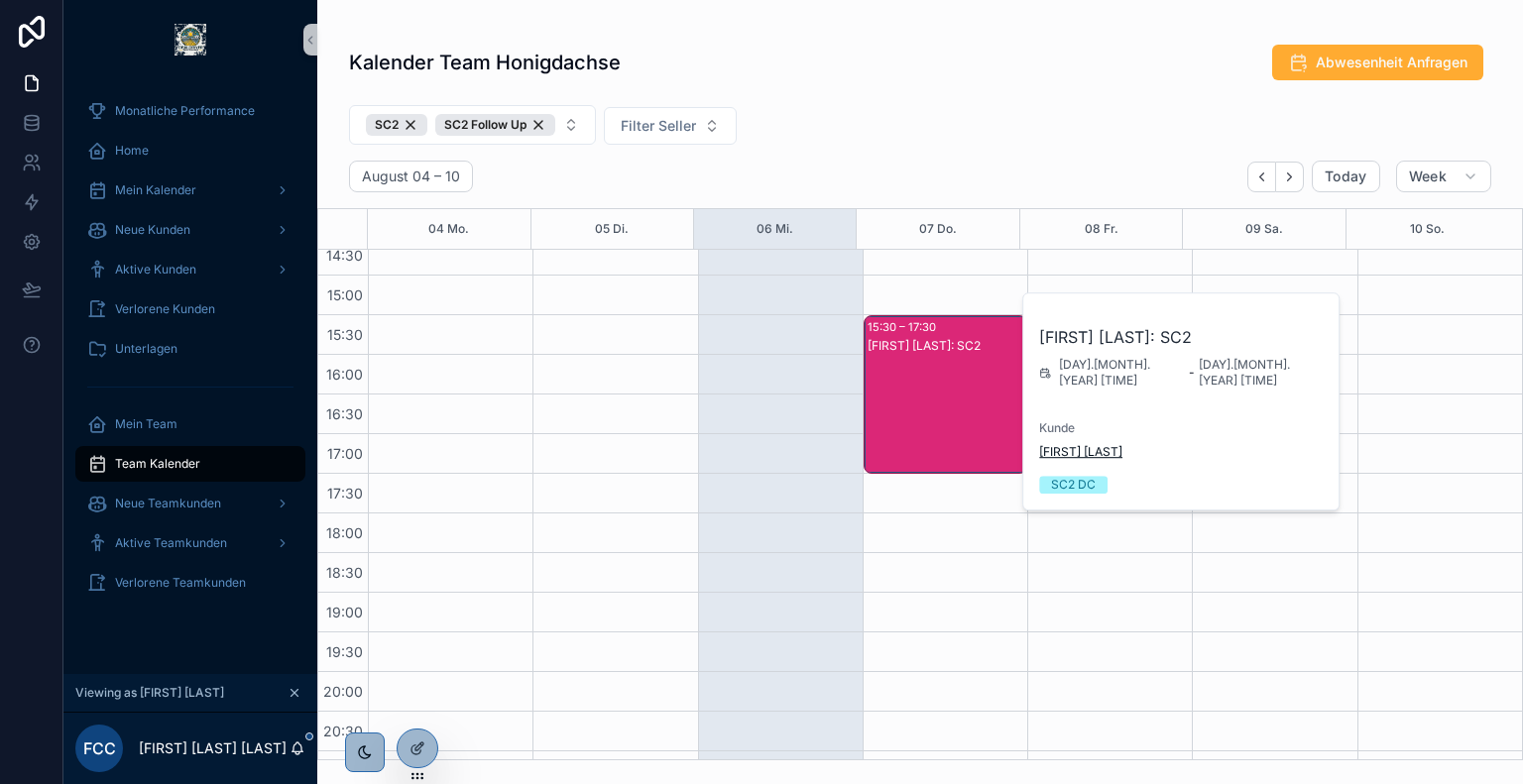 click on "[FIRST] [LAST]" at bounding box center (1081, 452) 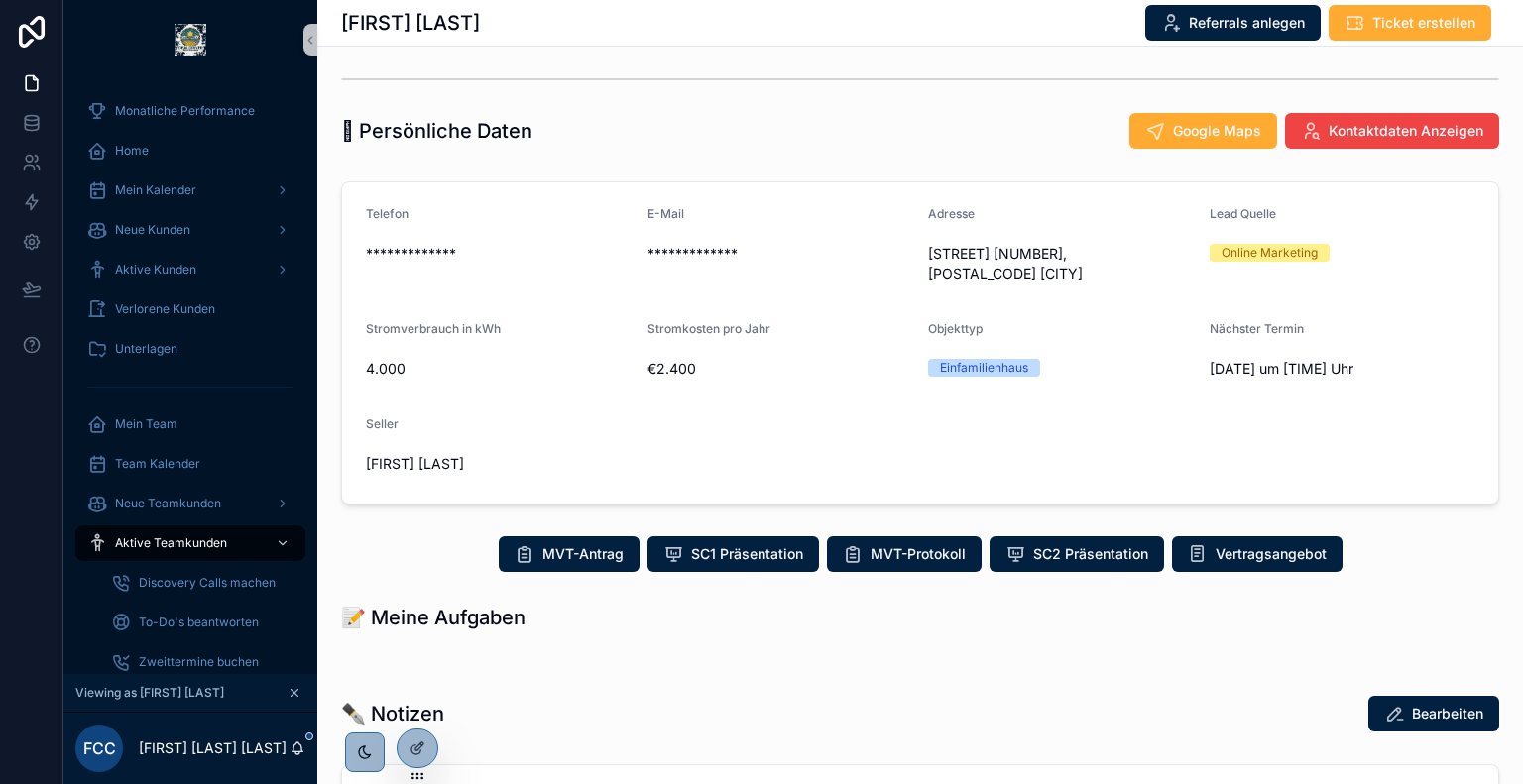 scroll, scrollTop: 230, scrollLeft: 0, axis: vertical 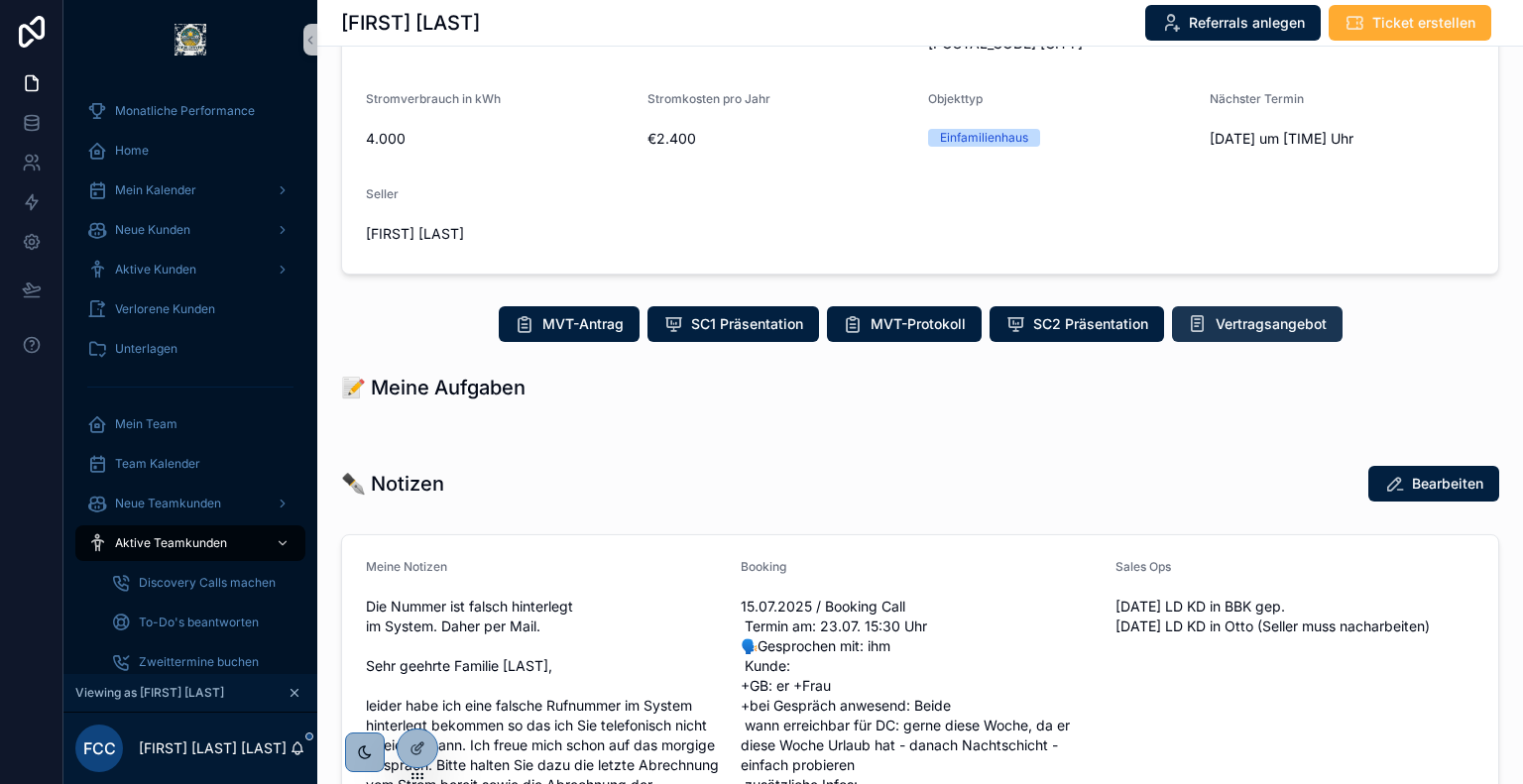 click on "Vertragsangebot" at bounding box center (1271, 324) 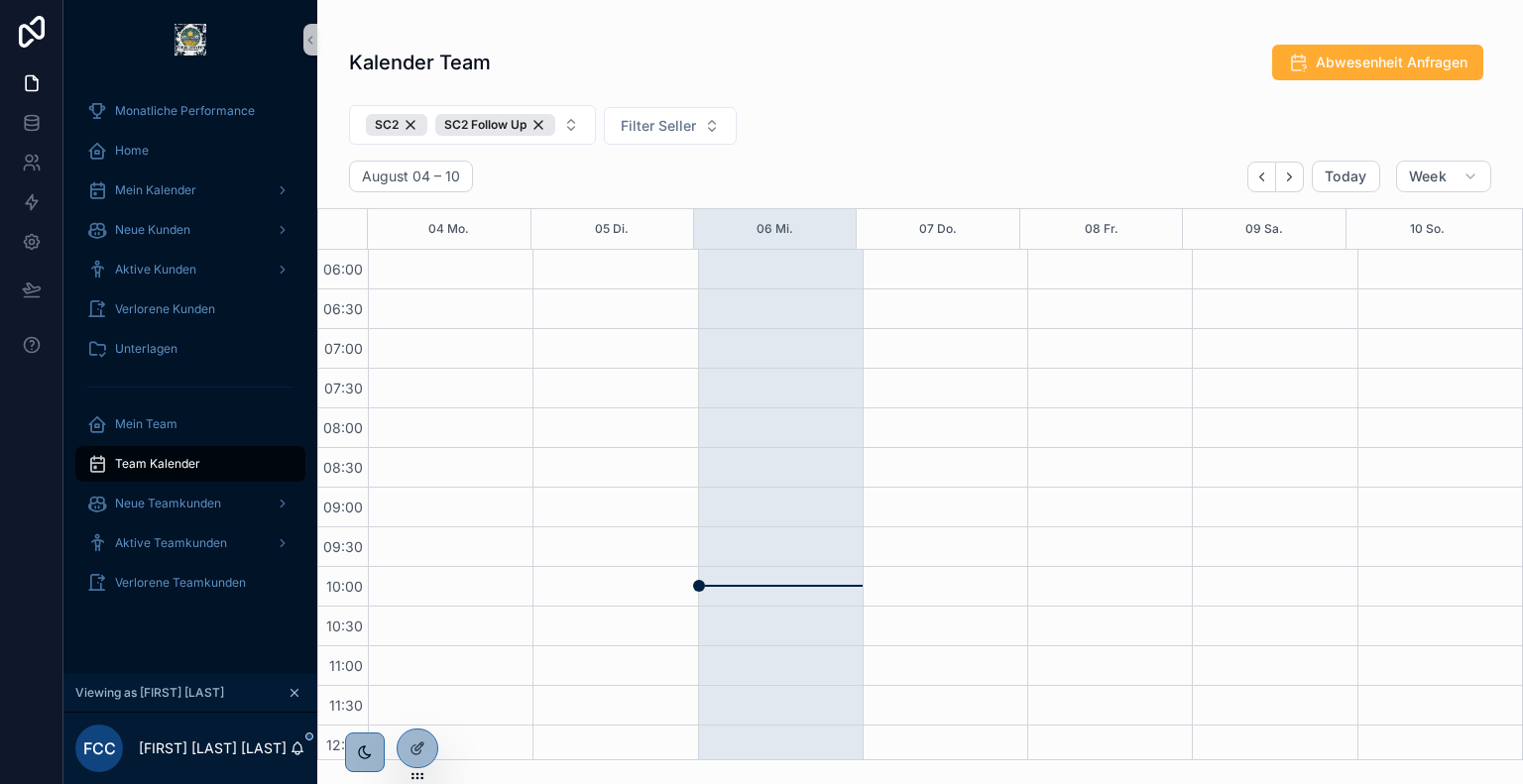 scroll, scrollTop: 0, scrollLeft: 0, axis: both 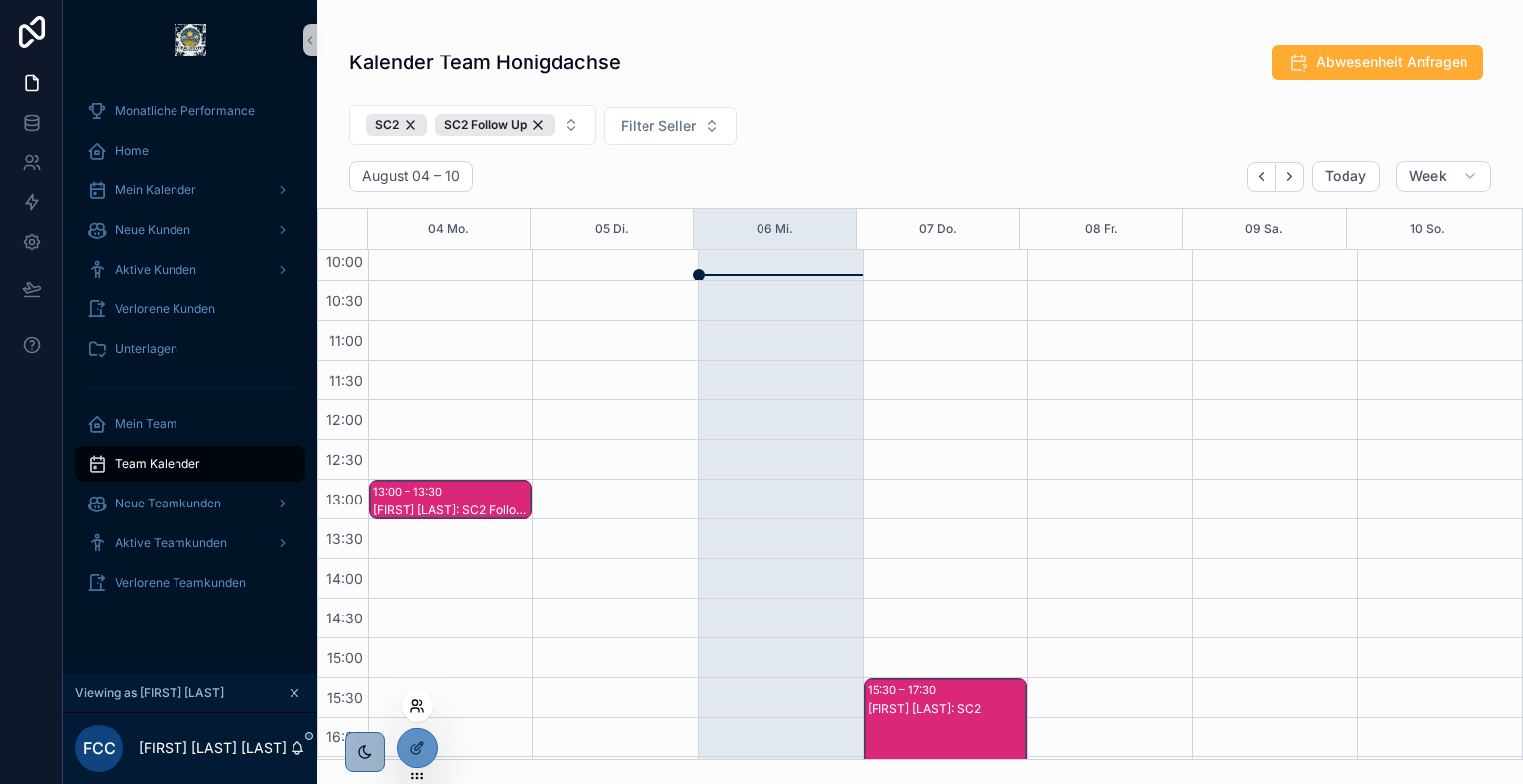 click 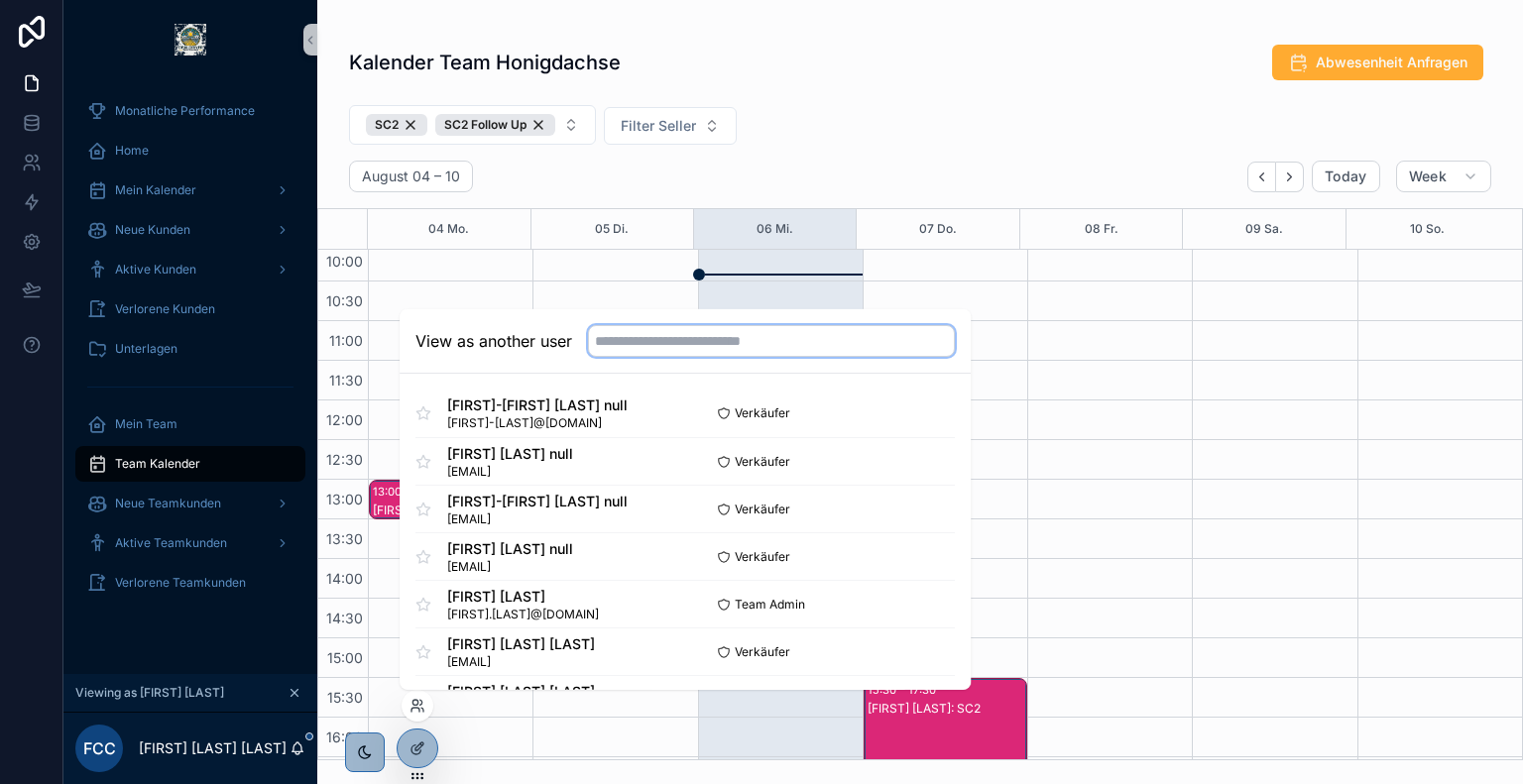 click at bounding box center (771, 341) 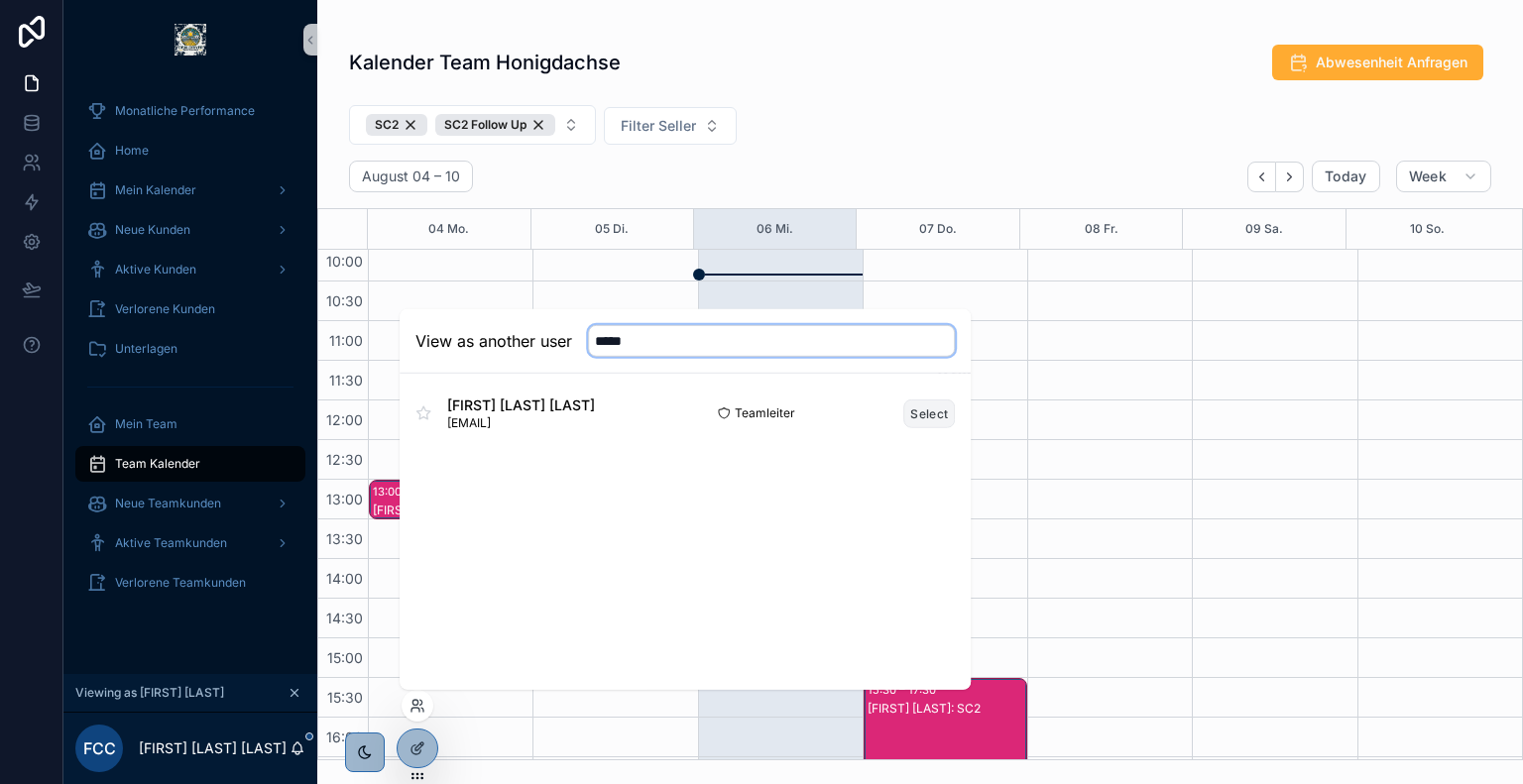 type on "*****" 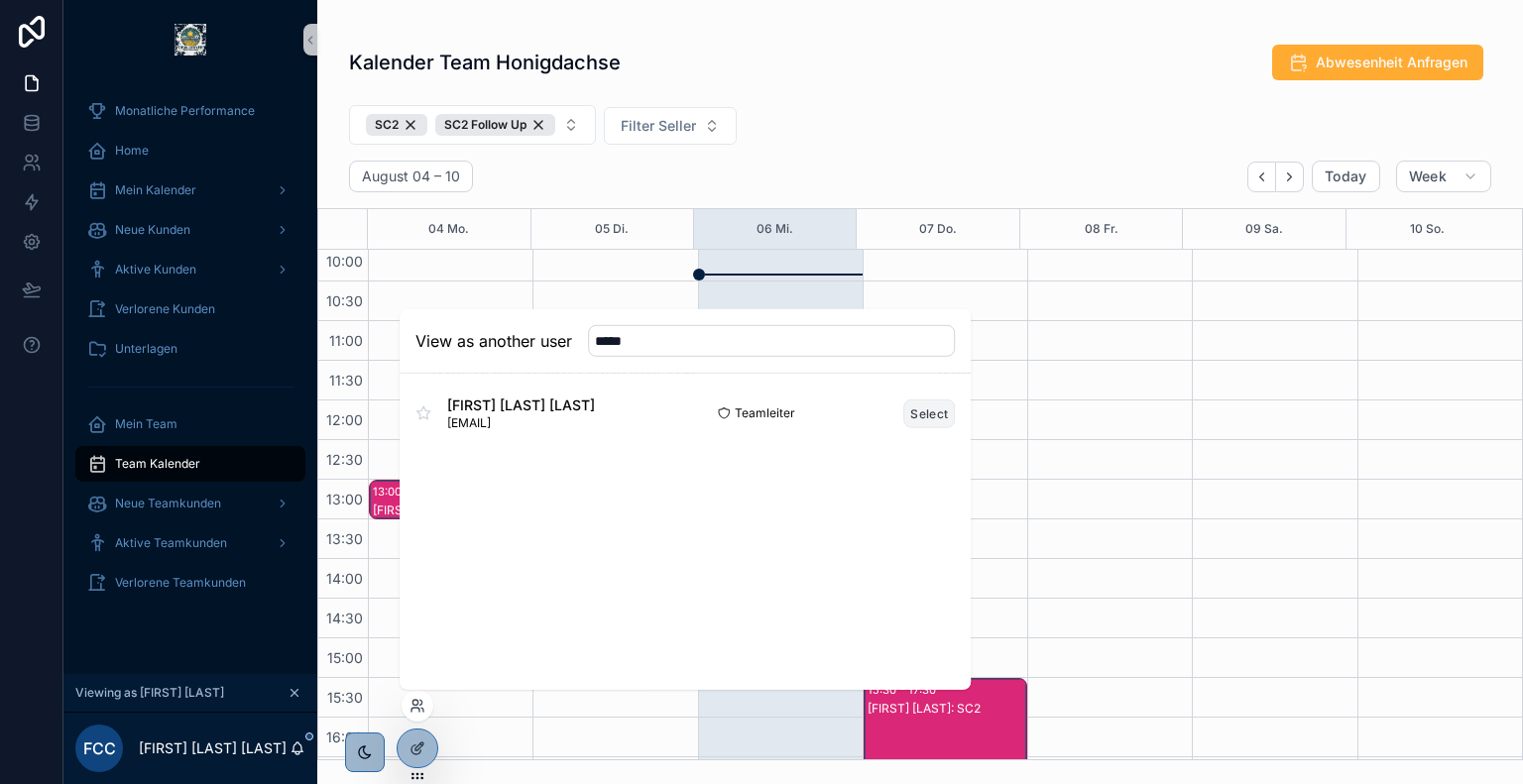 click on "Select" at bounding box center [929, 412] 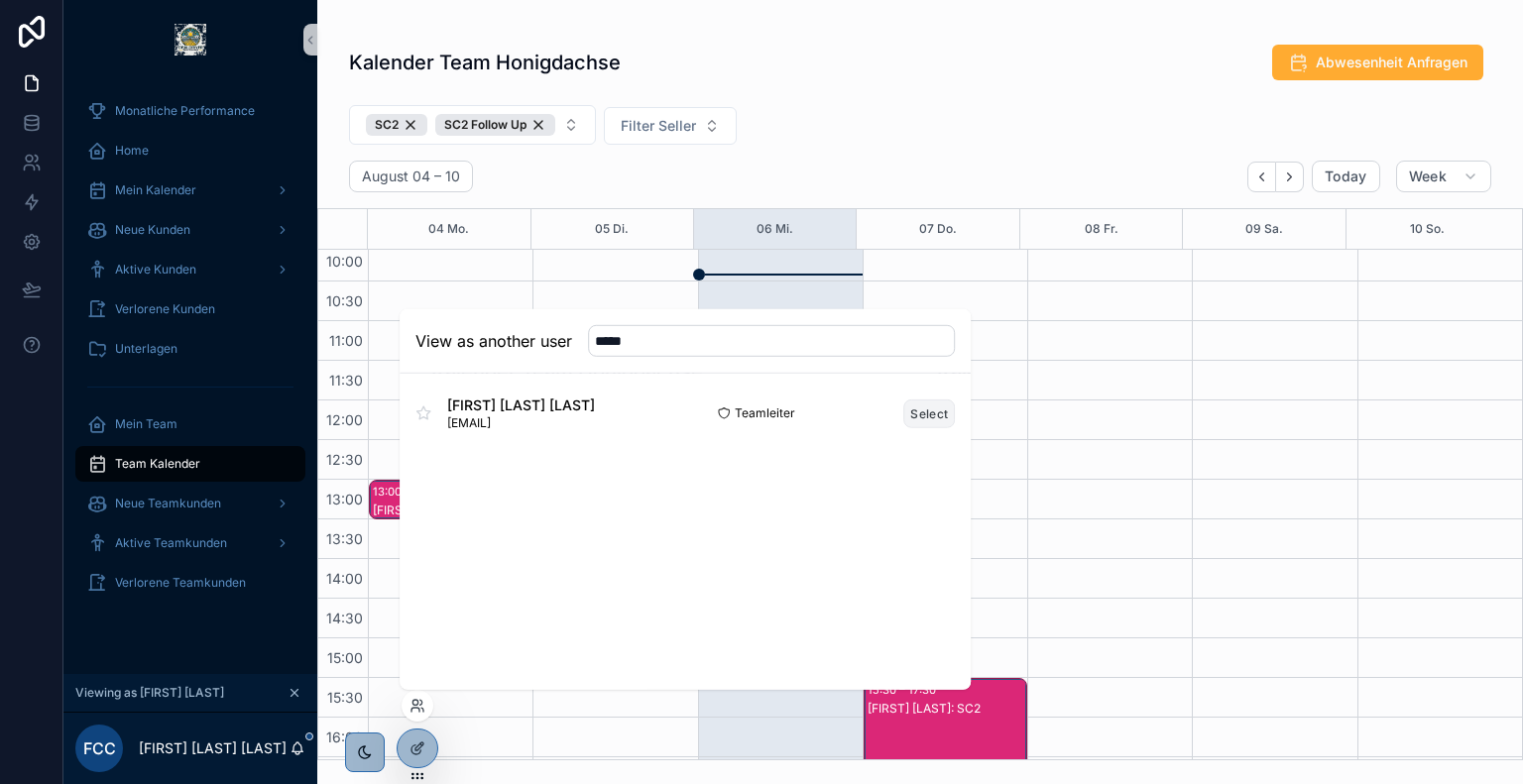 type 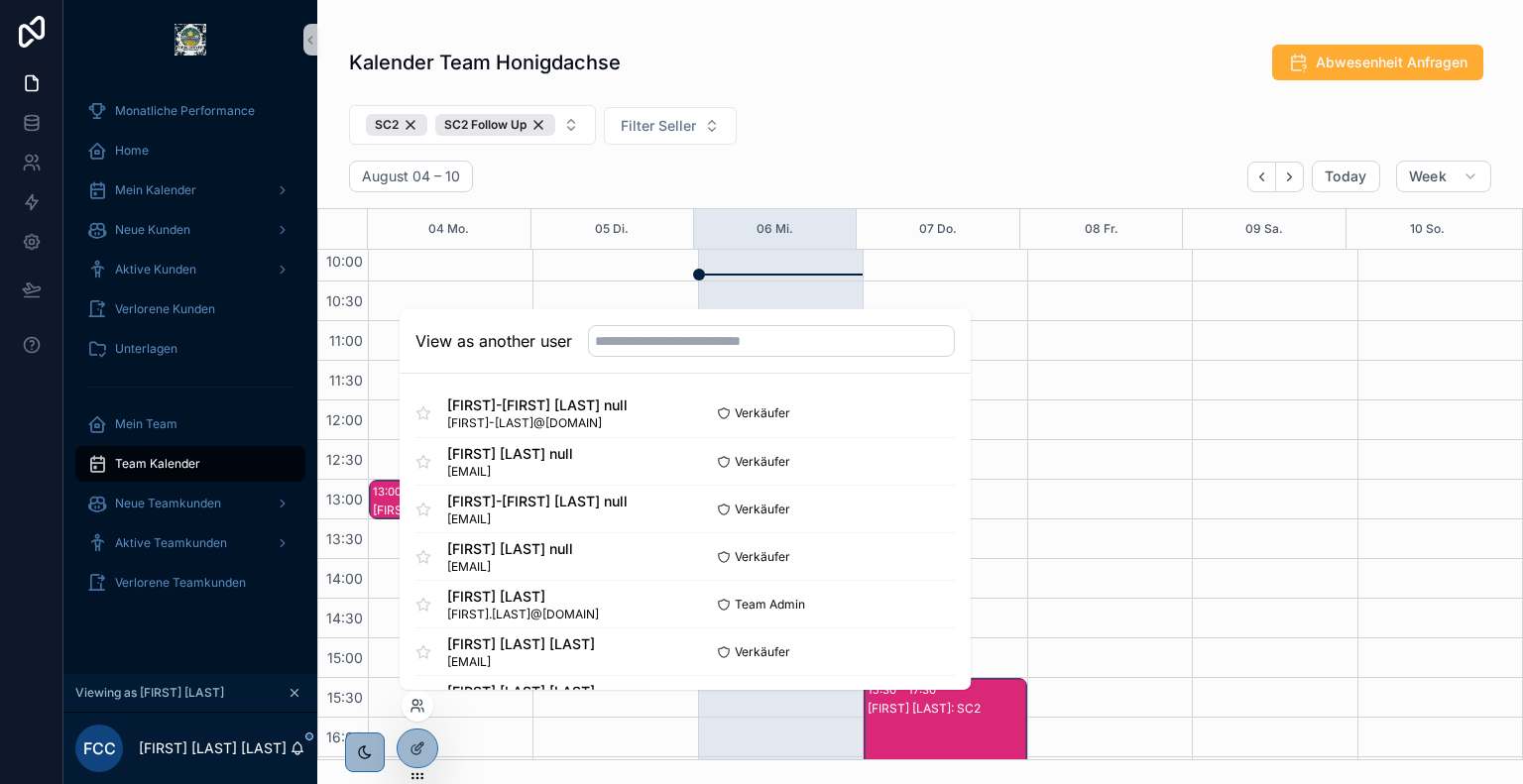 click on "Kalender Team Honigdachse Abwesenheit Anfragen SC2 SC2 Follow Up Filter Seller August 04 – 10 Today Week 04 Mo. 05 Di. 06 Mi. 07 Do. 08 Fr. 09 Sa. 10 So. 06:00 06:30 07:00 07:30 08:00 08:30 09:00 09:30 10:00 10:30 11:00 11:30 12:00 12:30 13:00 13:30 14:00 14:30 15:00 15:30 16:00 16:30 17:00 17:30 18:00 18:30 19:00 19:30 20:00 20:30 21:00 21:30 13:00 – 13:30 [FIRST] [LAST]: SC2 Follow Up 15:30 – 17:30 [FIRST] [LAST]: SC2" at bounding box center [920, 395] 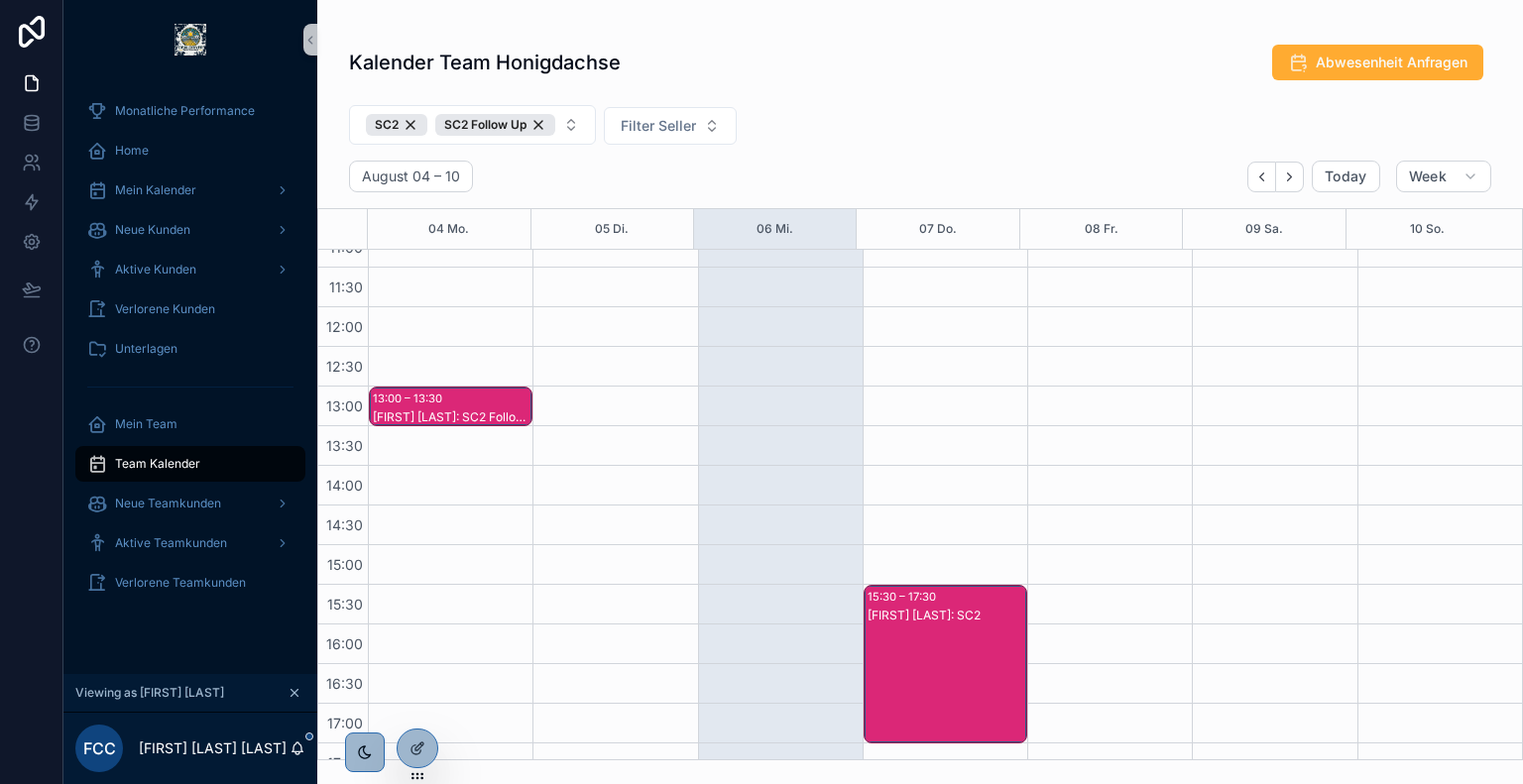 scroll, scrollTop: 438, scrollLeft: 0, axis: vertical 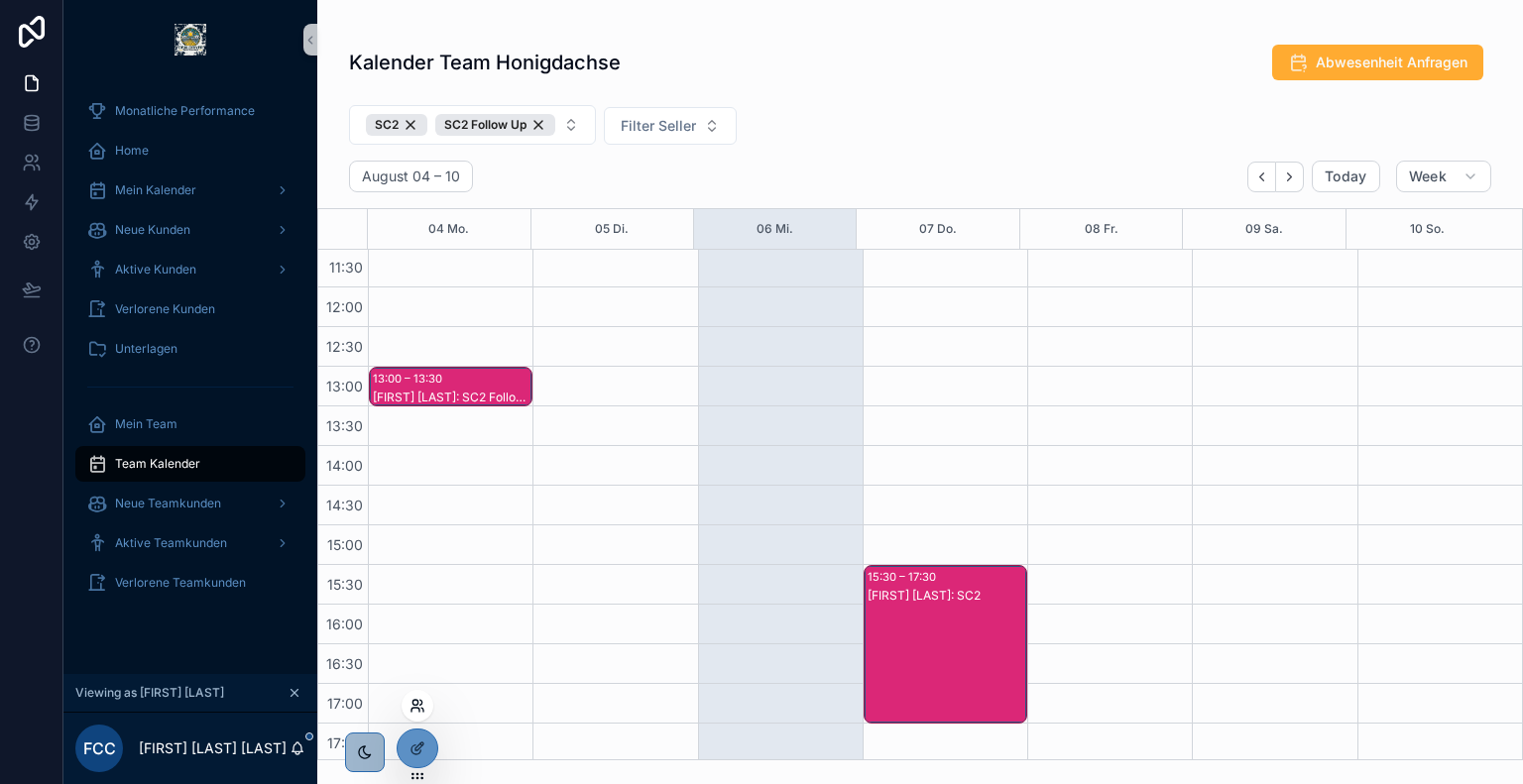 click 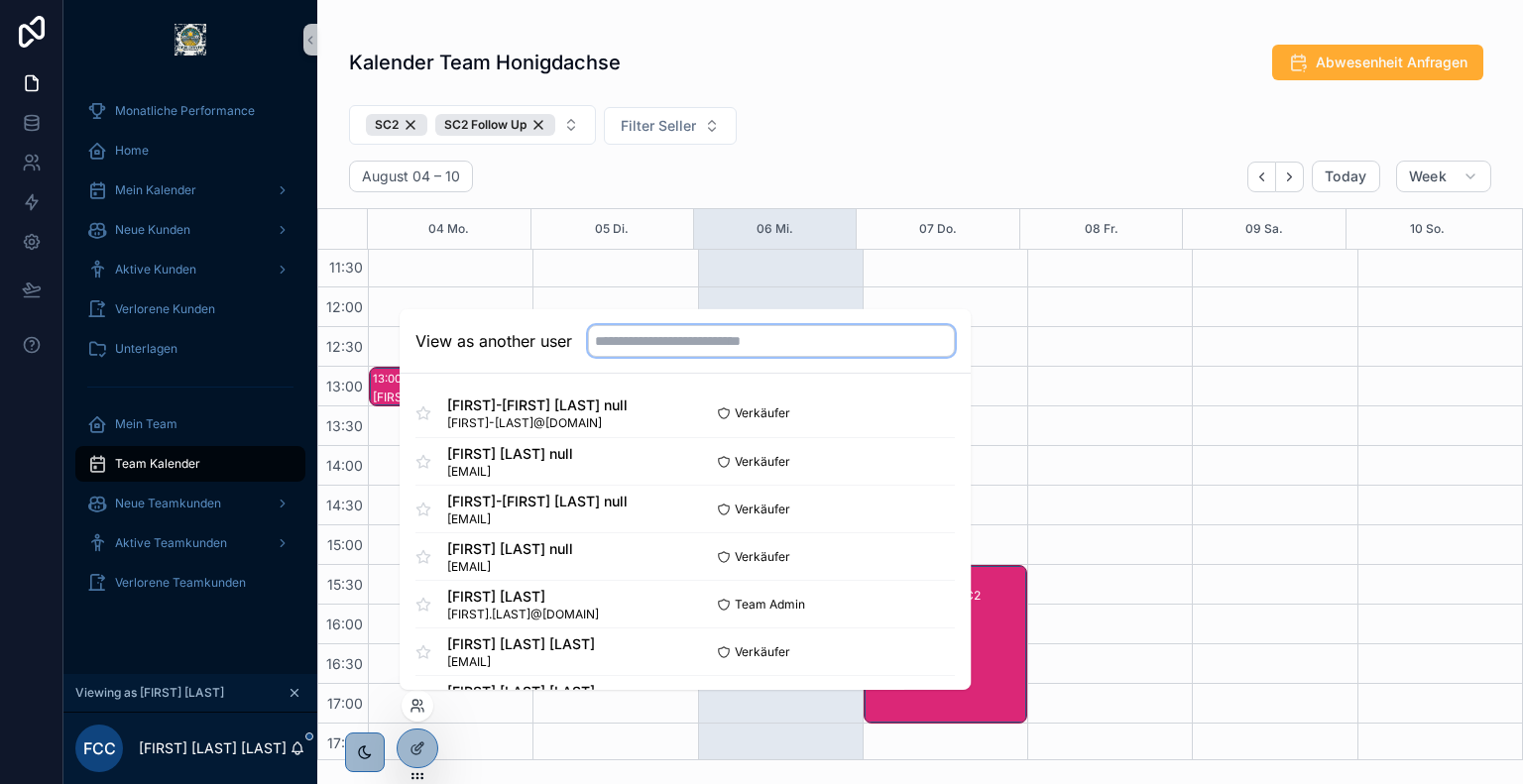 click at bounding box center (771, 341) 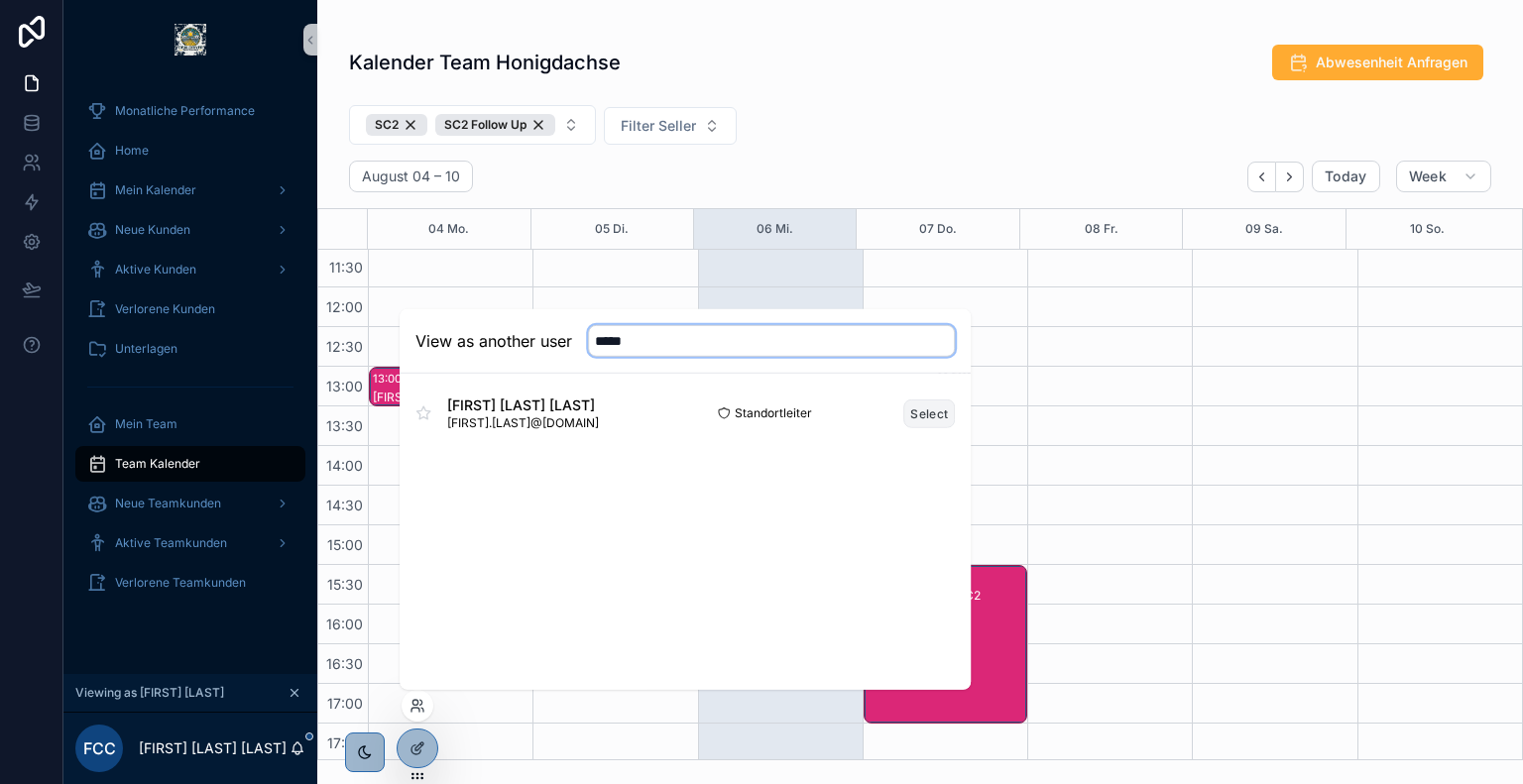 type on "*****" 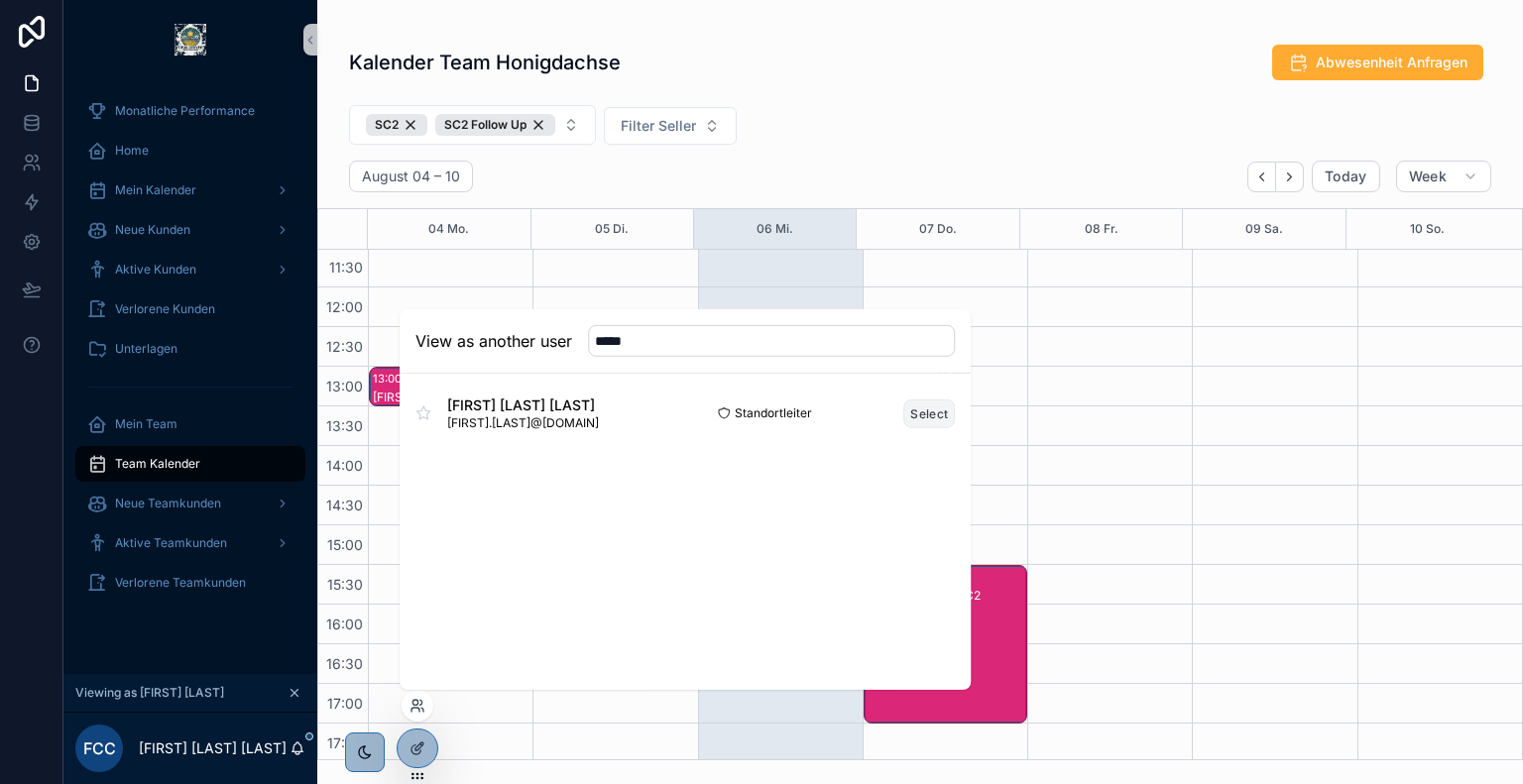 click on "Select" at bounding box center (929, 412) 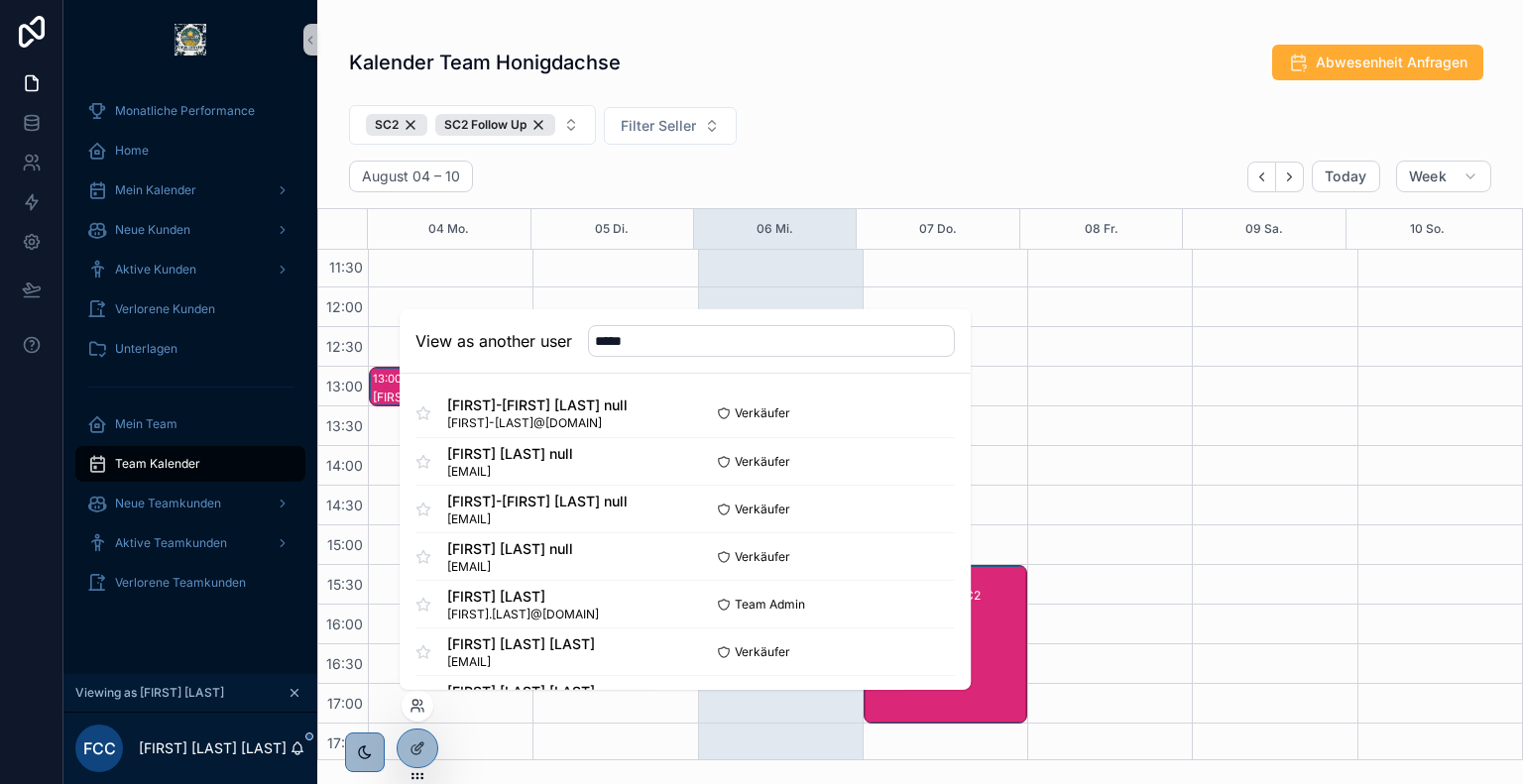 type 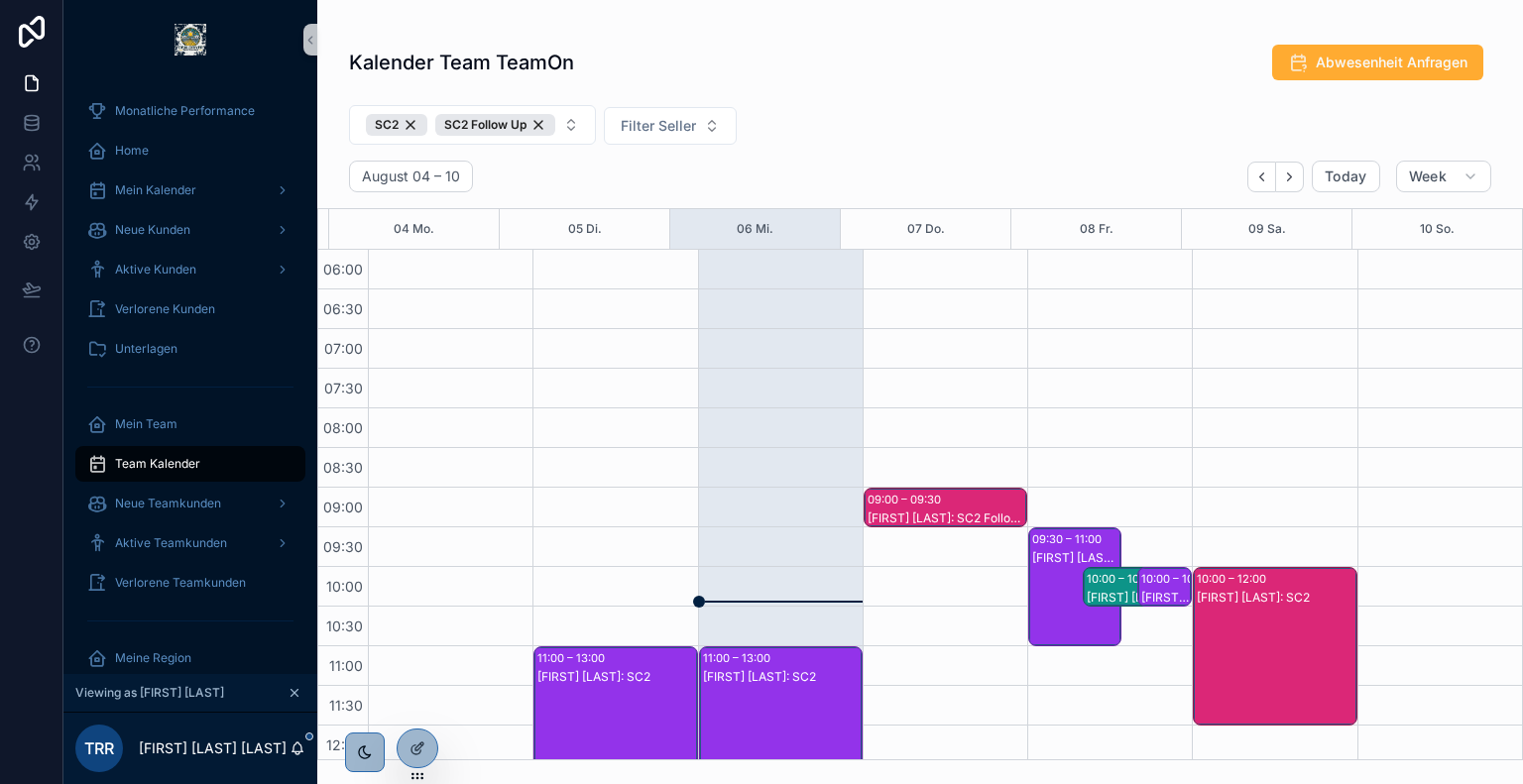 click on "SC2 SC2 Follow Up Filter Seller" at bounding box center [920, 129] 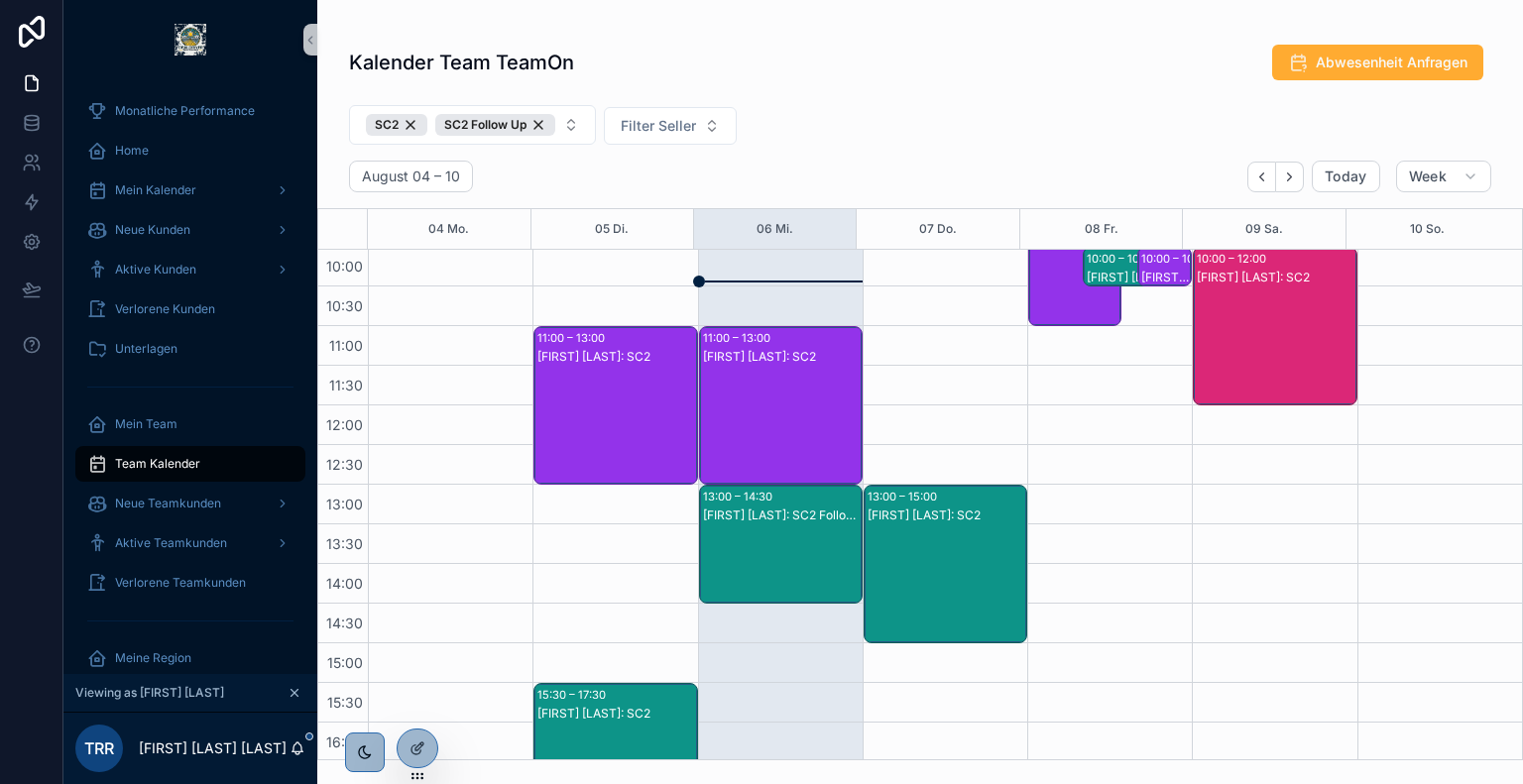 scroll, scrollTop: 313, scrollLeft: 0, axis: vertical 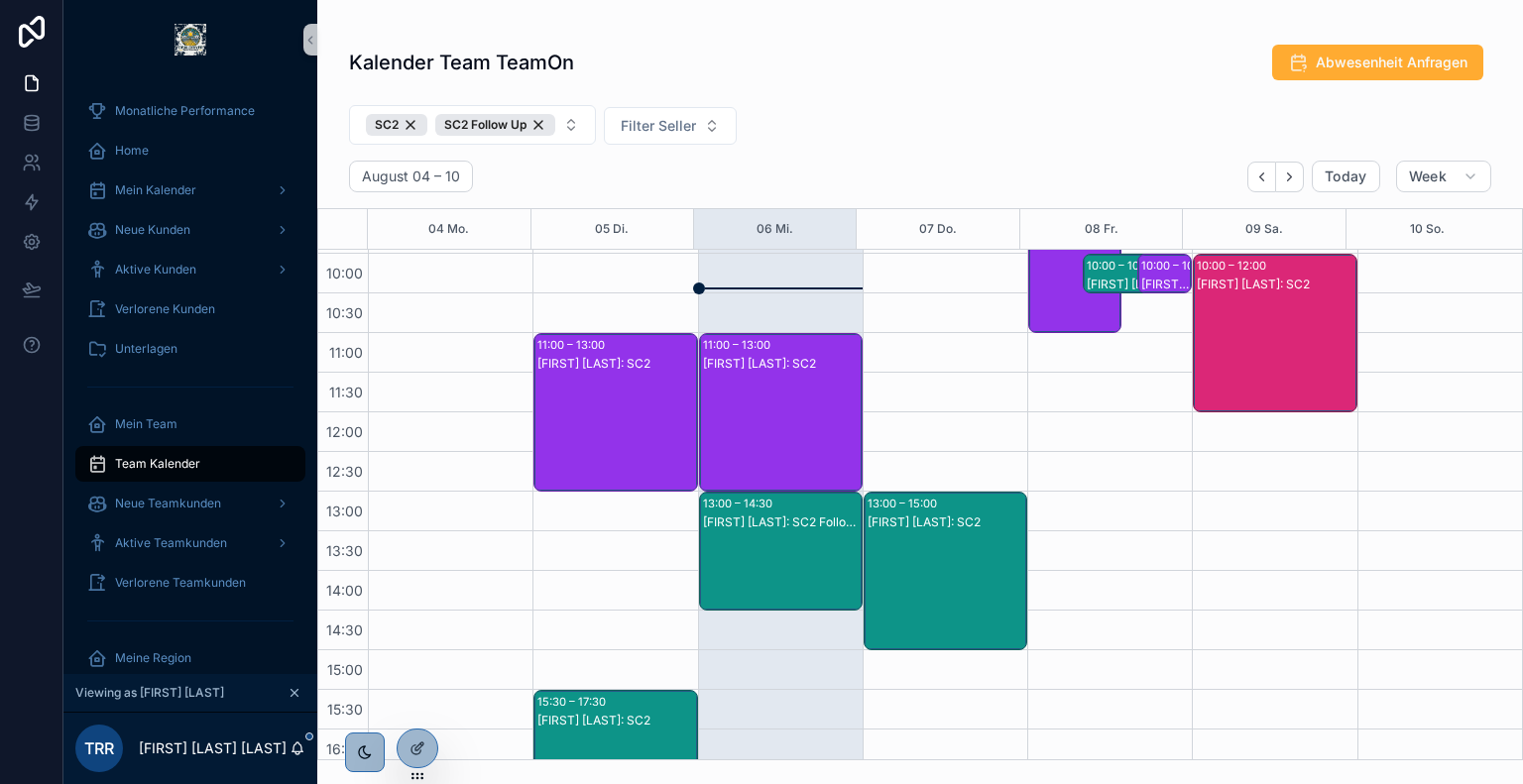 click on "[FIRST] [LAST]: SC2" at bounding box center (781, 432) 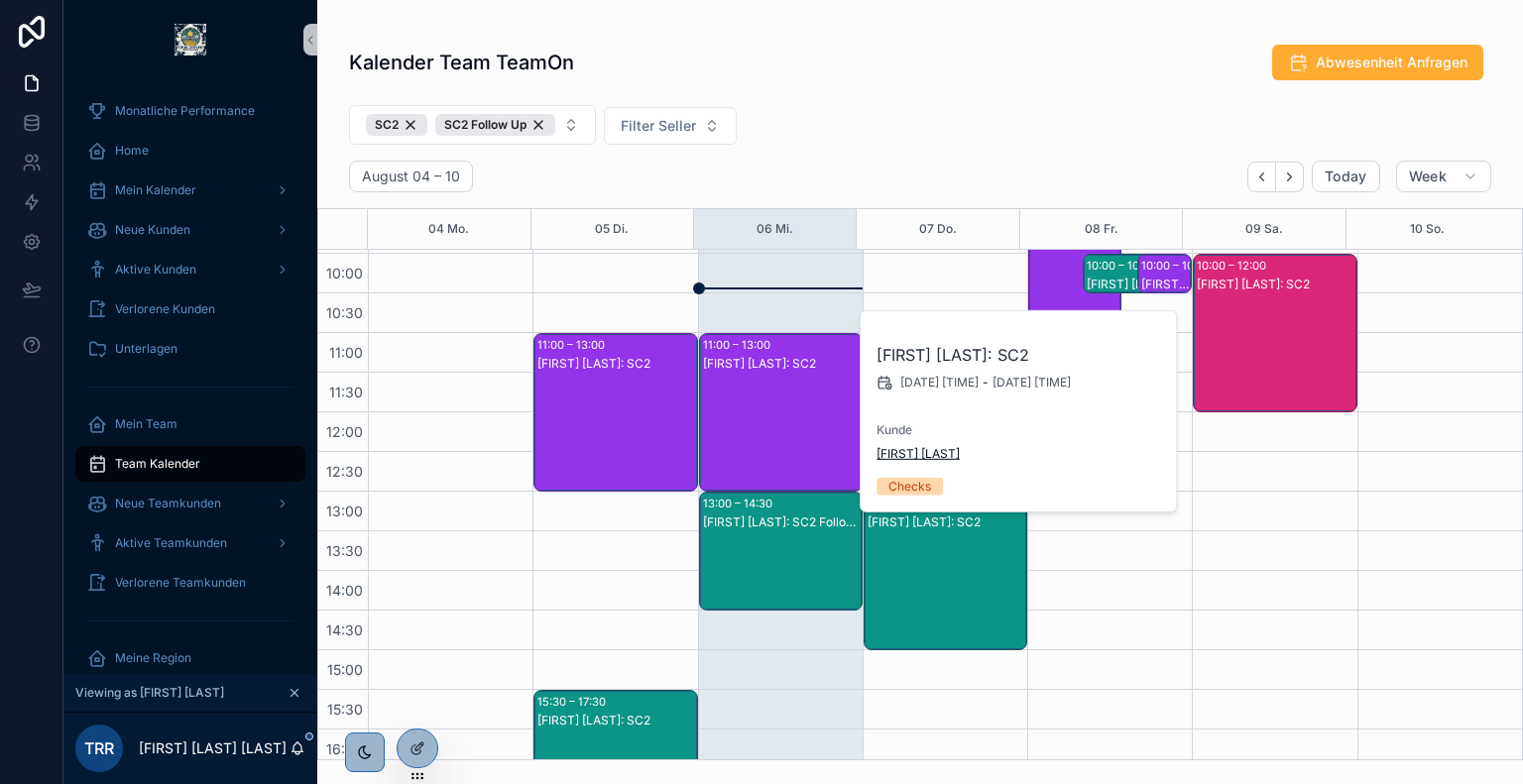 click on "[FIRST] [LAST]" at bounding box center [918, 454] 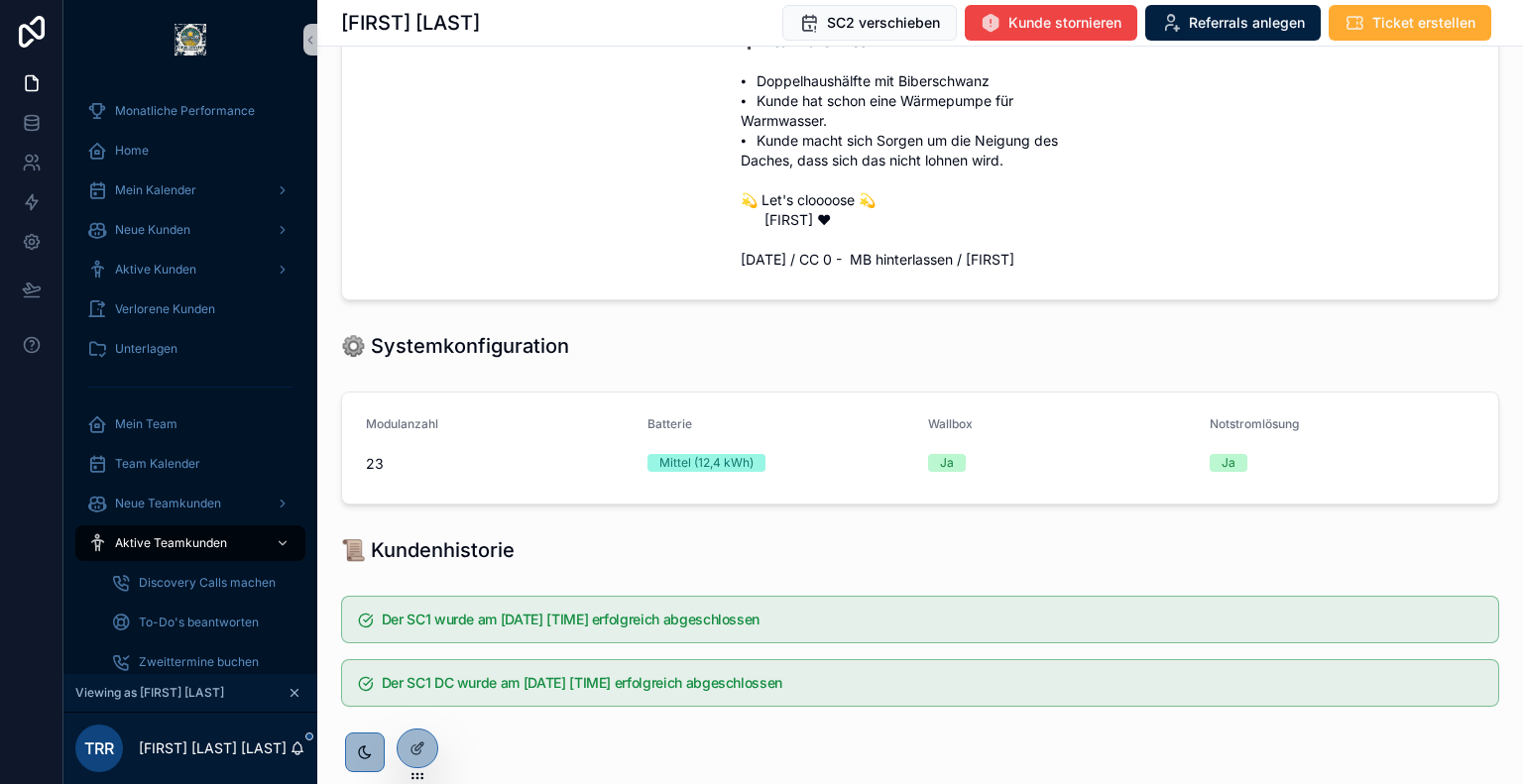 scroll, scrollTop: 1288, scrollLeft: 0, axis: vertical 